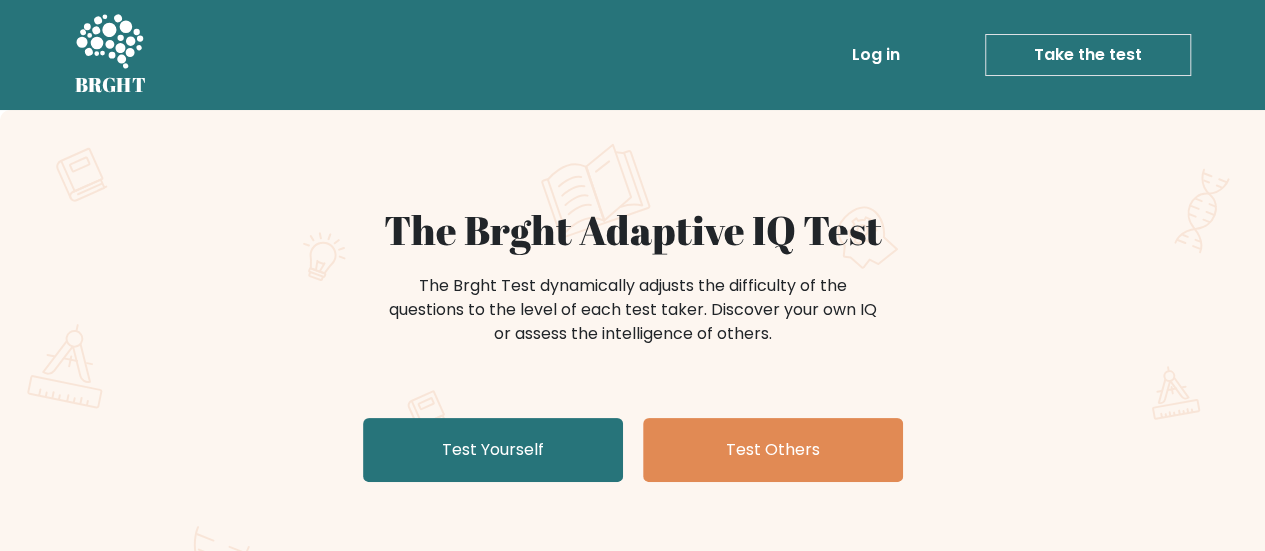 scroll, scrollTop: 334, scrollLeft: 0, axis: vertical 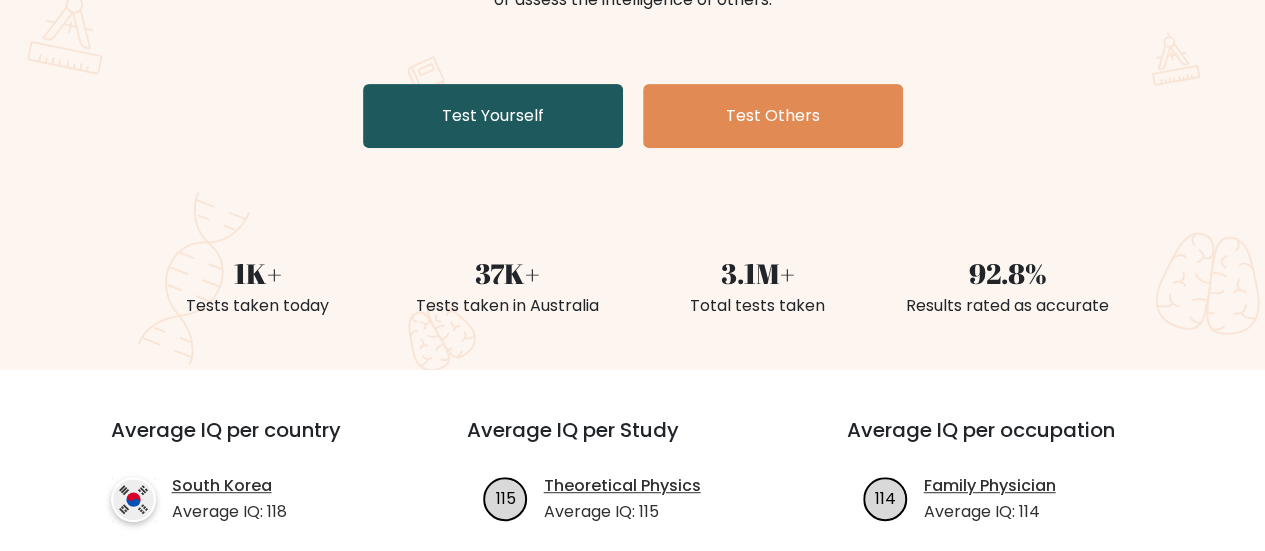 click on "Test Yourself" at bounding box center (493, 116) 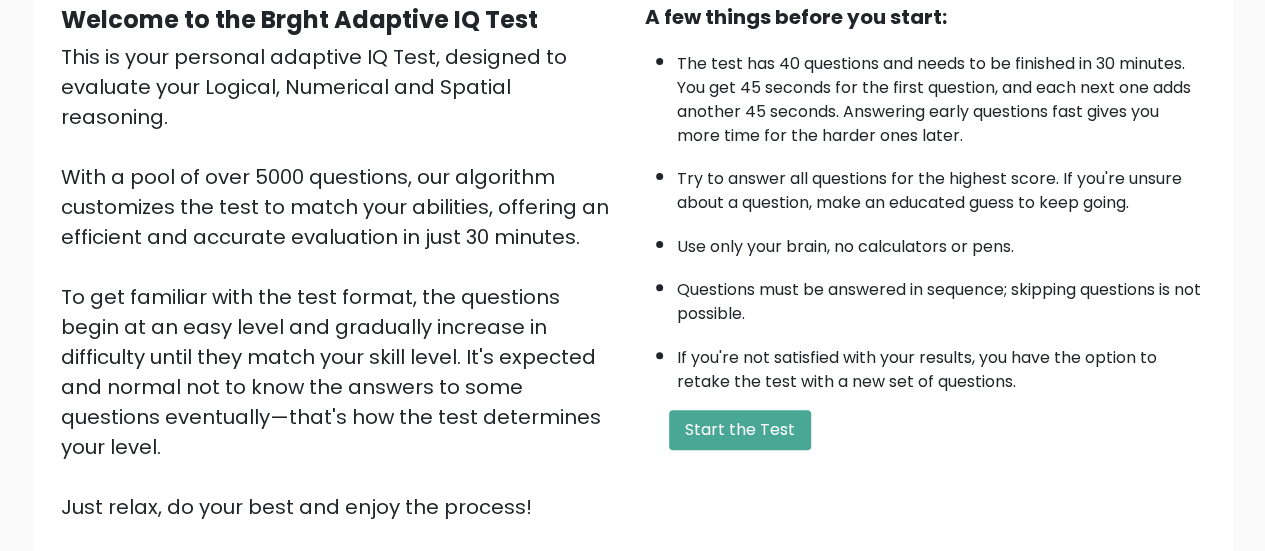 scroll, scrollTop: 209, scrollLeft: 0, axis: vertical 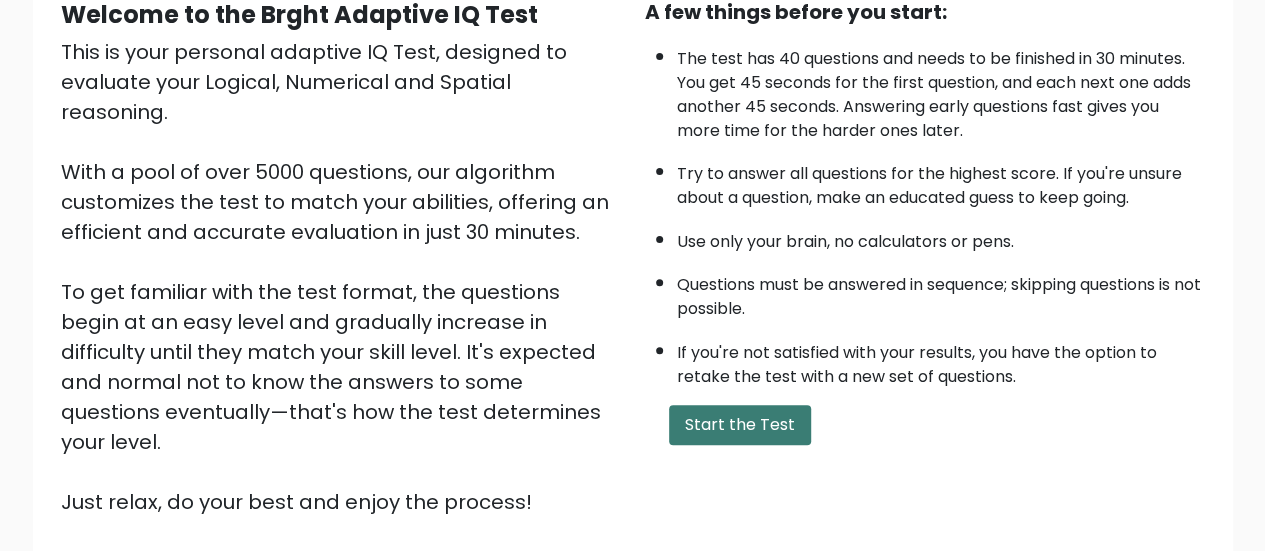click on "Start the Test" at bounding box center [740, 425] 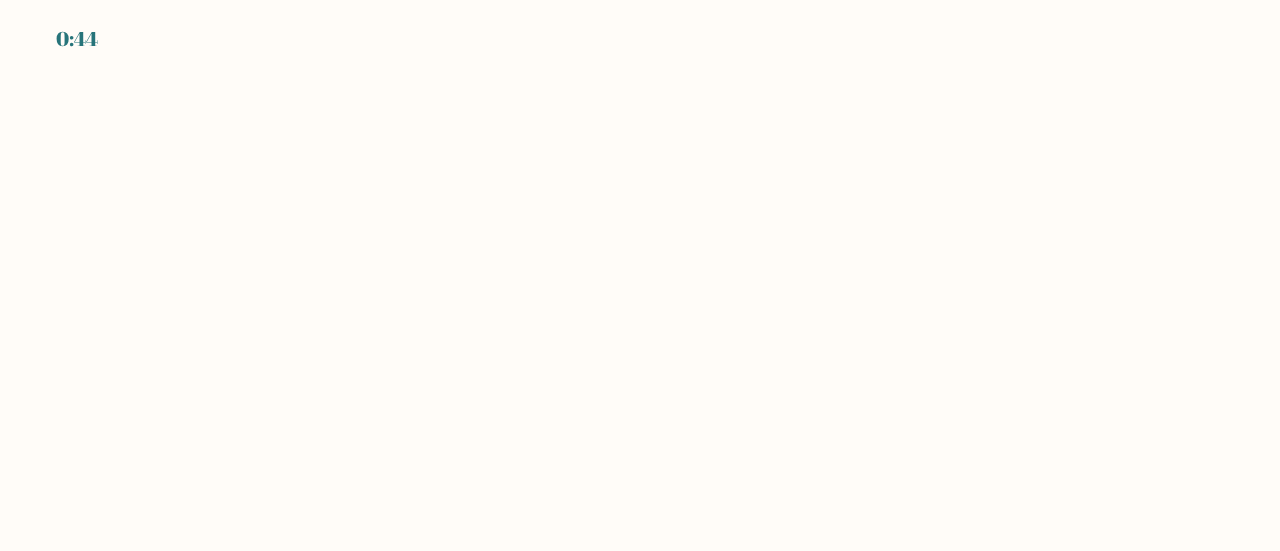 scroll, scrollTop: 0, scrollLeft: 0, axis: both 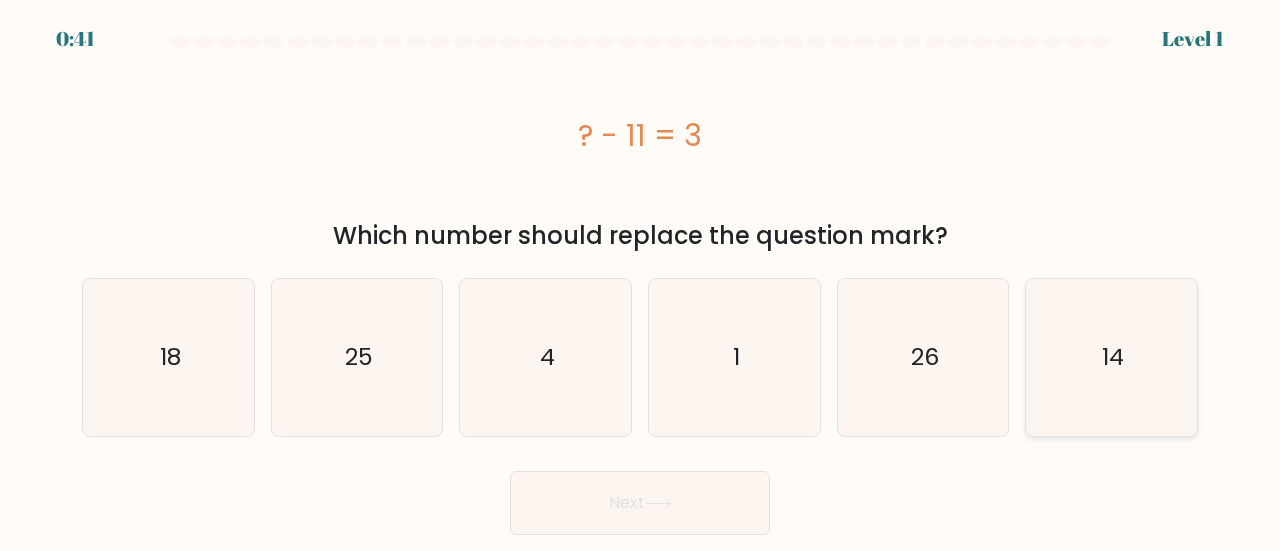 click on "14" 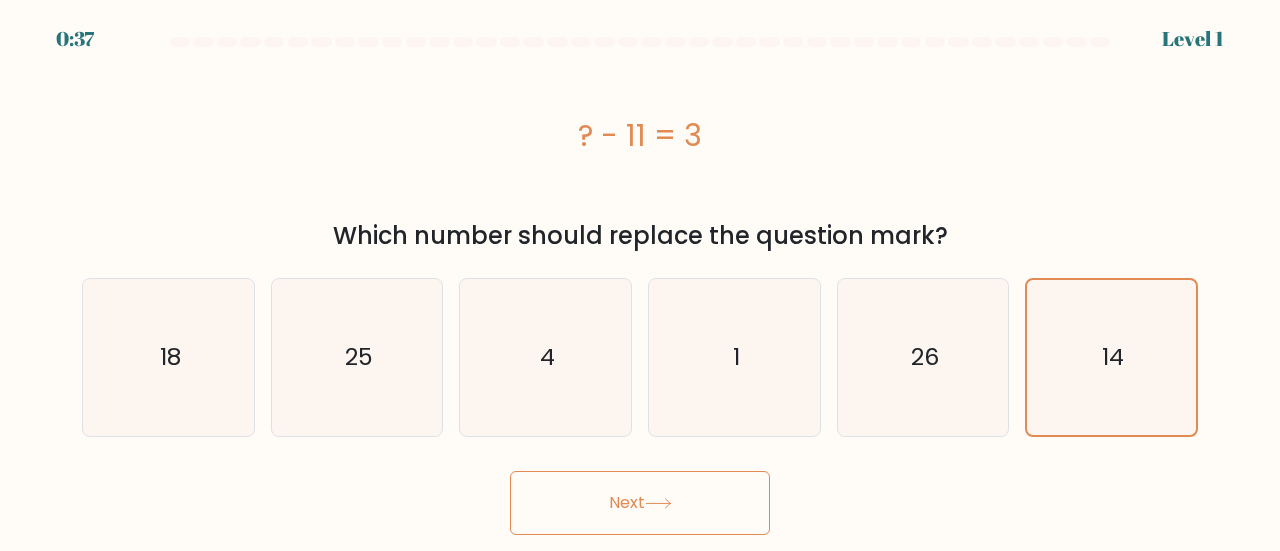 click on "Next" at bounding box center (640, 503) 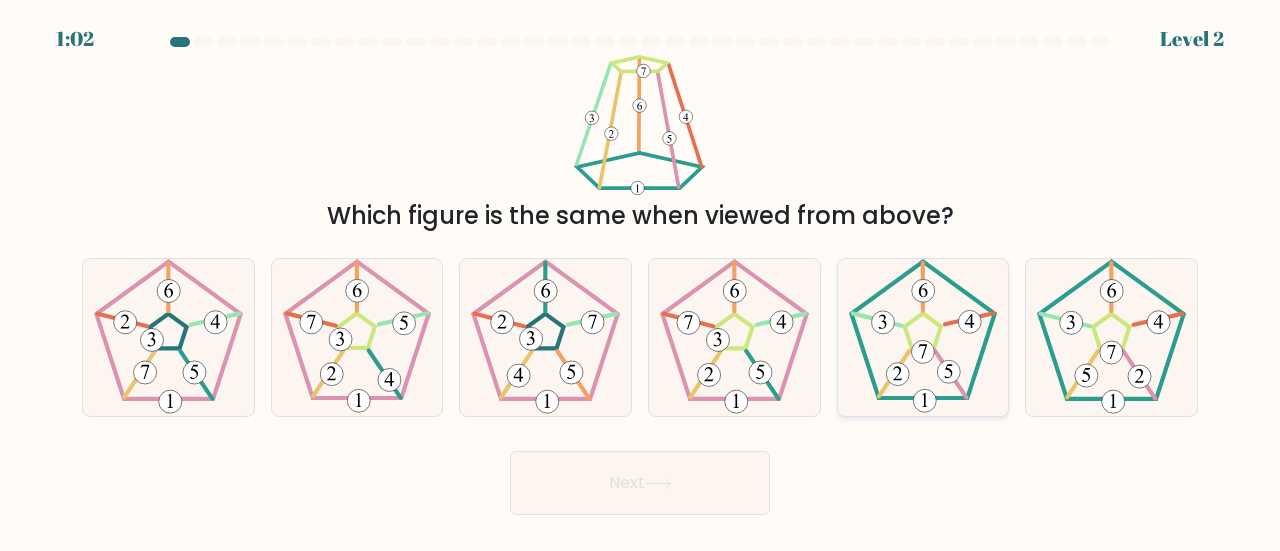 click 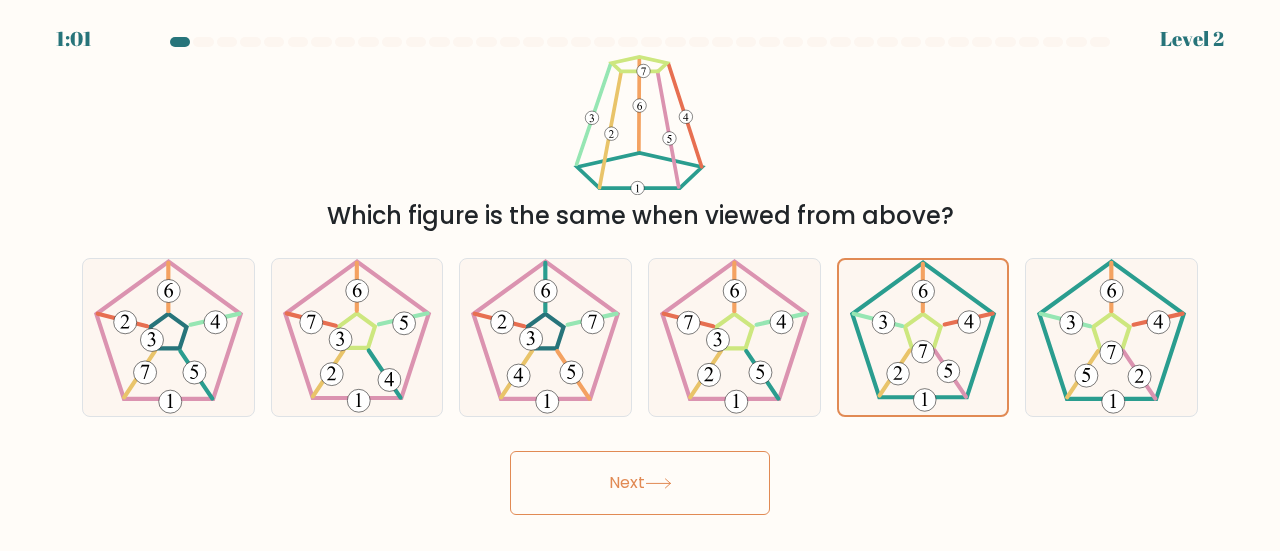 click on "Next" at bounding box center (640, 483) 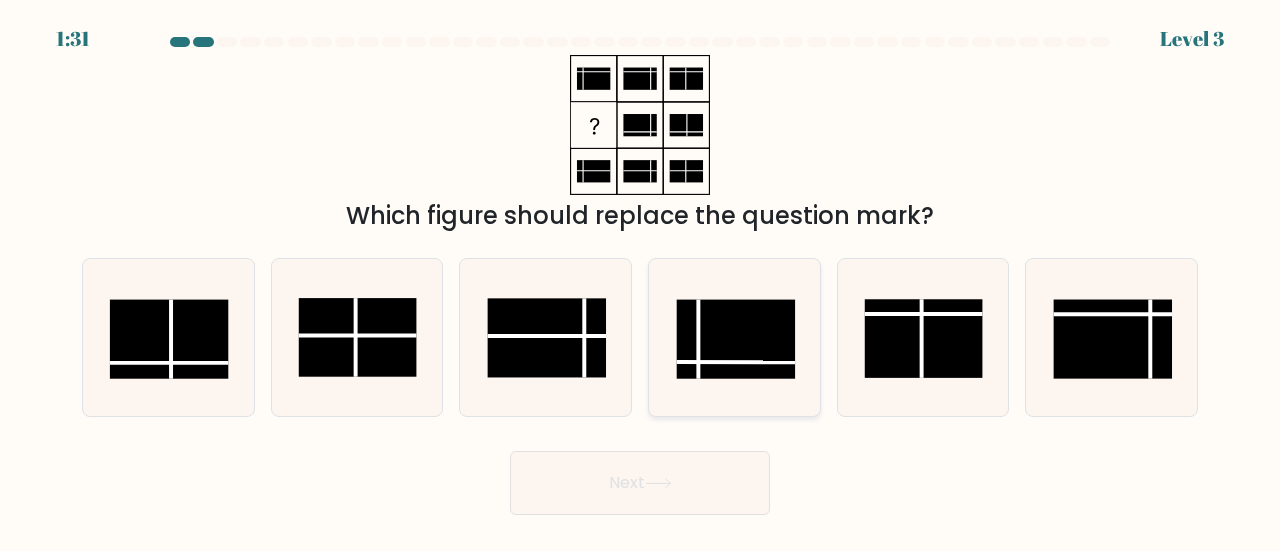click 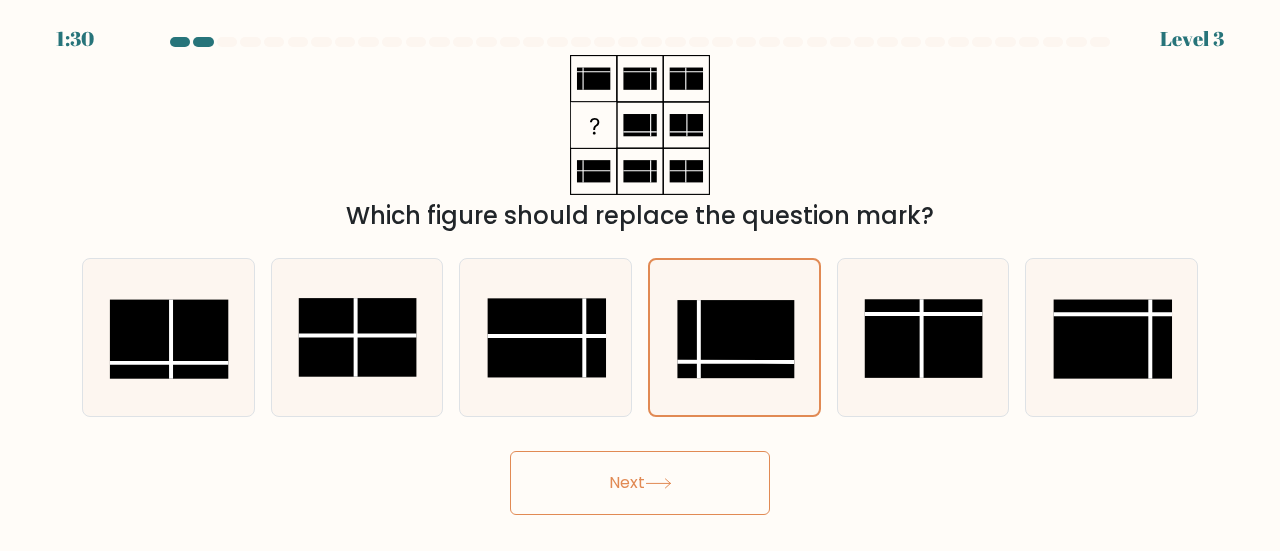 click on "Next" at bounding box center (640, 483) 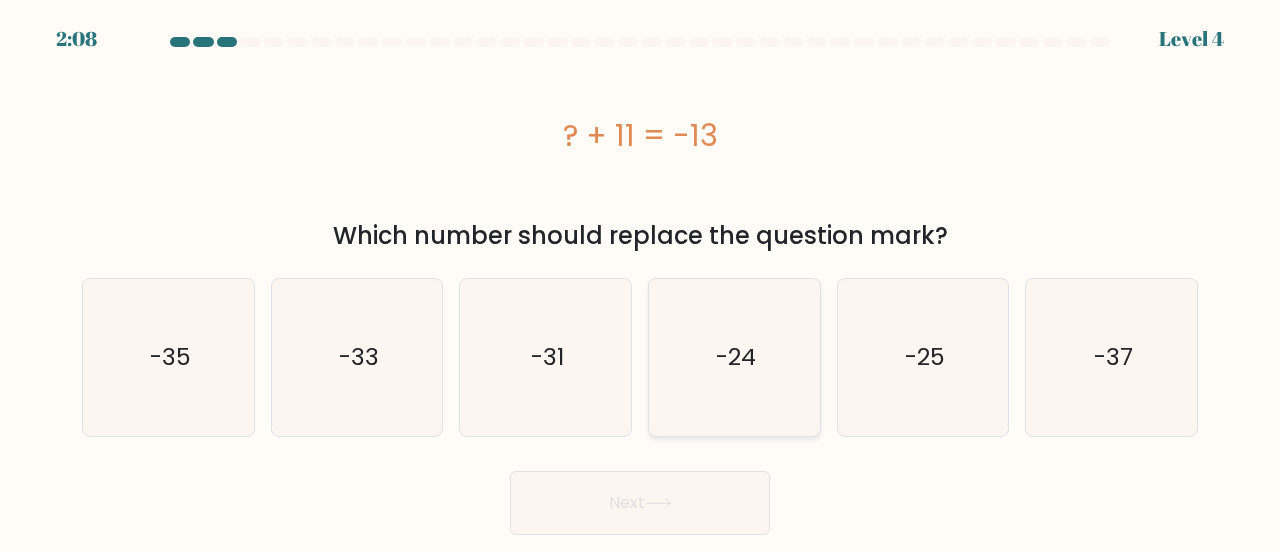 click on "-24" 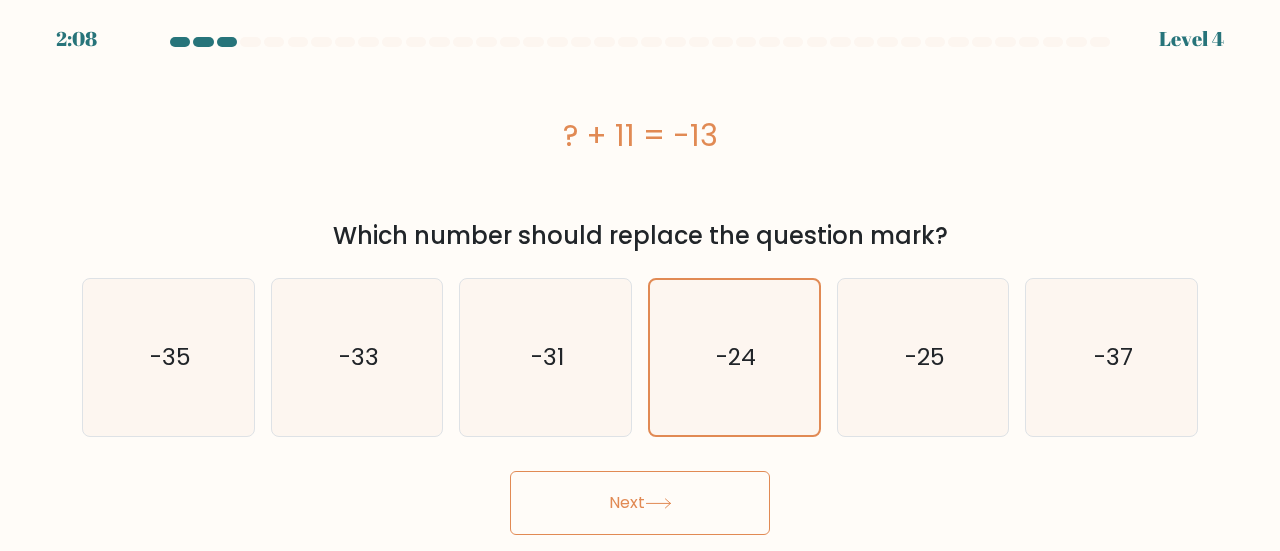 click on "Next" at bounding box center [640, 503] 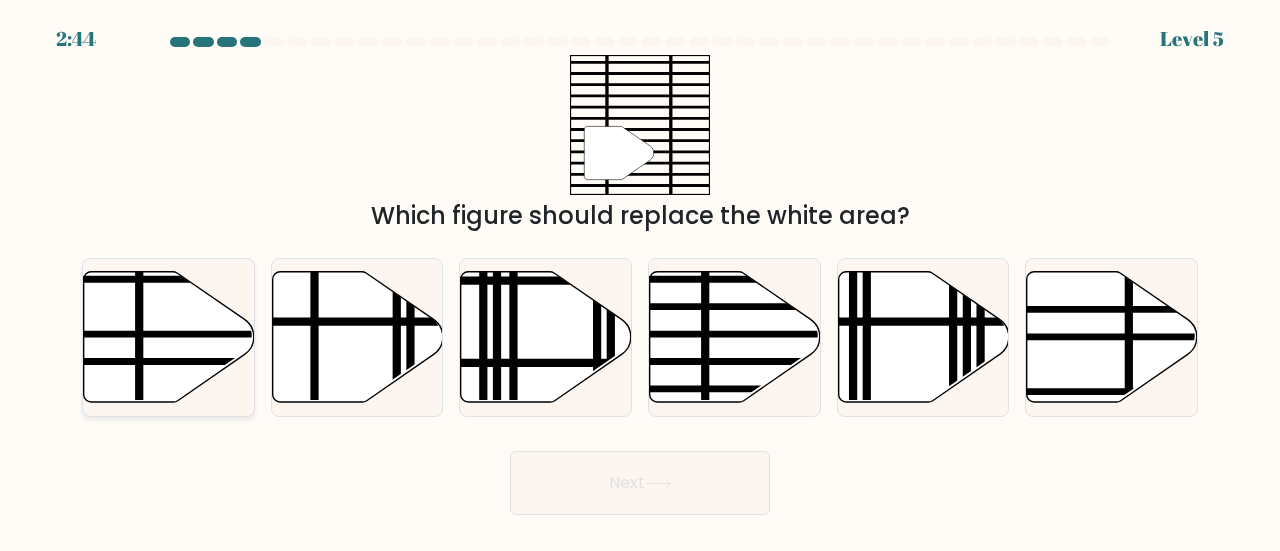 click 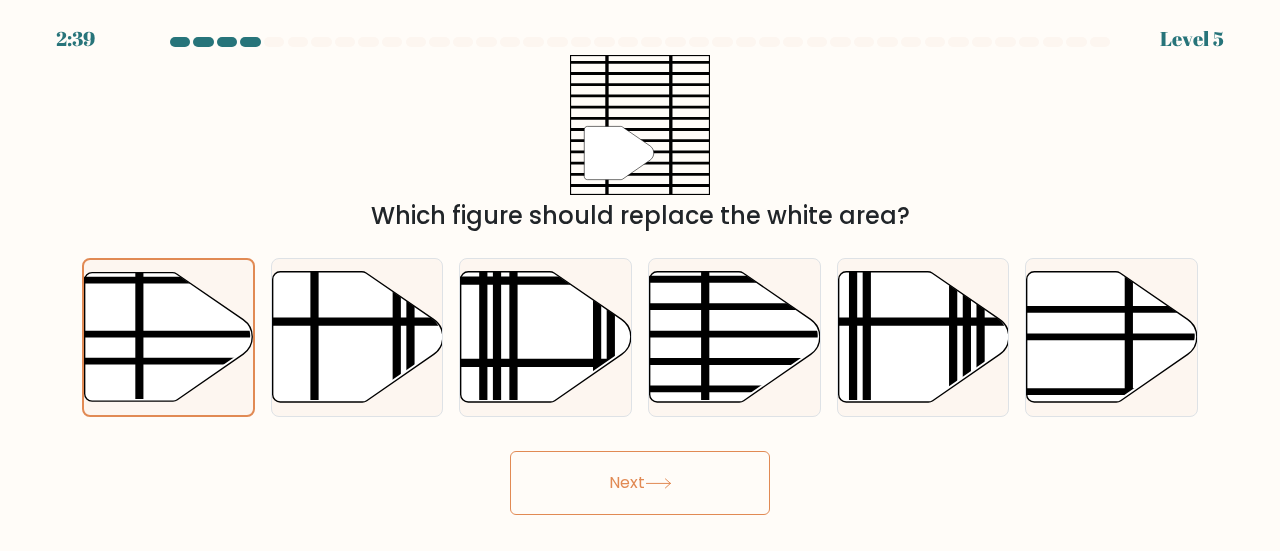 click on "Next" at bounding box center [640, 483] 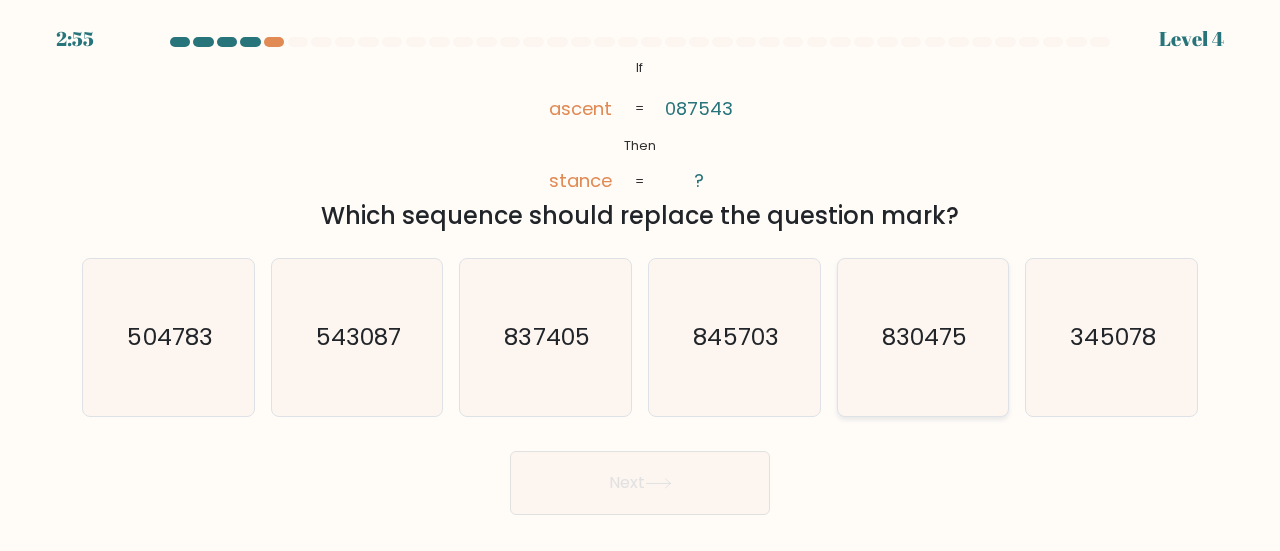 click on "830475" 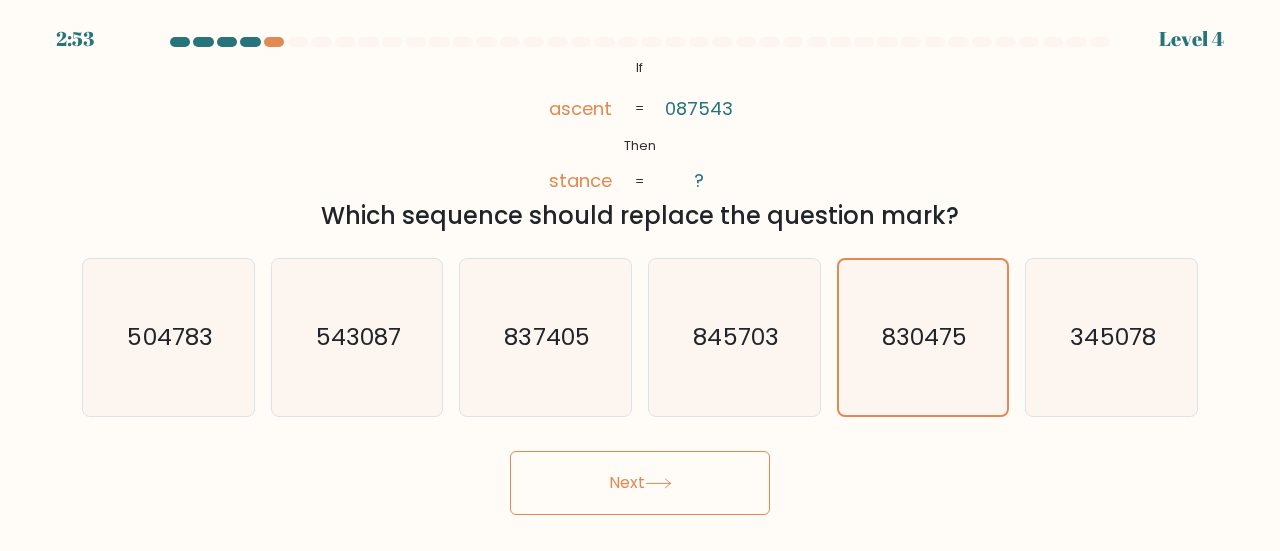 click on "Next" at bounding box center (640, 483) 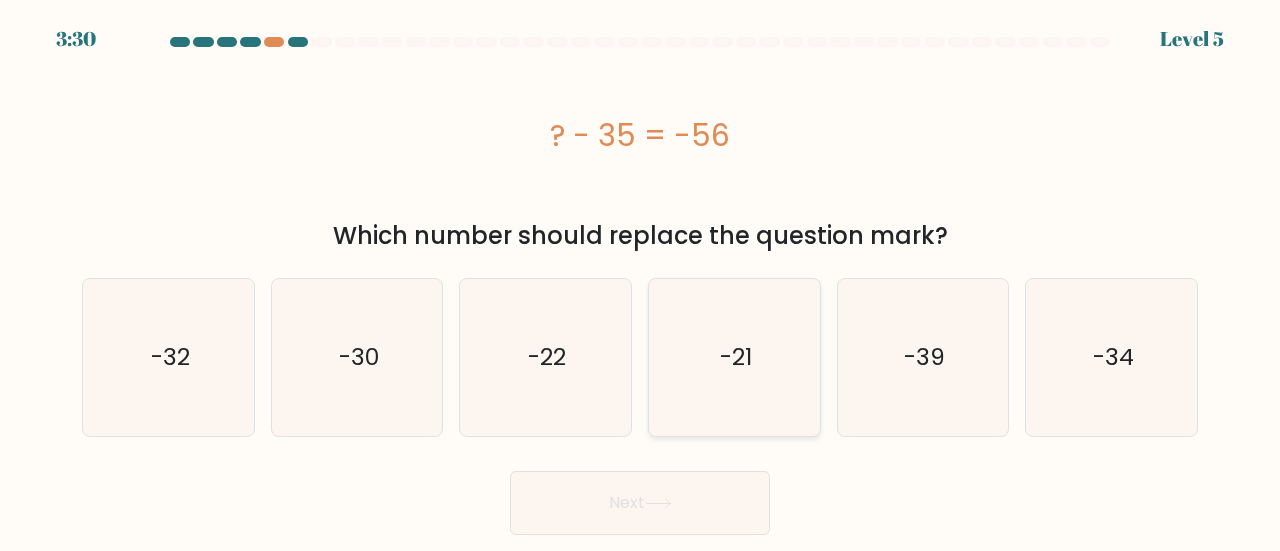 click on "-21" 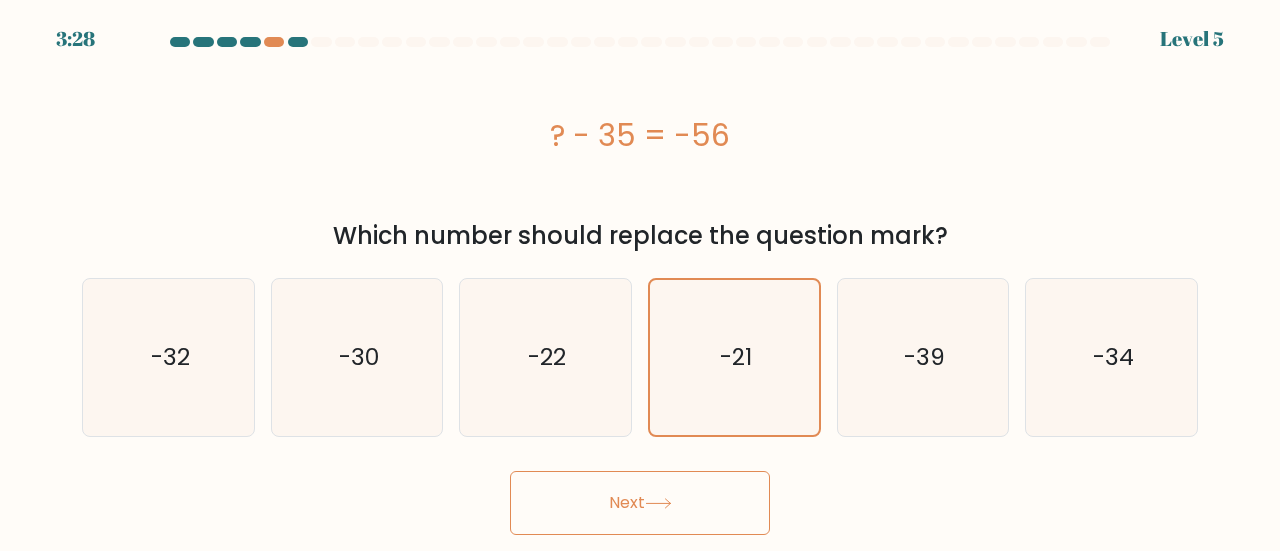 click 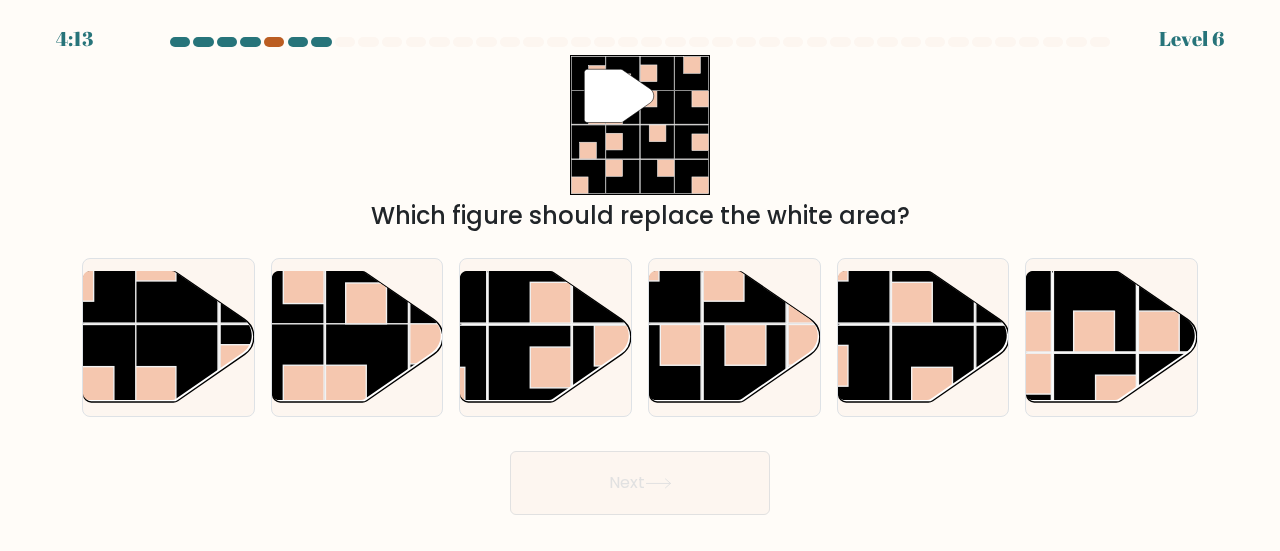 click at bounding box center (274, 42) 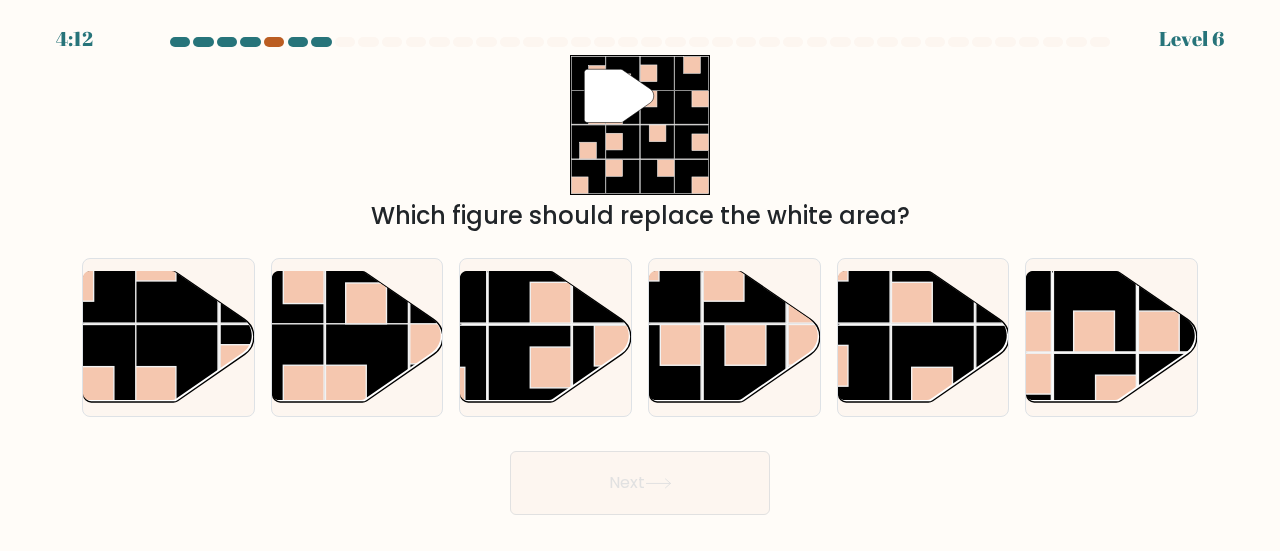 click at bounding box center [274, 42] 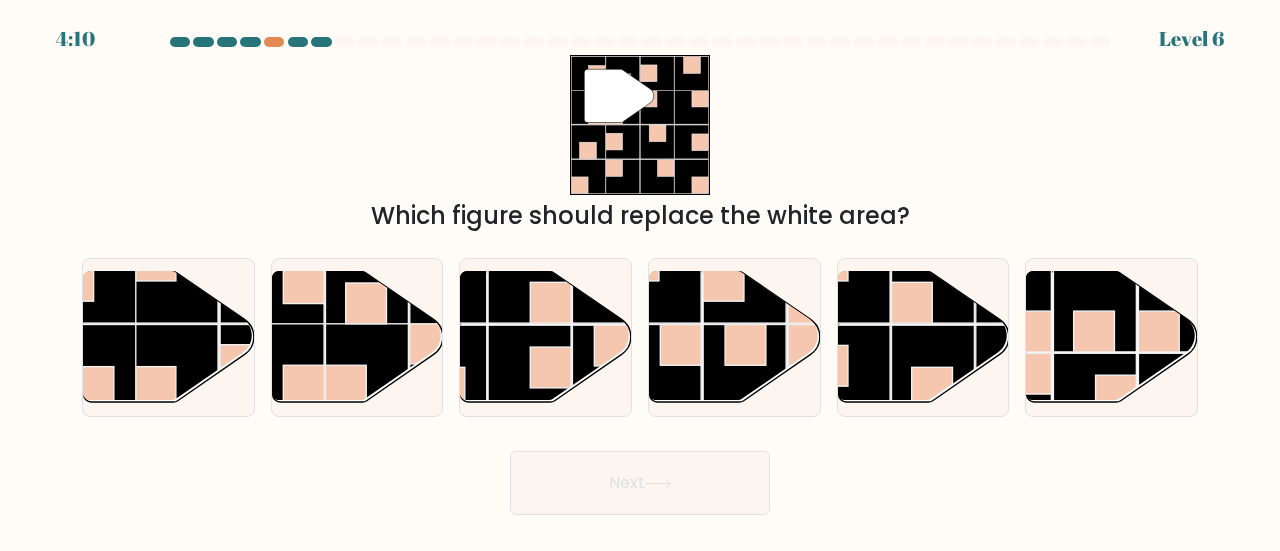 click at bounding box center [345, 42] 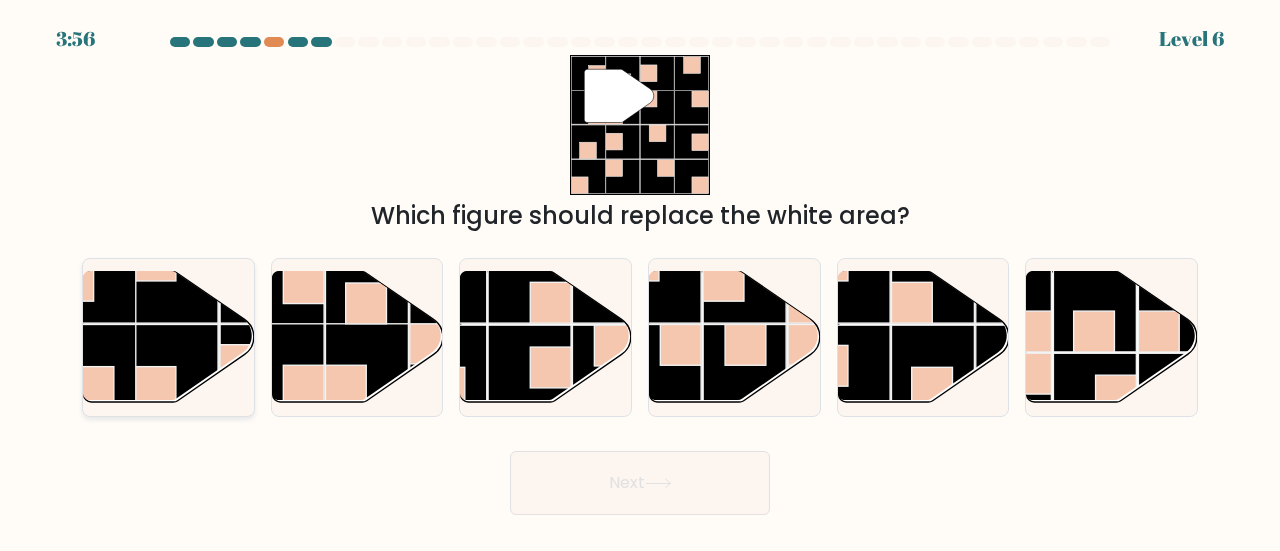 click 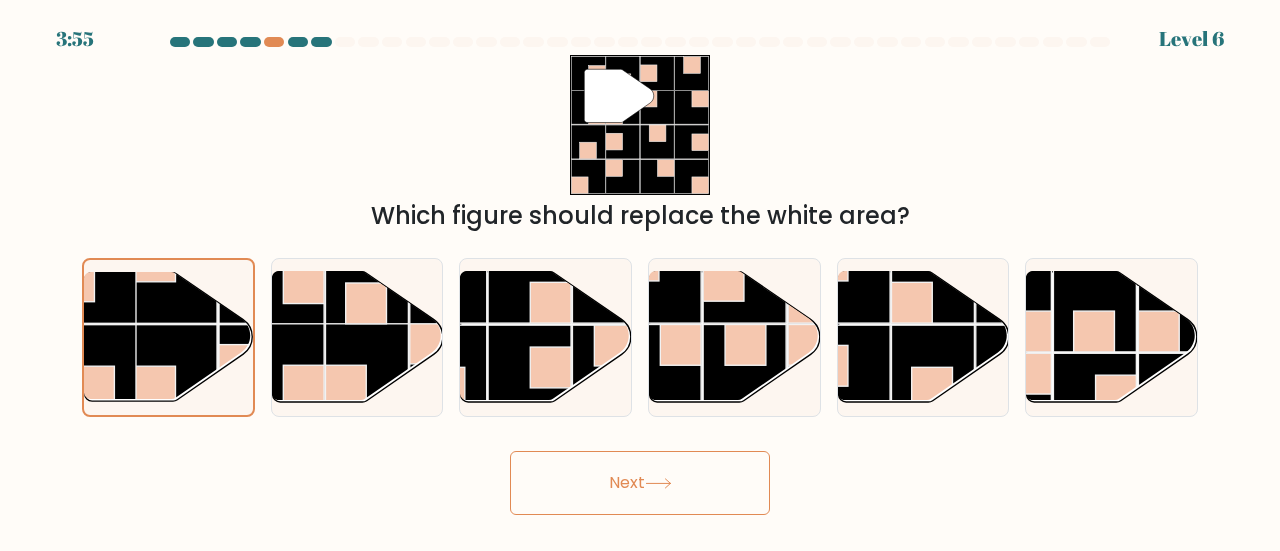 click on "Next" at bounding box center (640, 483) 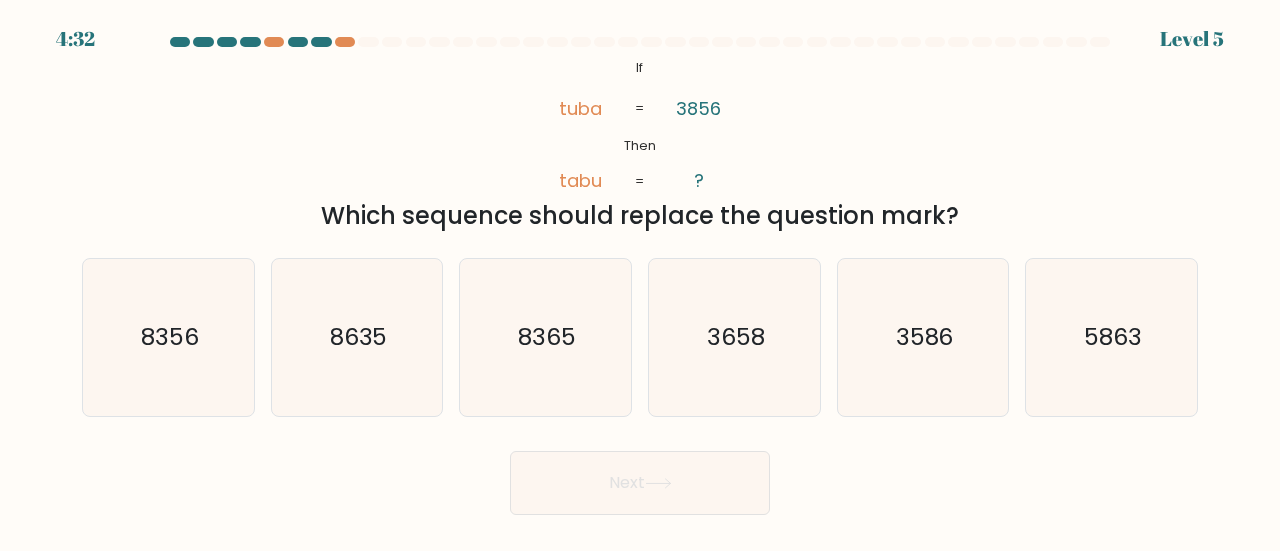 click on "4:32
Level 5" at bounding box center (640, 27) 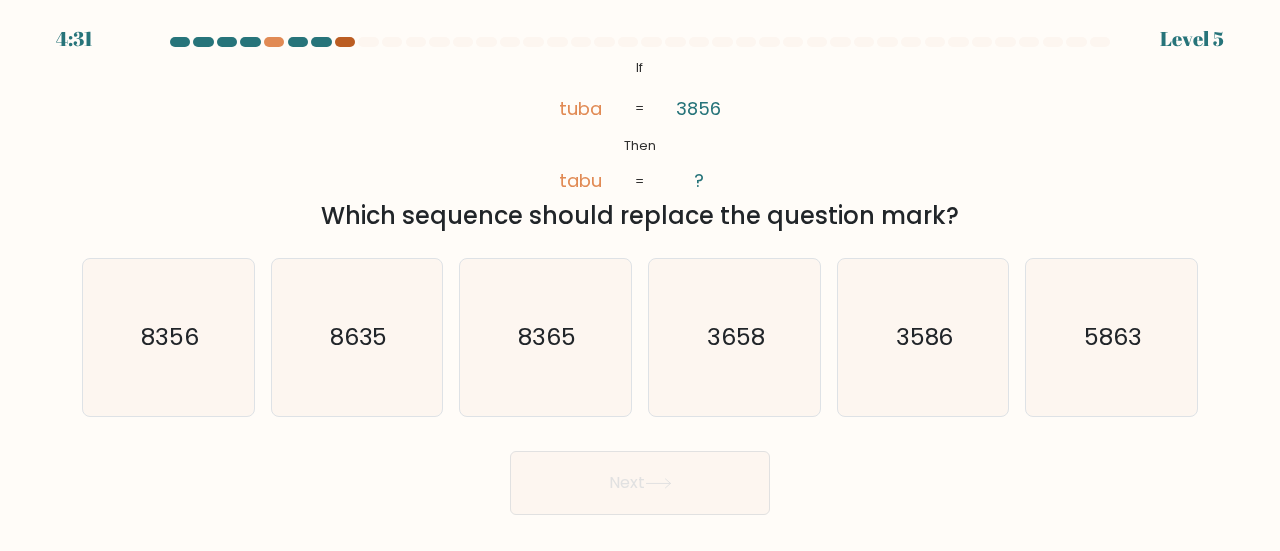 click at bounding box center (345, 42) 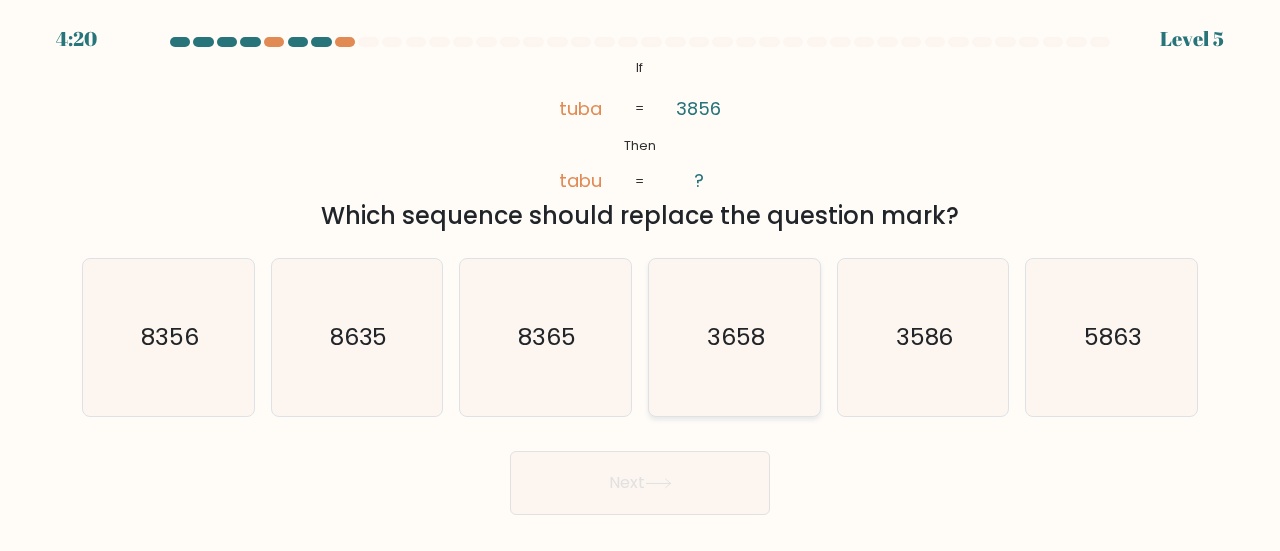 click on "3658" 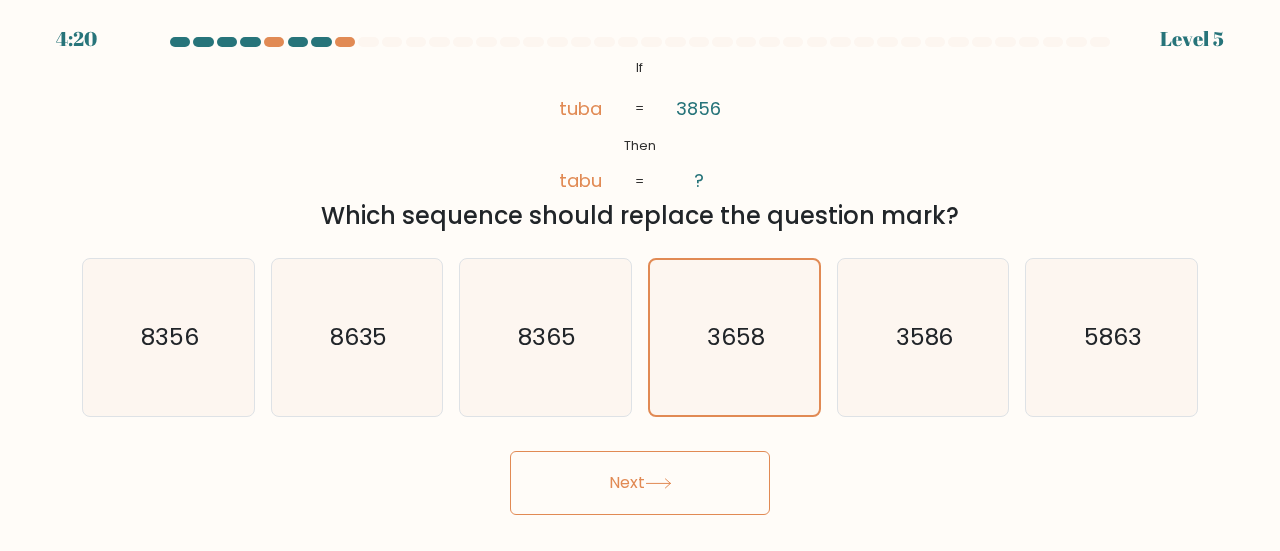click on "Next" at bounding box center [640, 483] 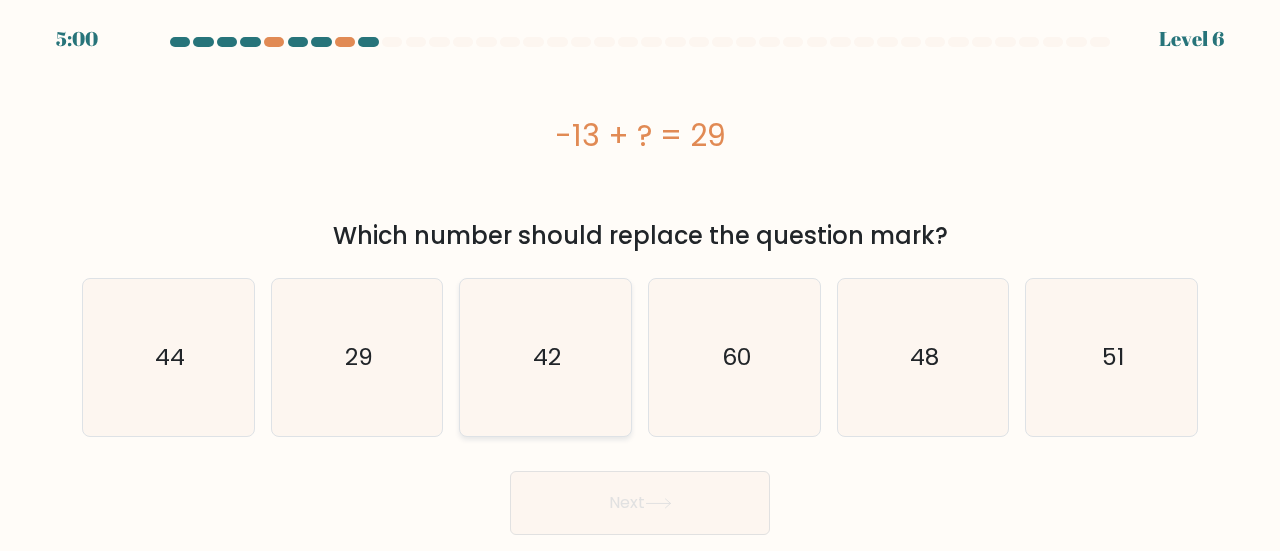 click on "42" 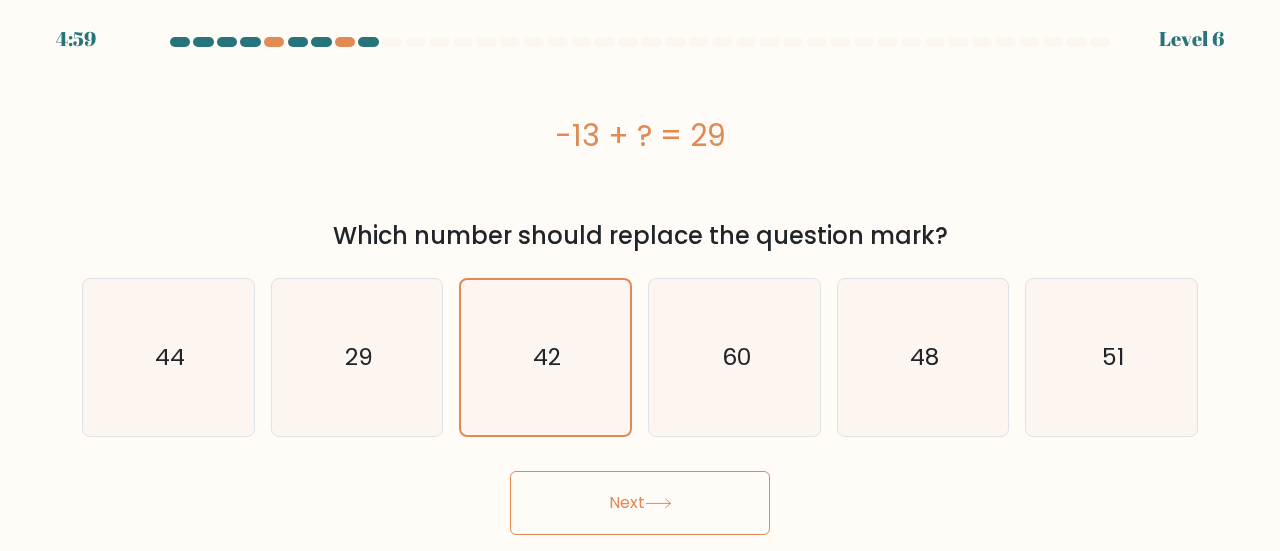 click on "Next" at bounding box center [640, 503] 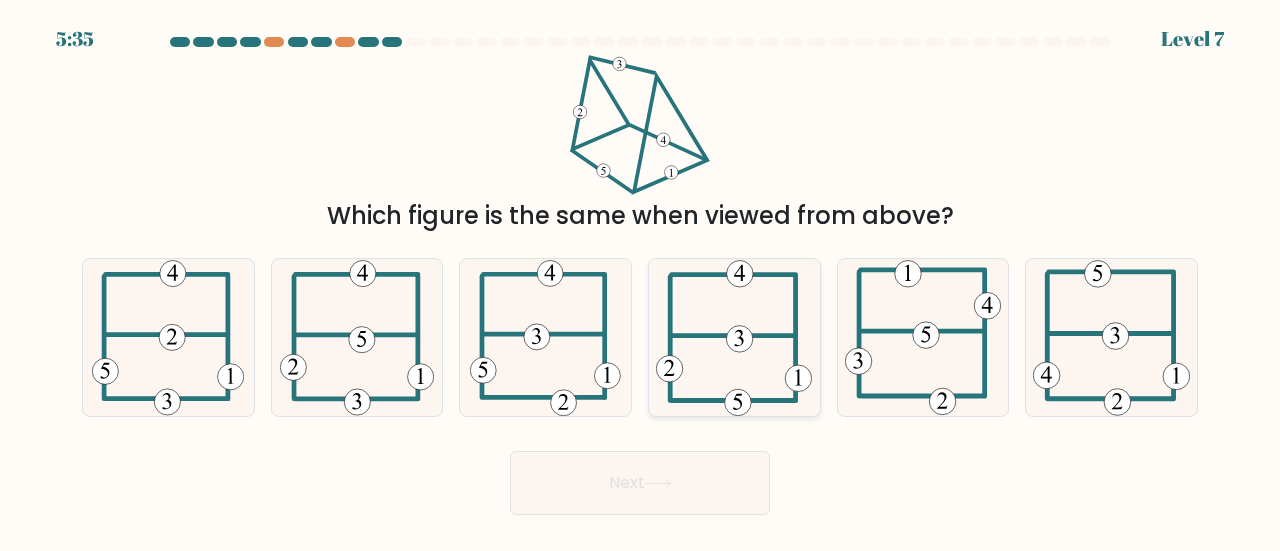 click 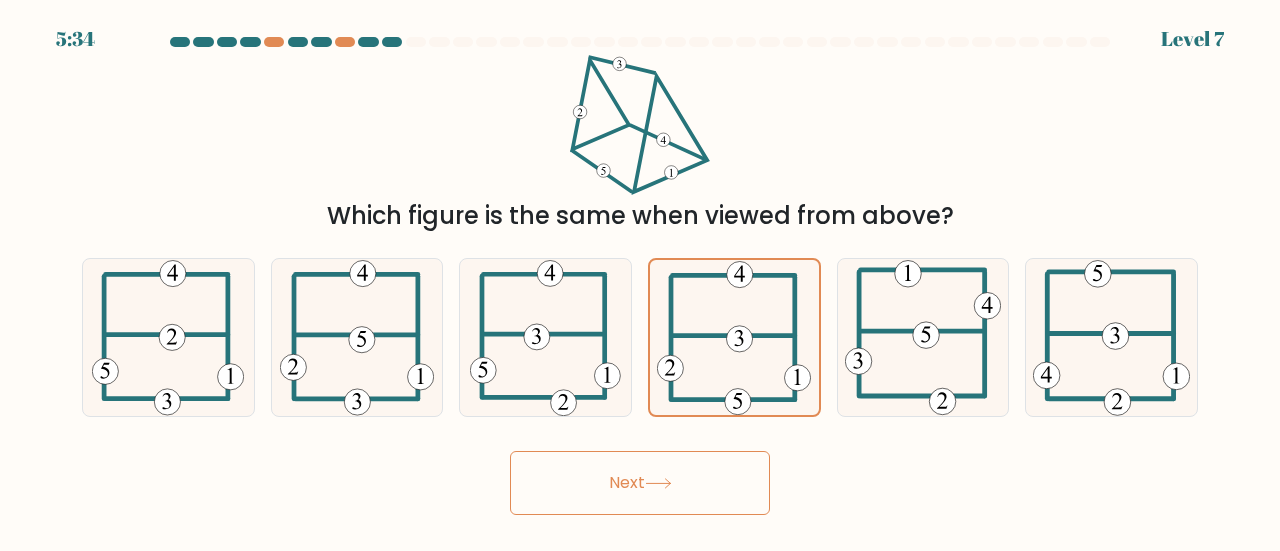 click on "Next" at bounding box center [640, 483] 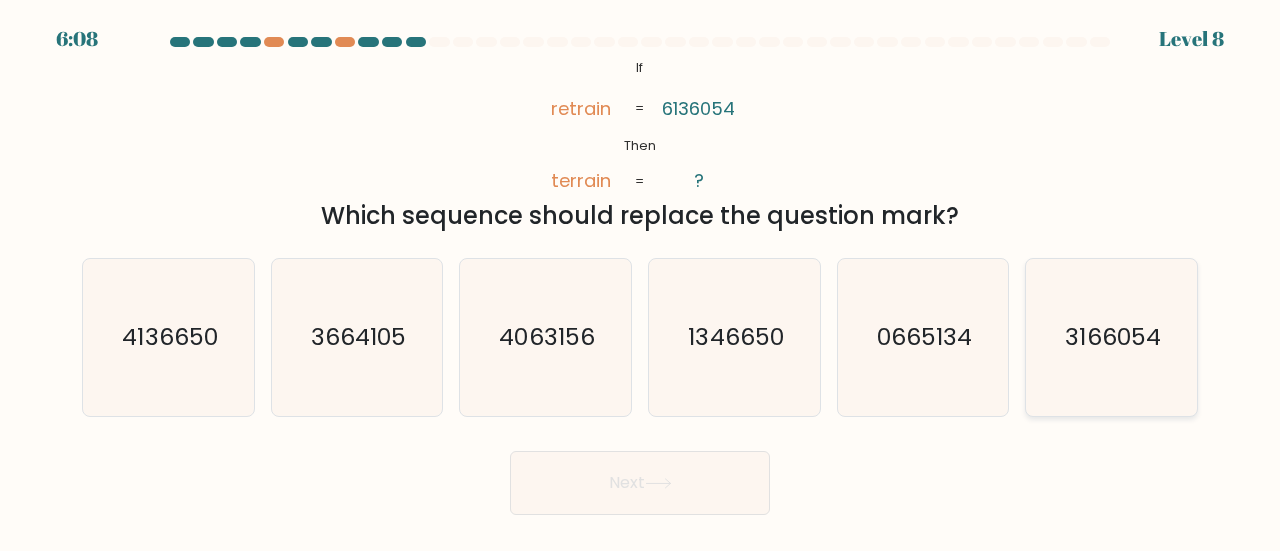 click on "3166054" 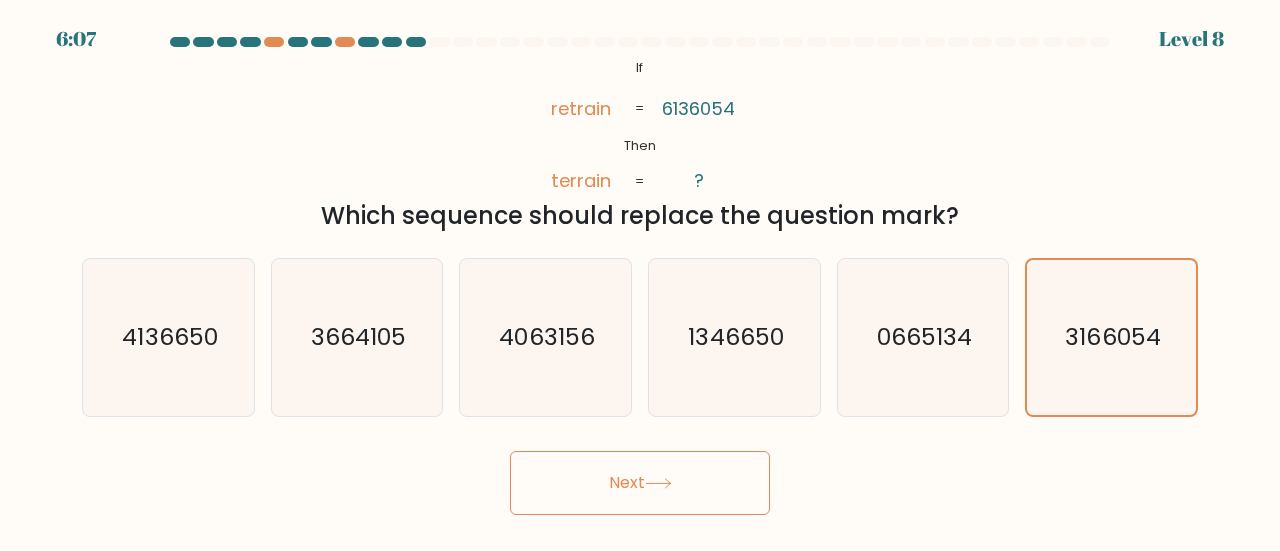 click 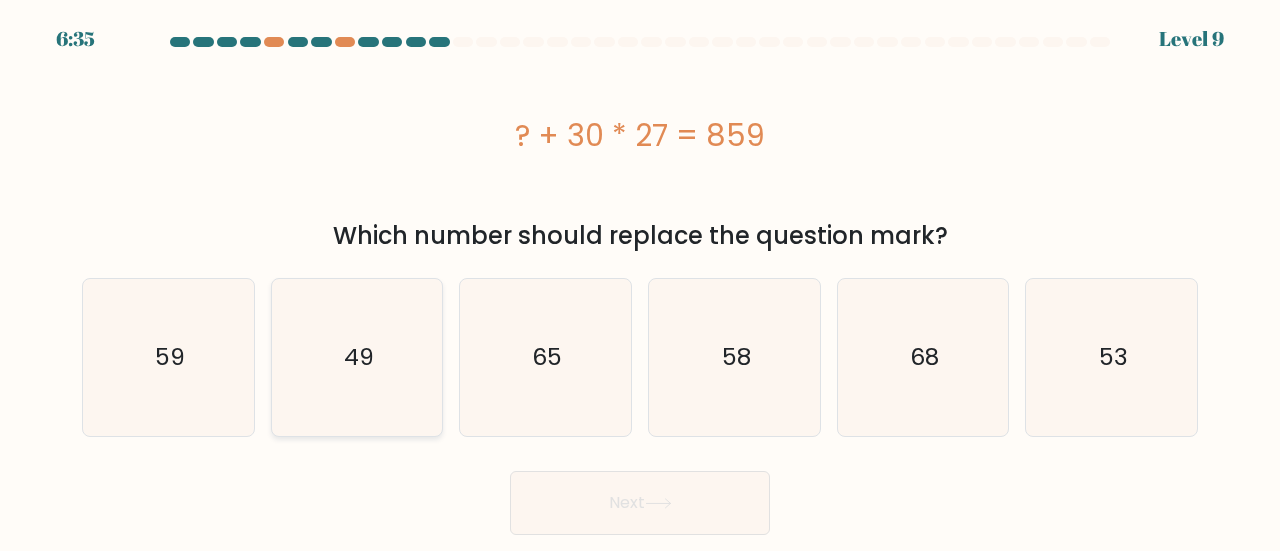 click on "49" 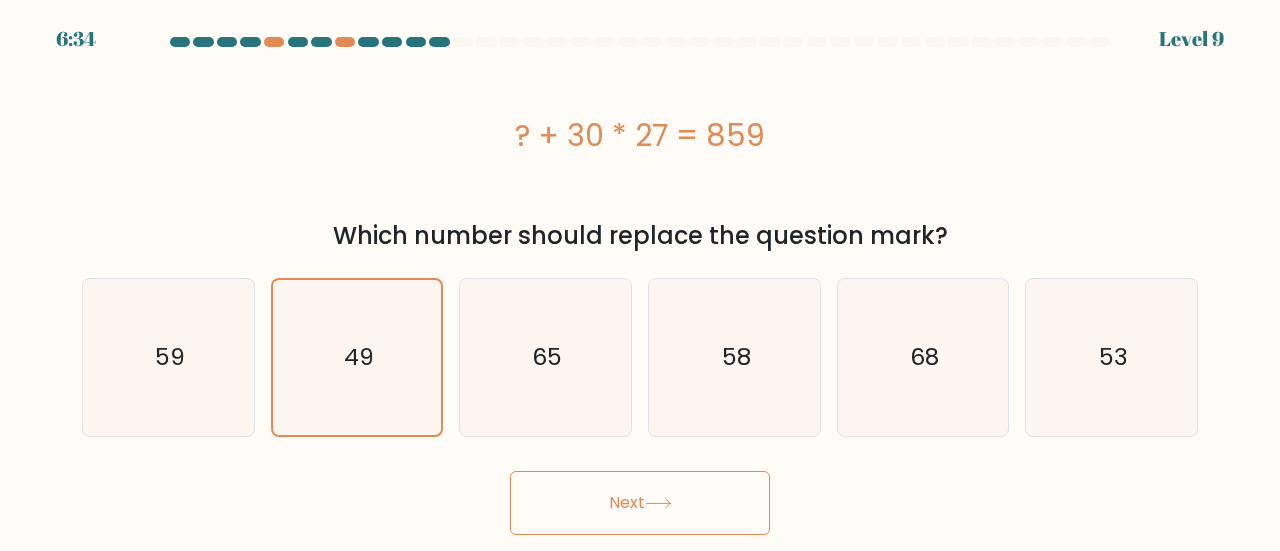 click on "Next" at bounding box center (640, 503) 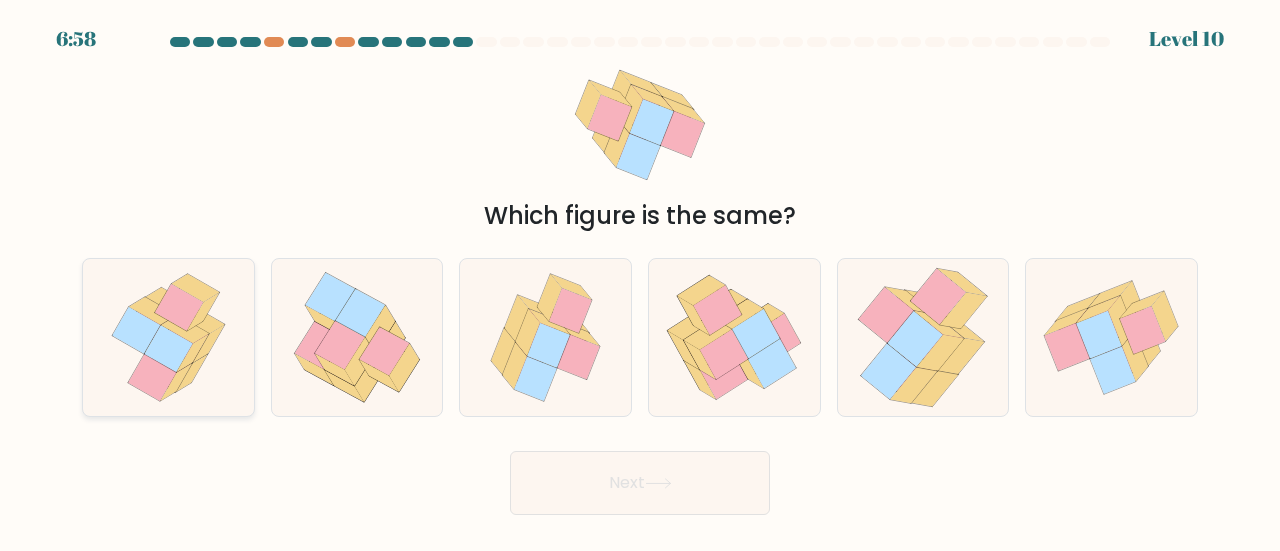 click 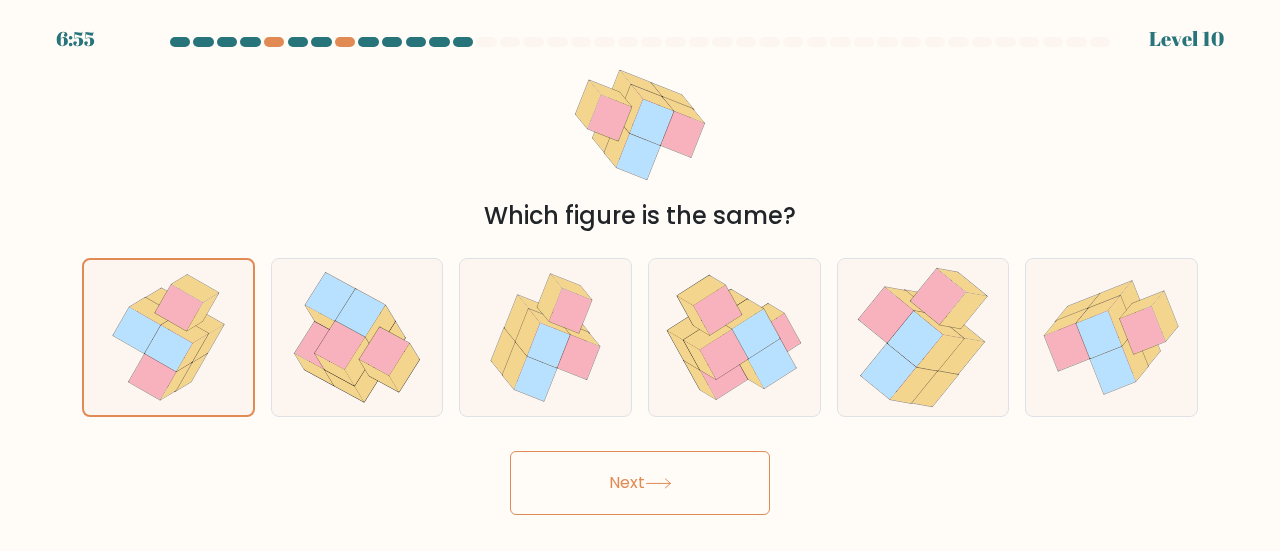 click on "Next" at bounding box center (640, 483) 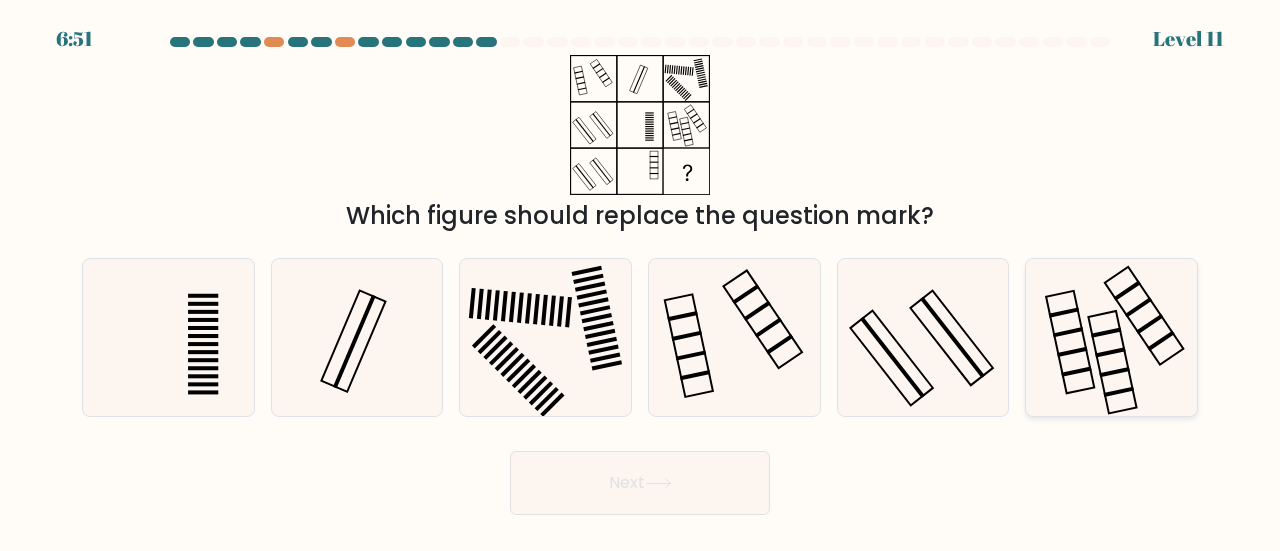 click 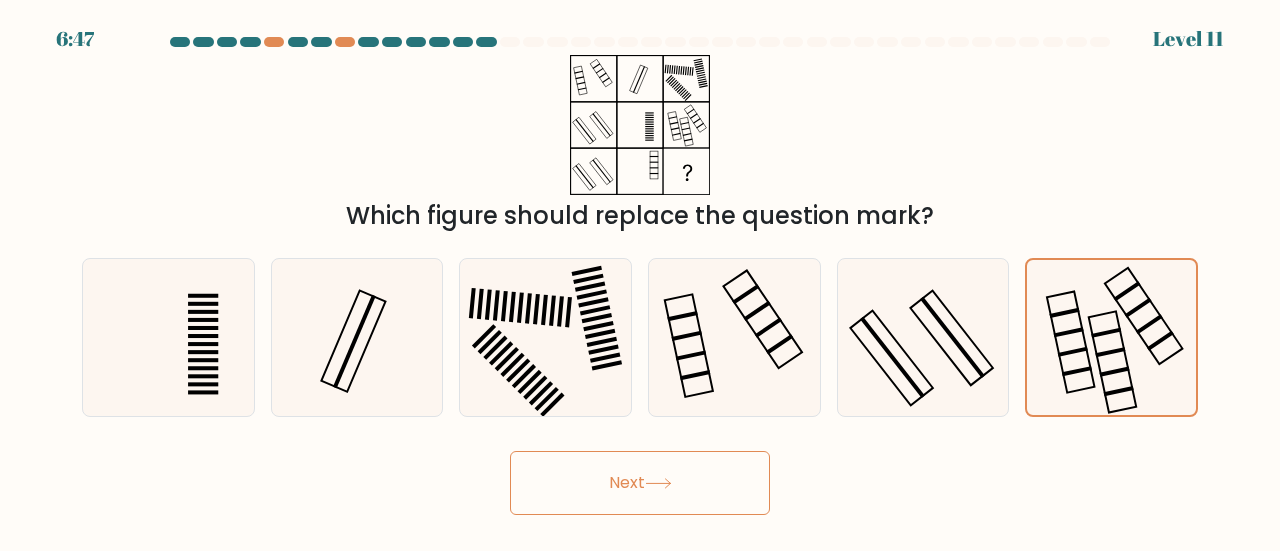 click on "Next" at bounding box center (640, 483) 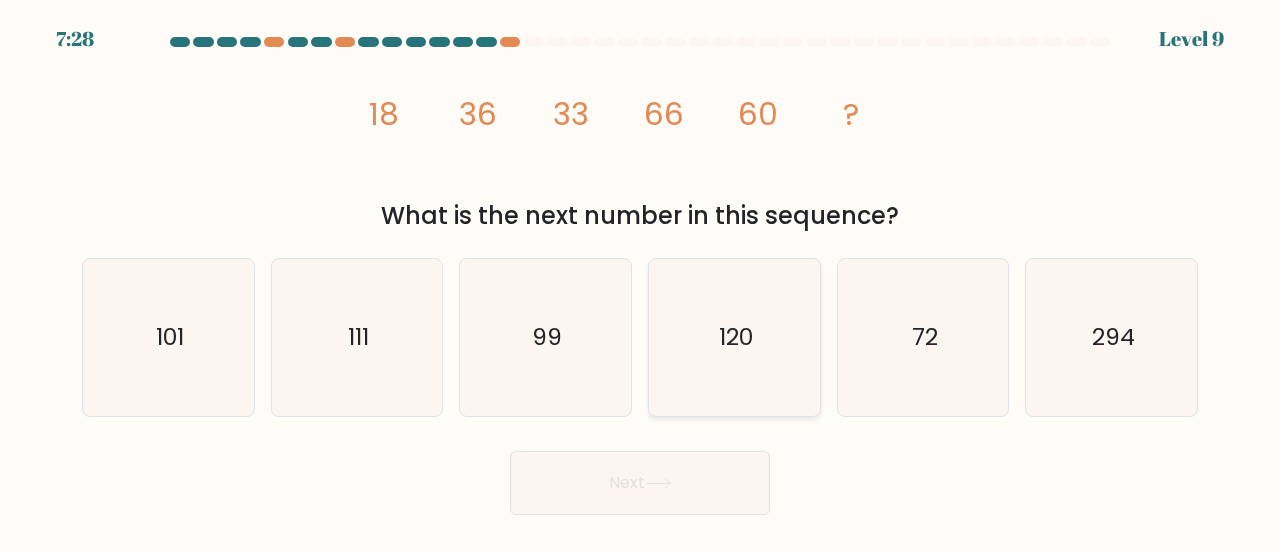 click on "120" 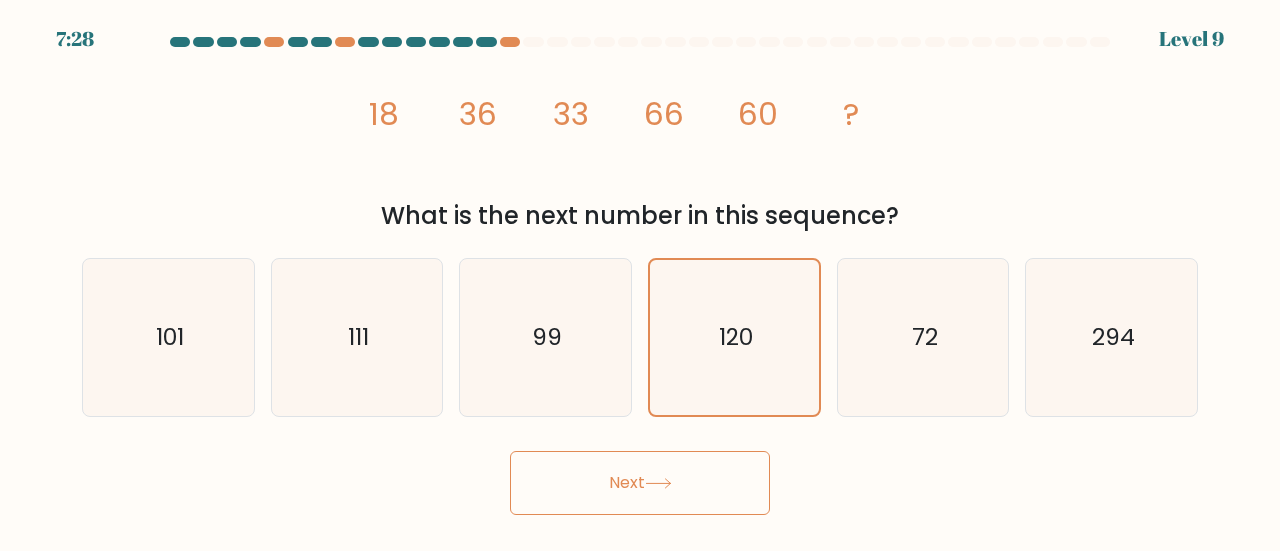 click on "Next" at bounding box center (640, 483) 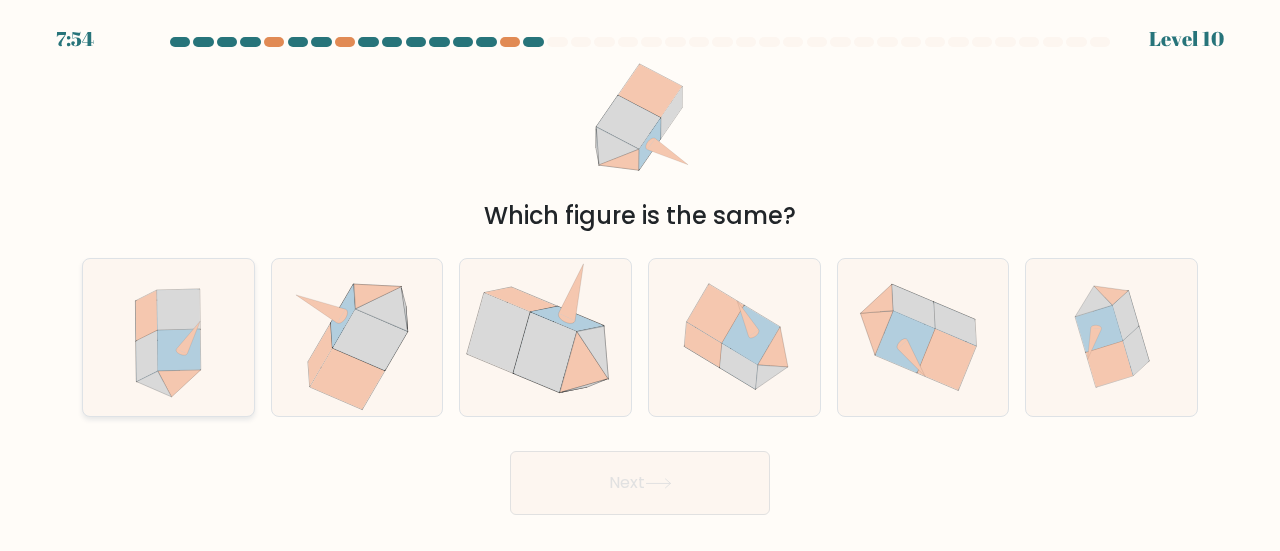 click 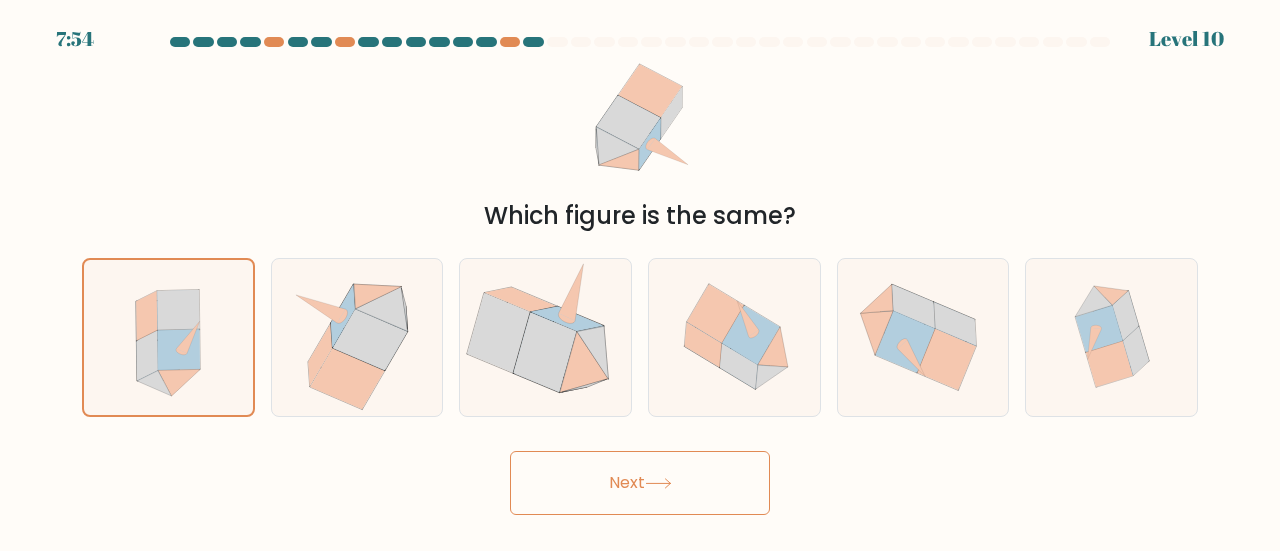 click on "Next" at bounding box center [640, 483] 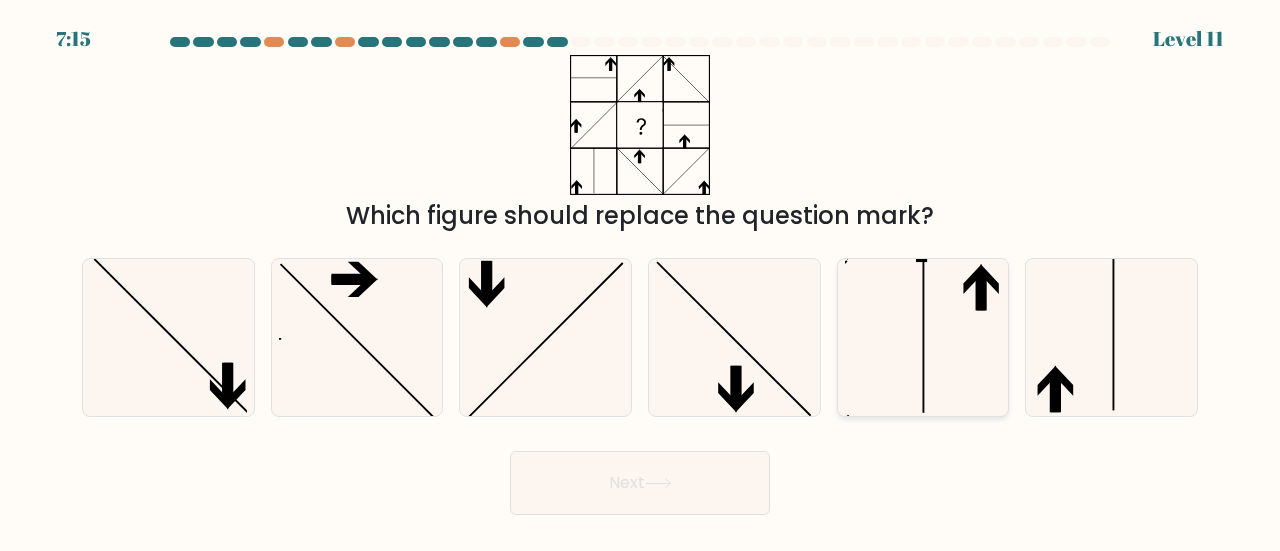 click 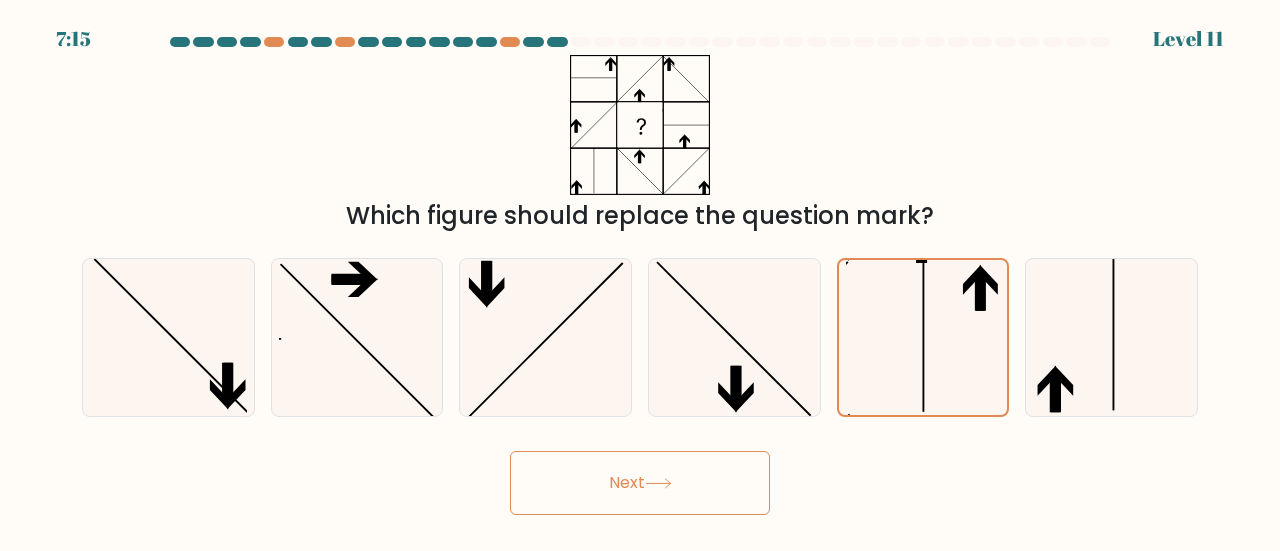 click on "Next" at bounding box center (640, 483) 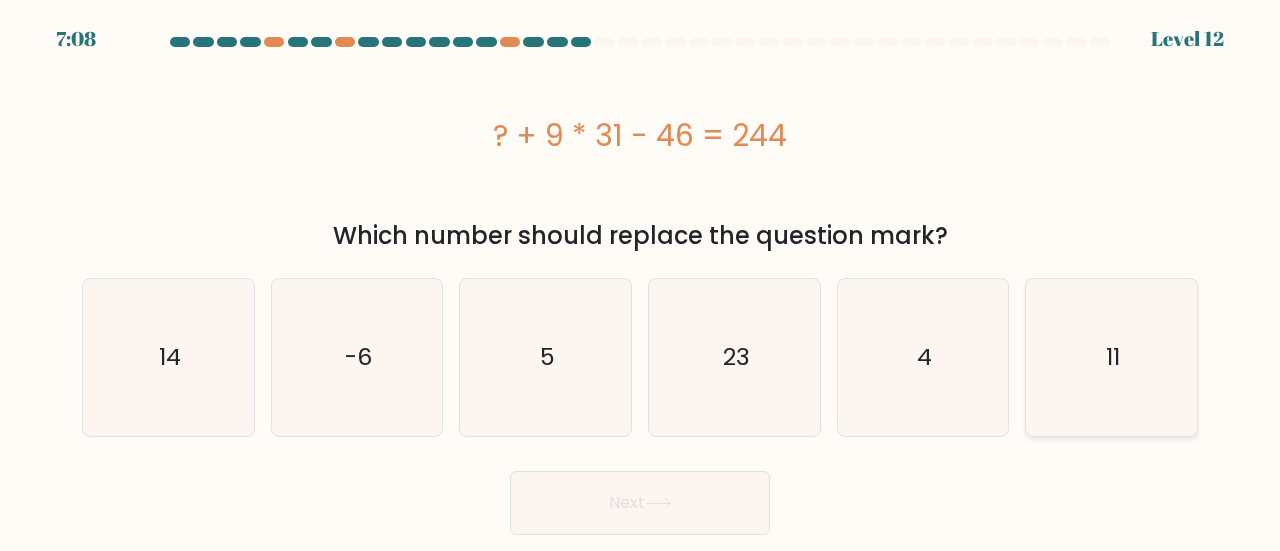 click on "11" 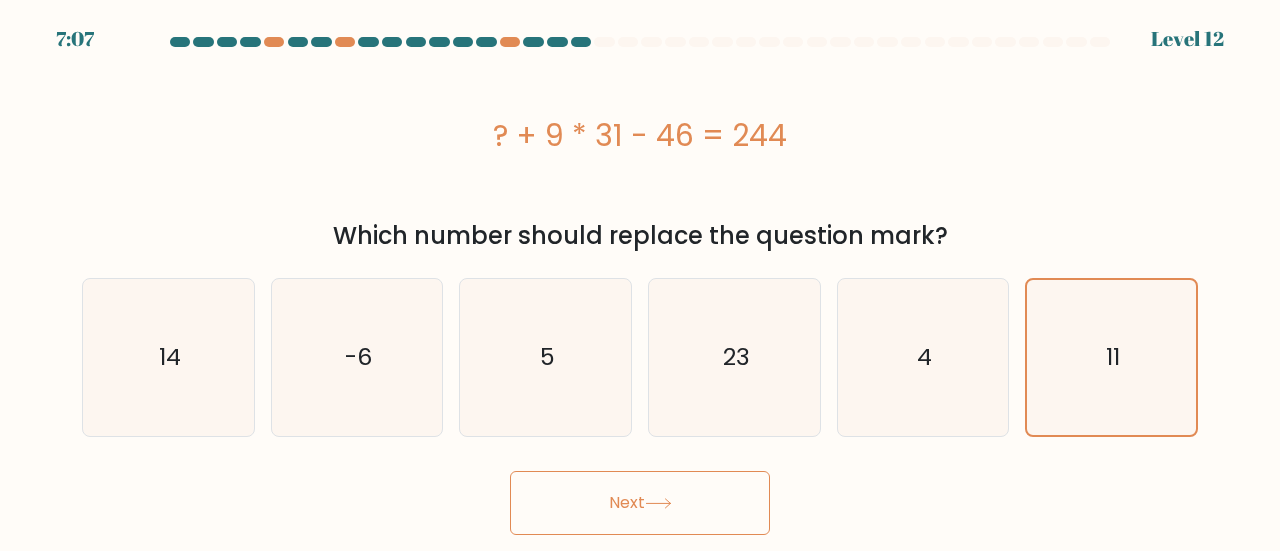 click on "Next" at bounding box center [640, 503] 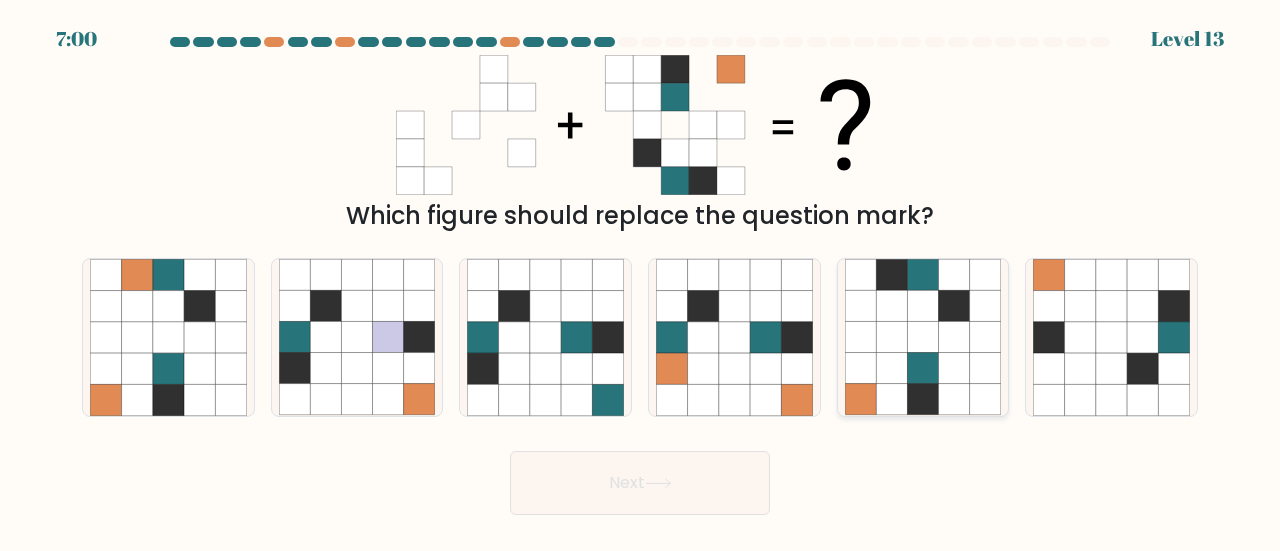 click 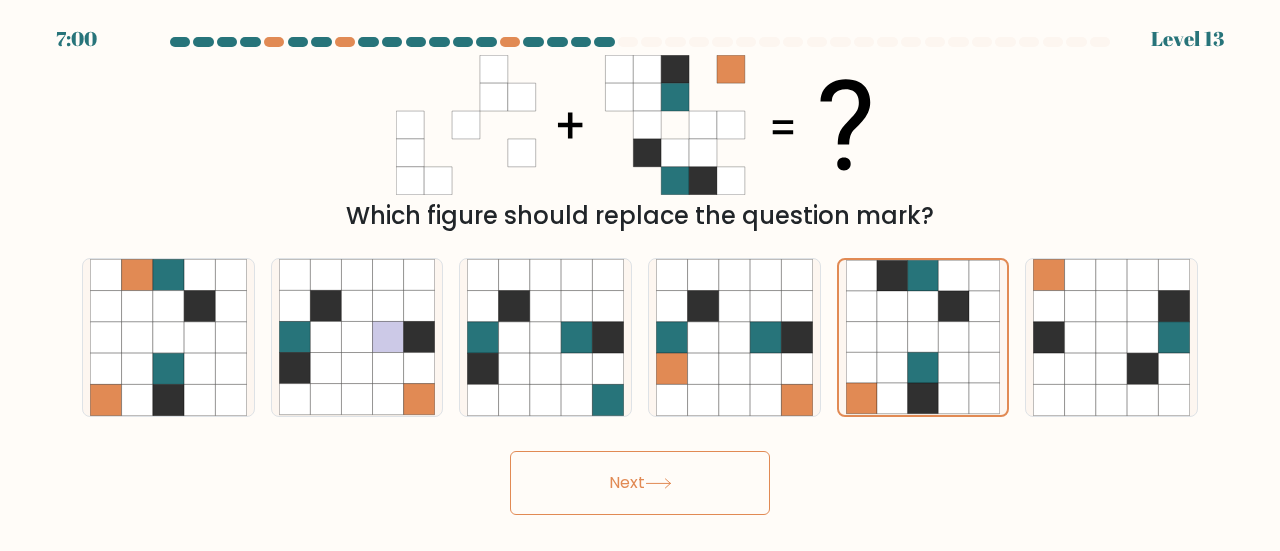 click on "Next" at bounding box center (640, 483) 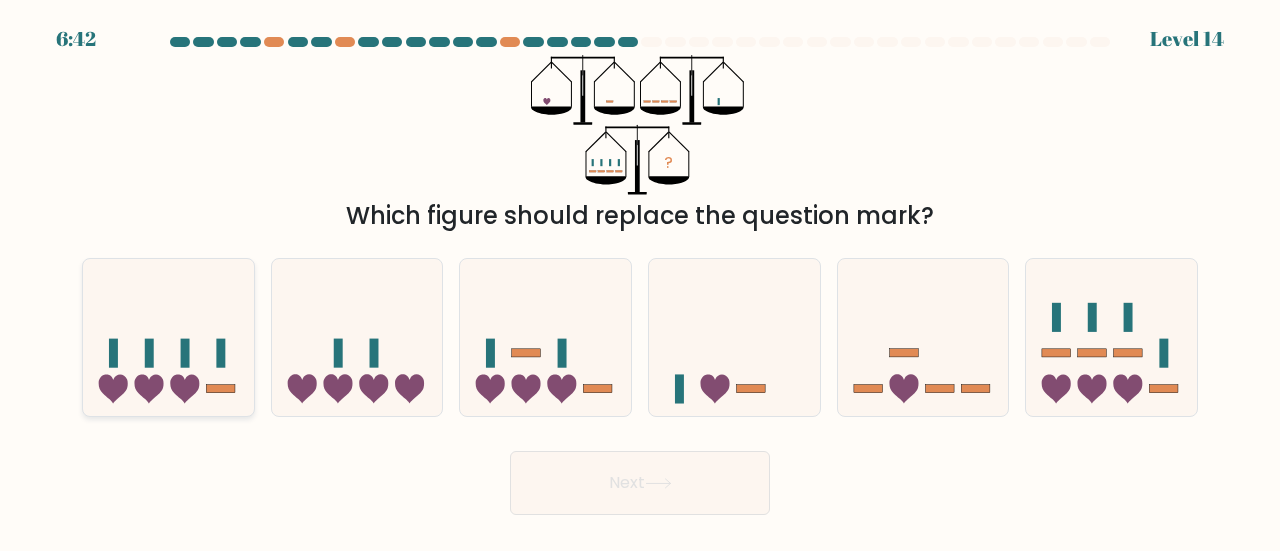 click 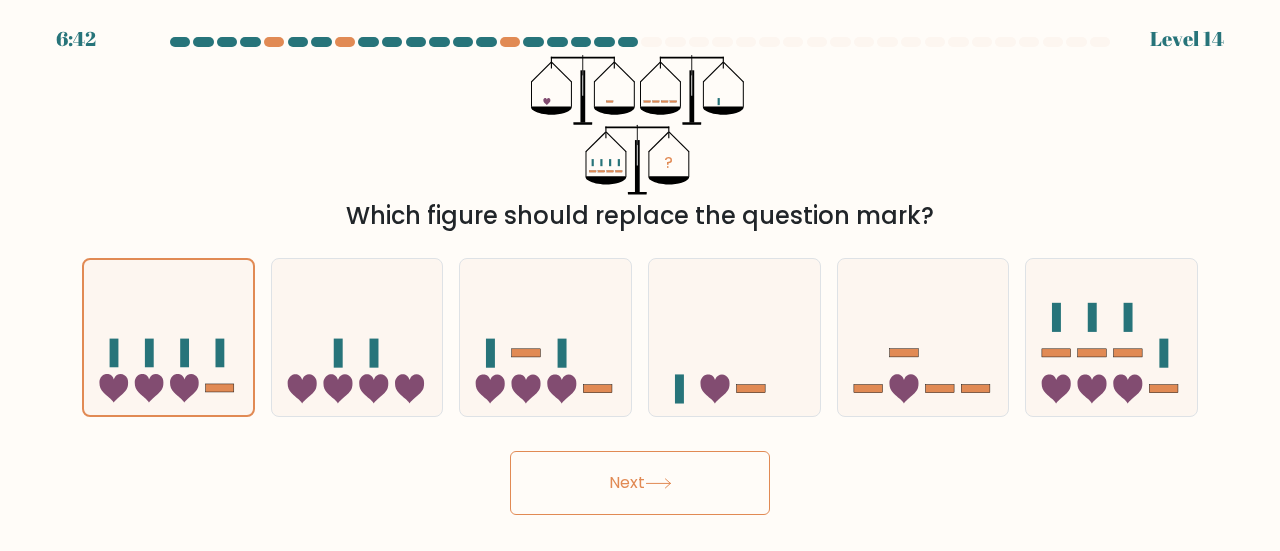click on "Next" at bounding box center (640, 483) 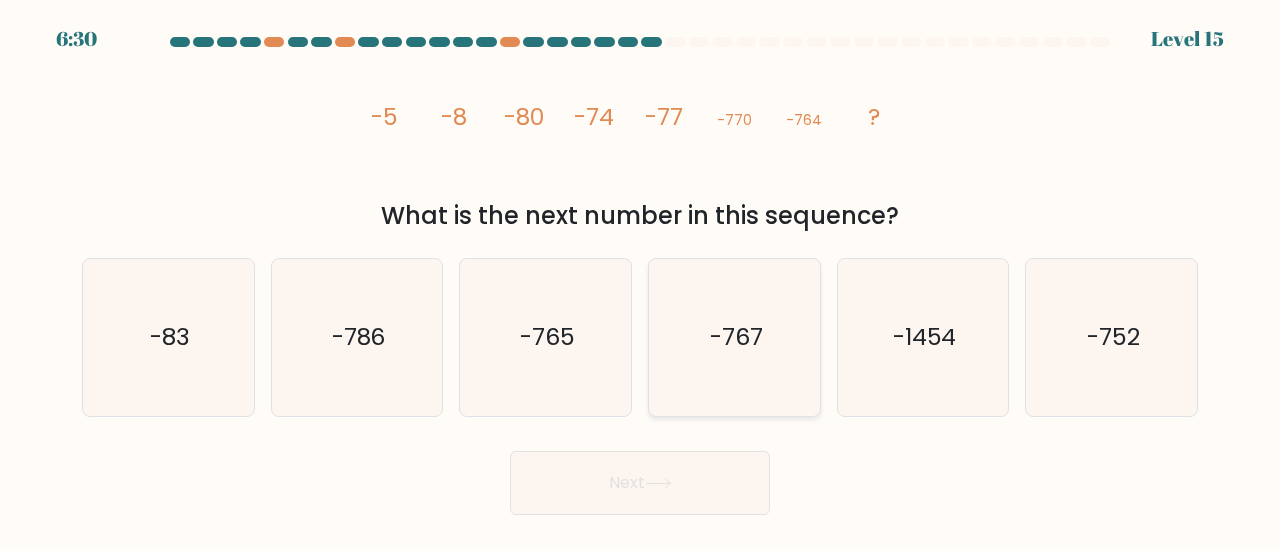 click on "-767" 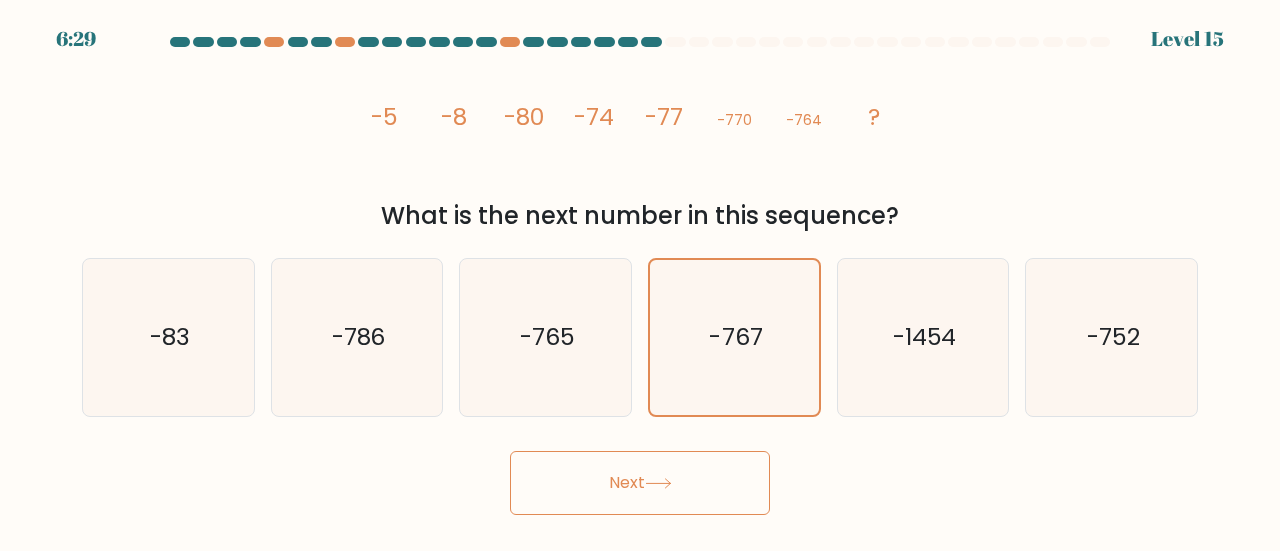 click on "Next" at bounding box center [640, 483] 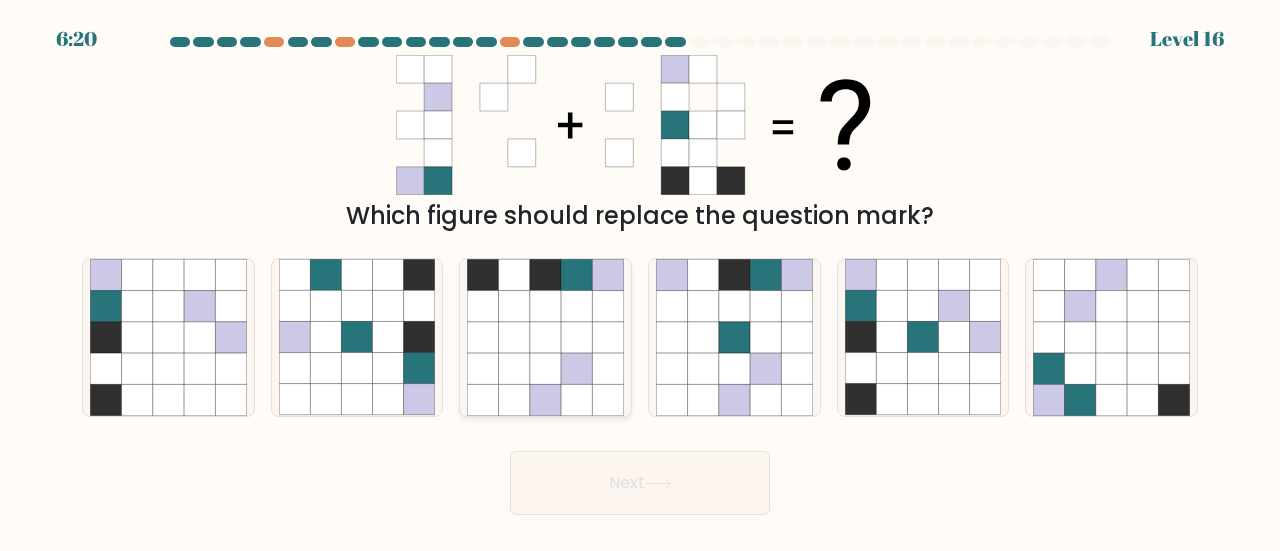click 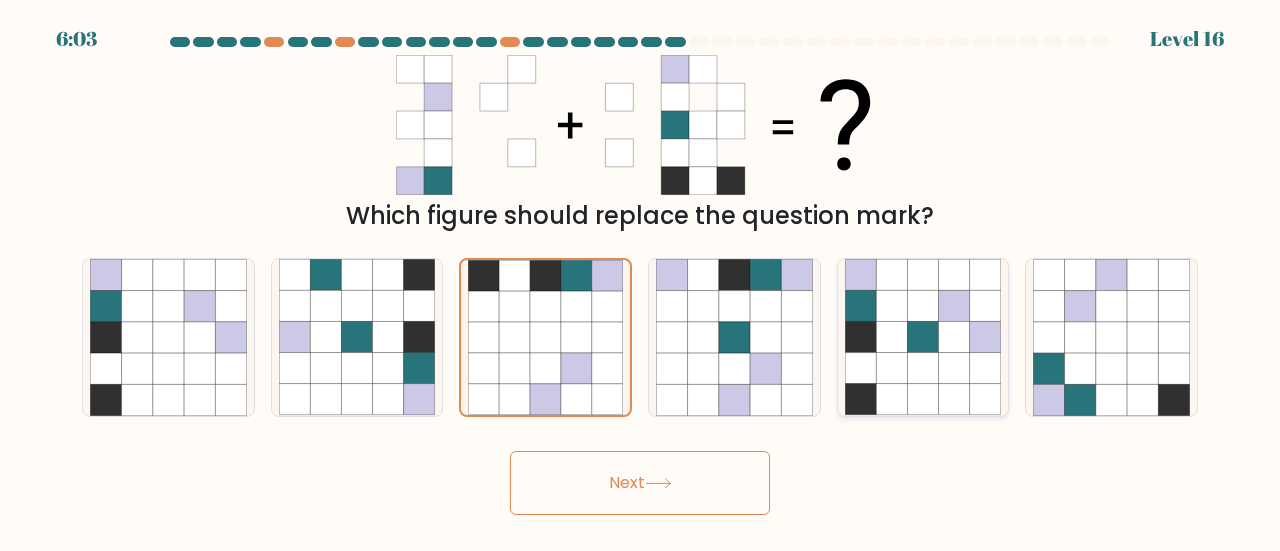 click 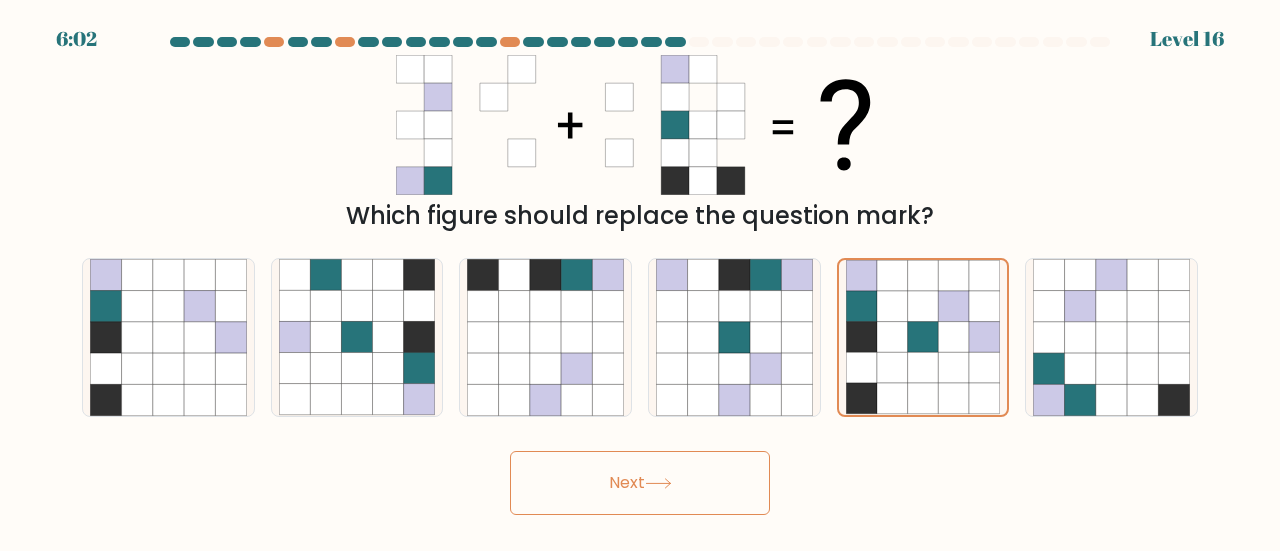 click on "Next" at bounding box center (640, 478) 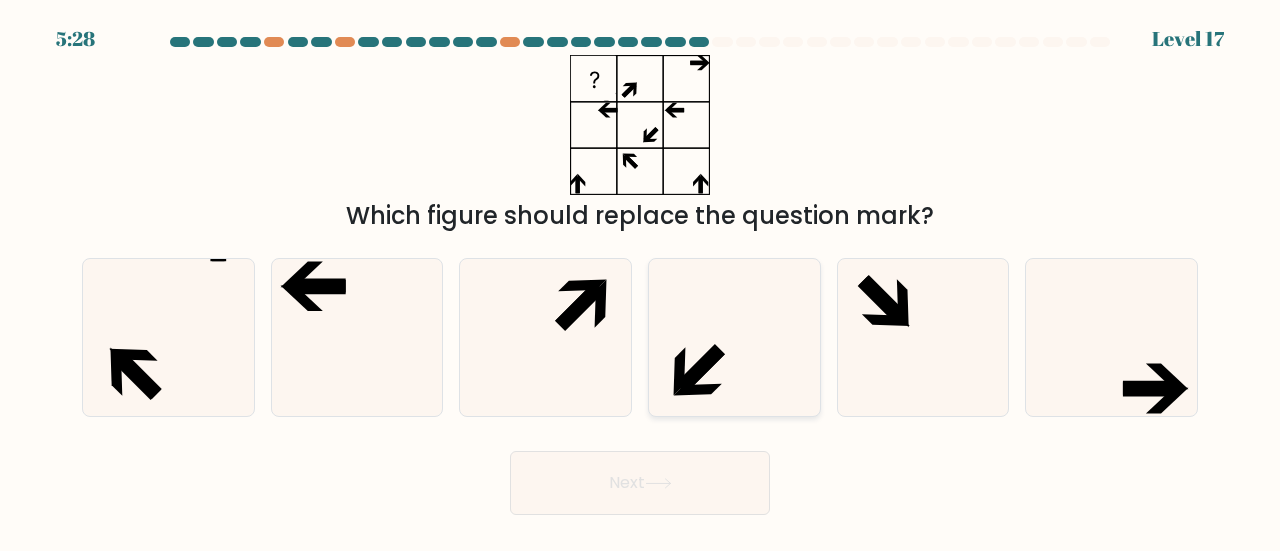 click 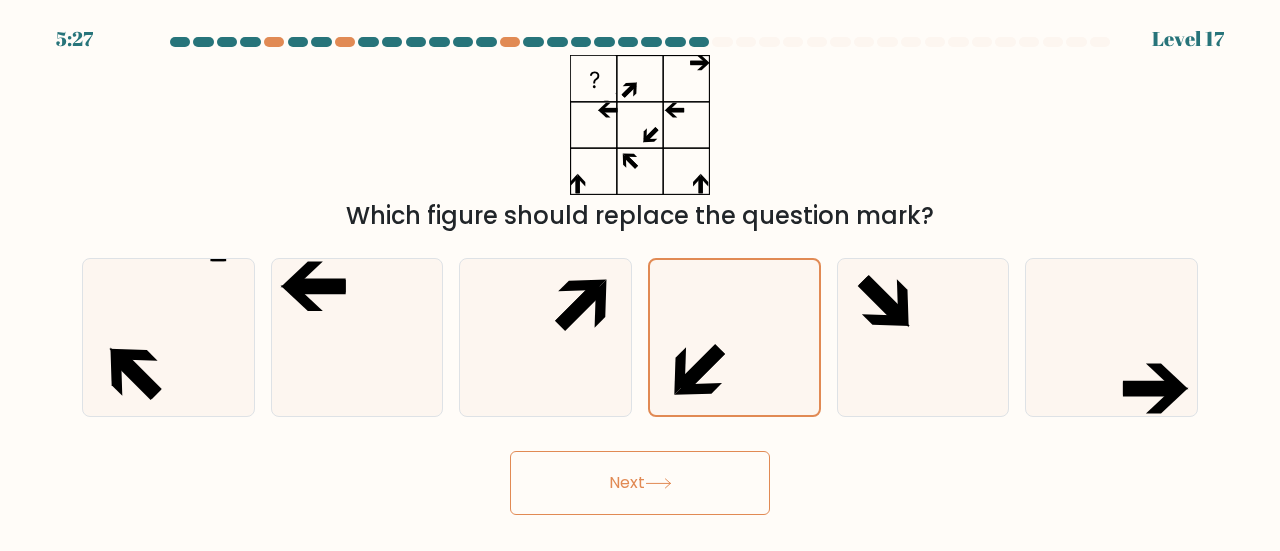 click on "Next" at bounding box center (640, 483) 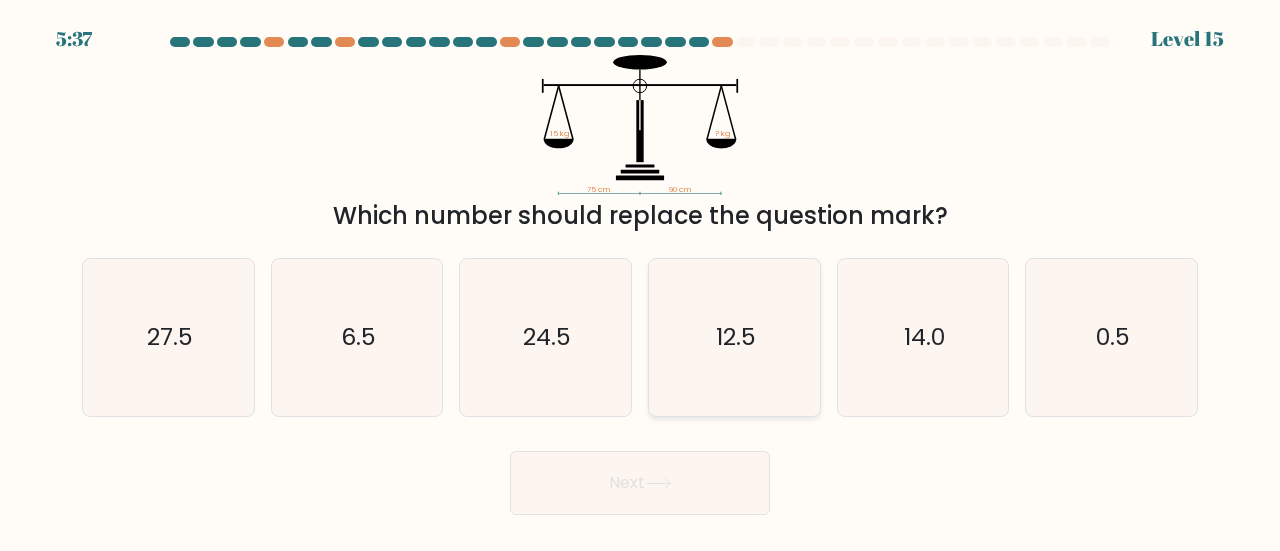 click on "12.5" 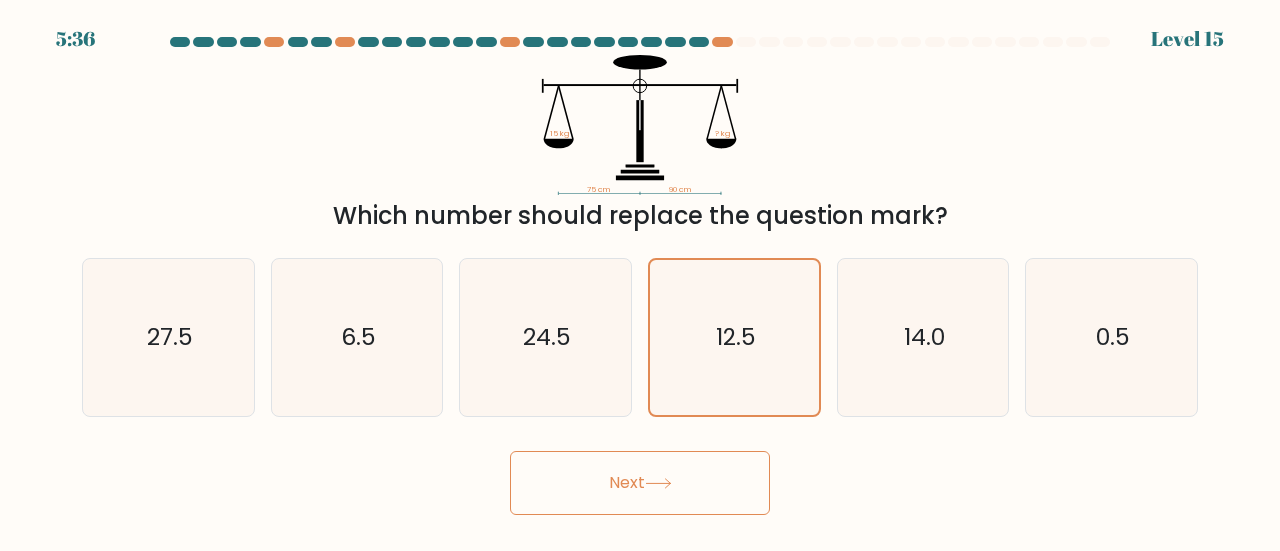 click on "Next" at bounding box center (640, 483) 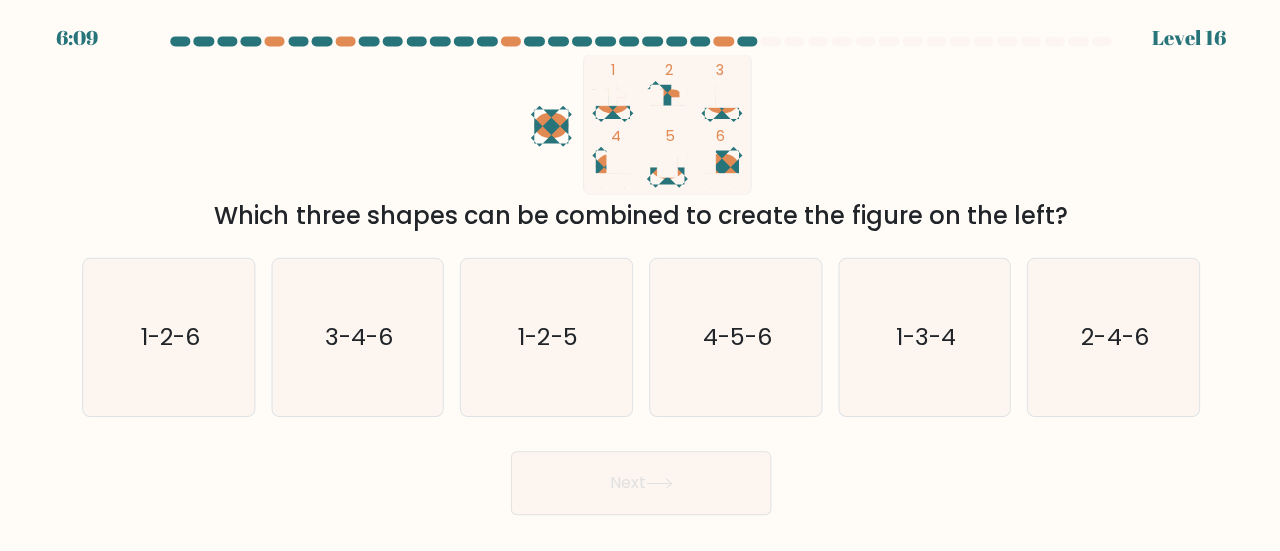 scroll, scrollTop: 0, scrollLeft: 0, axis: both 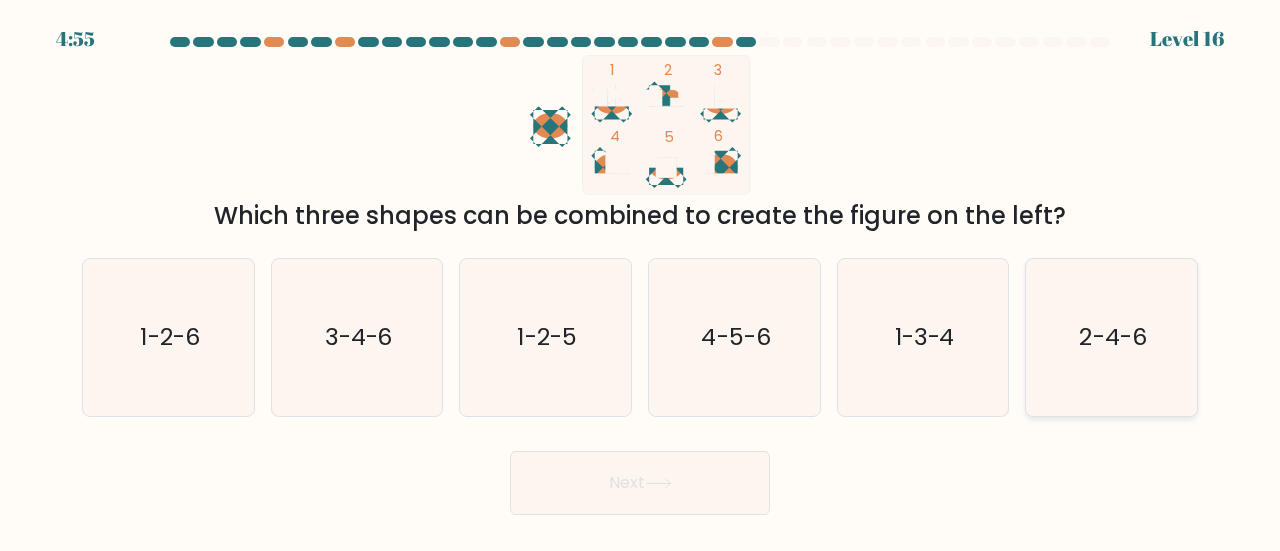click on "2-4-6" 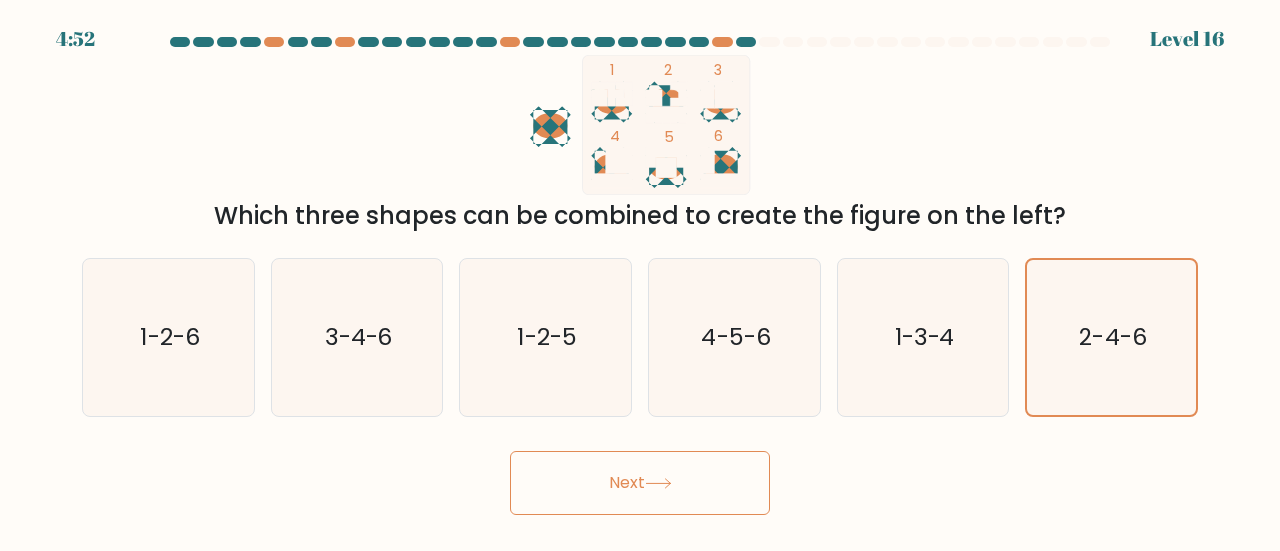 click on "Next" at bounding box center [640, 483] 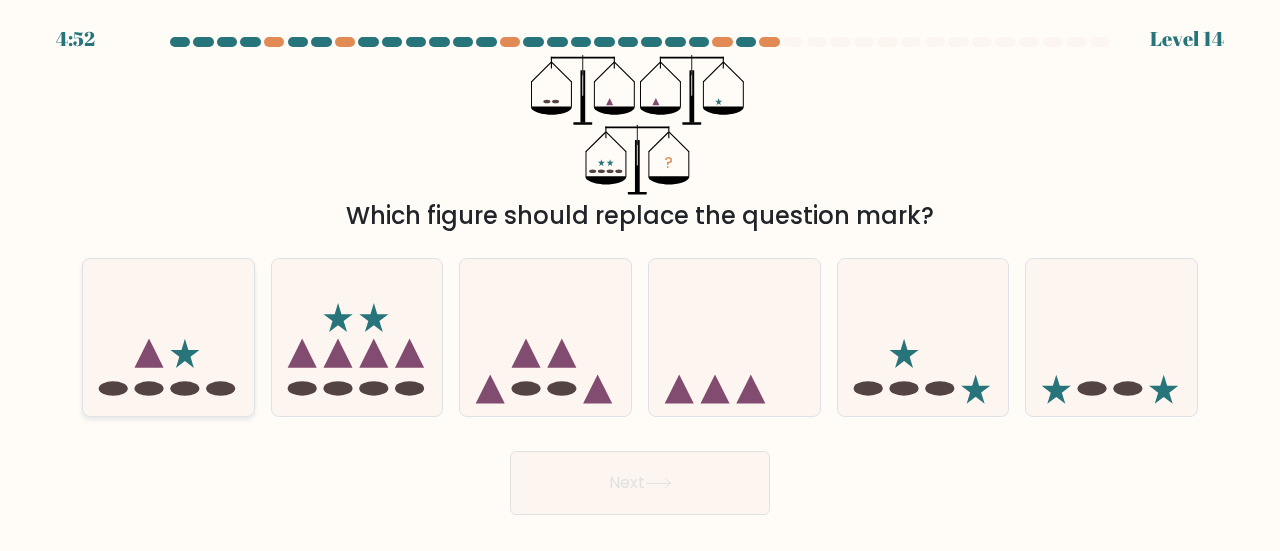 click 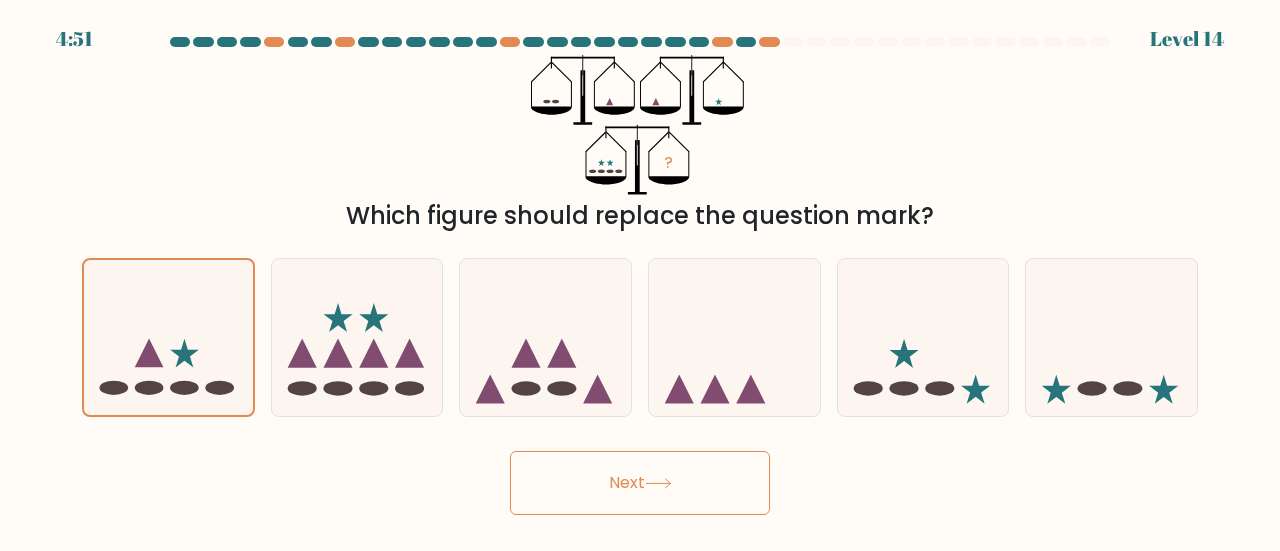 click on "Next" at bounding box center (640, 483) 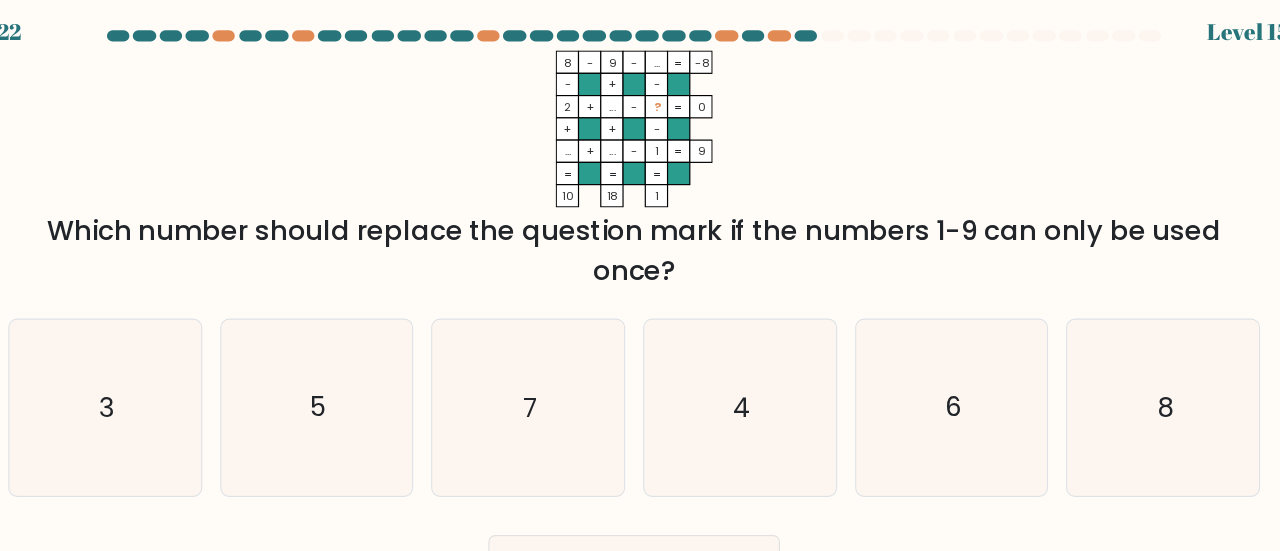click 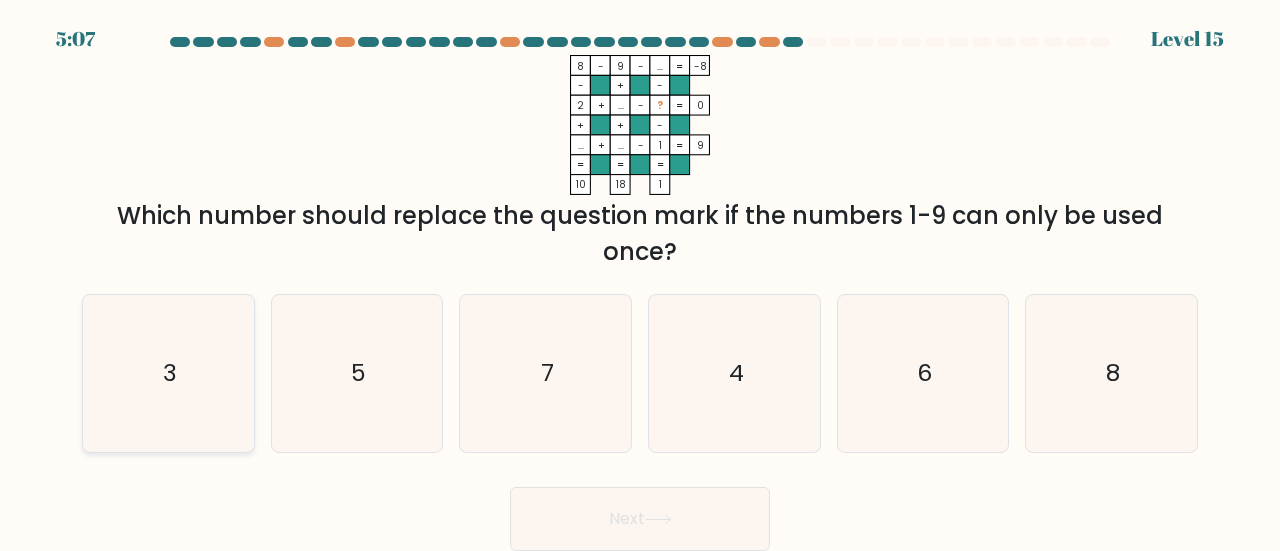 click on "3" 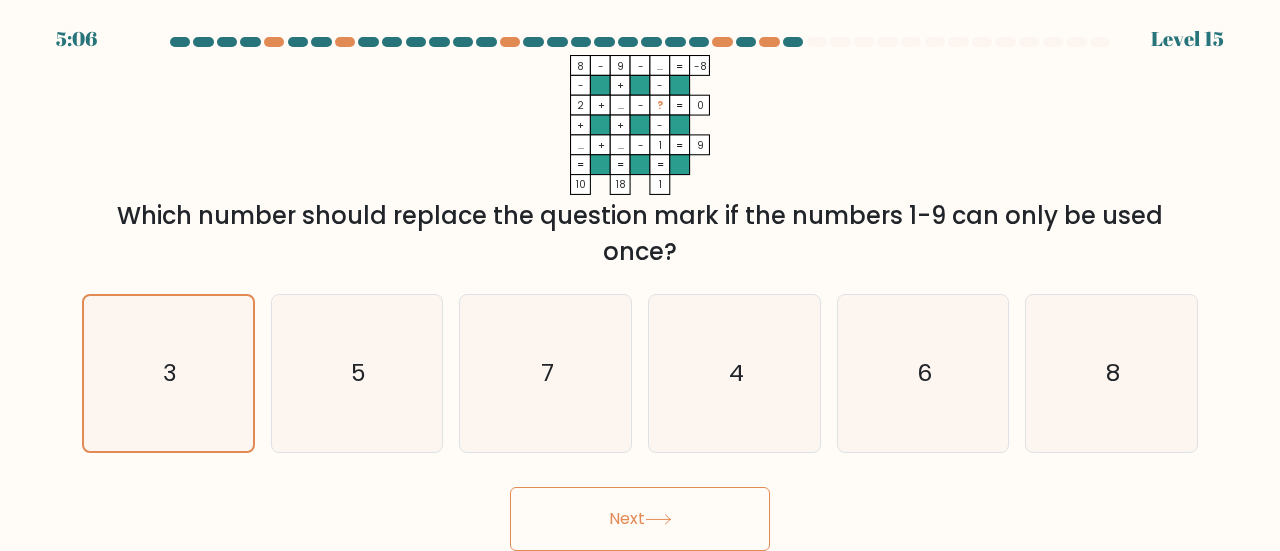 click on "Next" at bounding box center [640, 519] 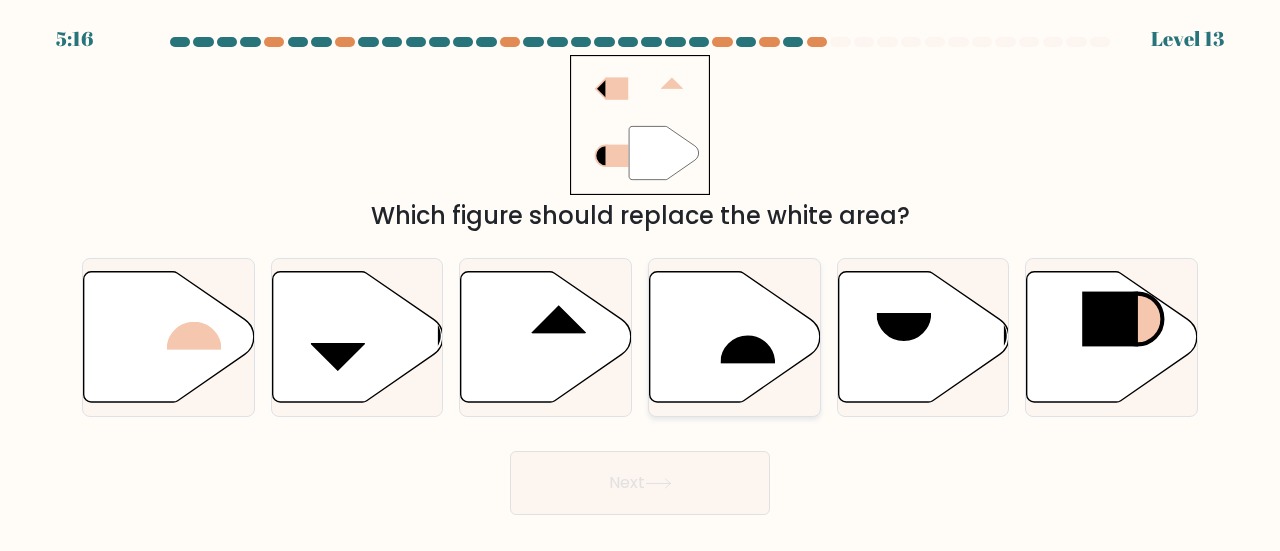 click 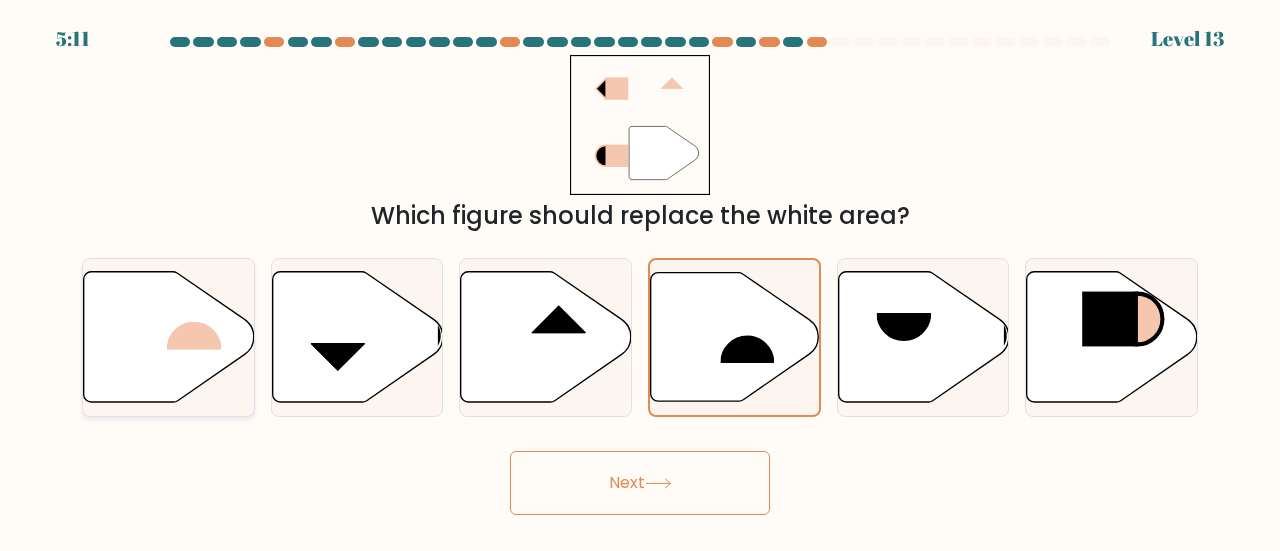 click 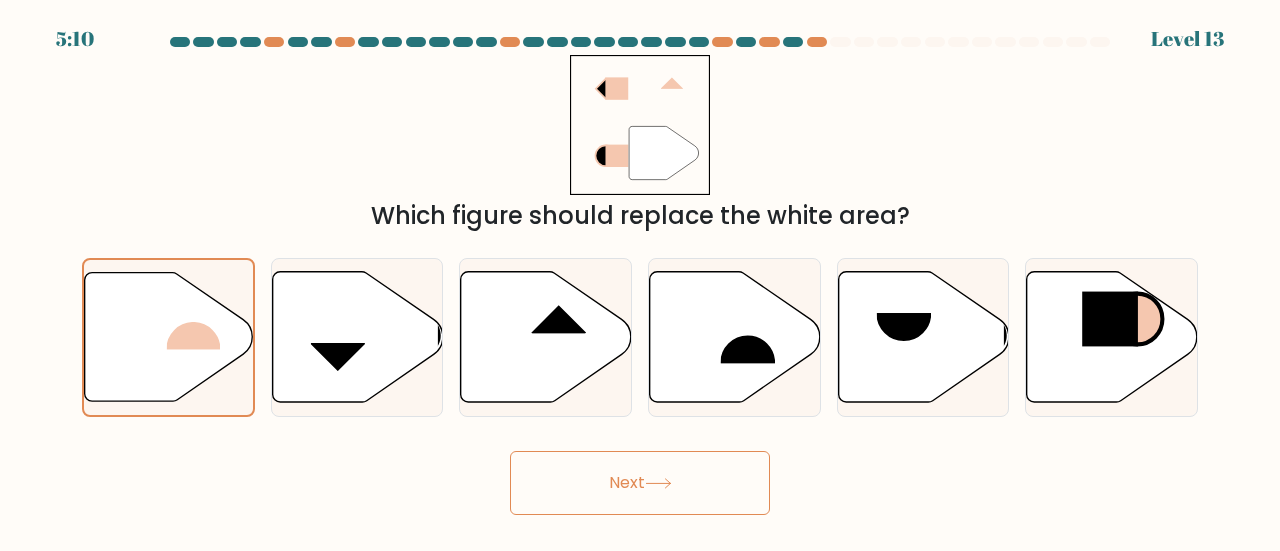 click on "Next" at bounding box center (640, 483) 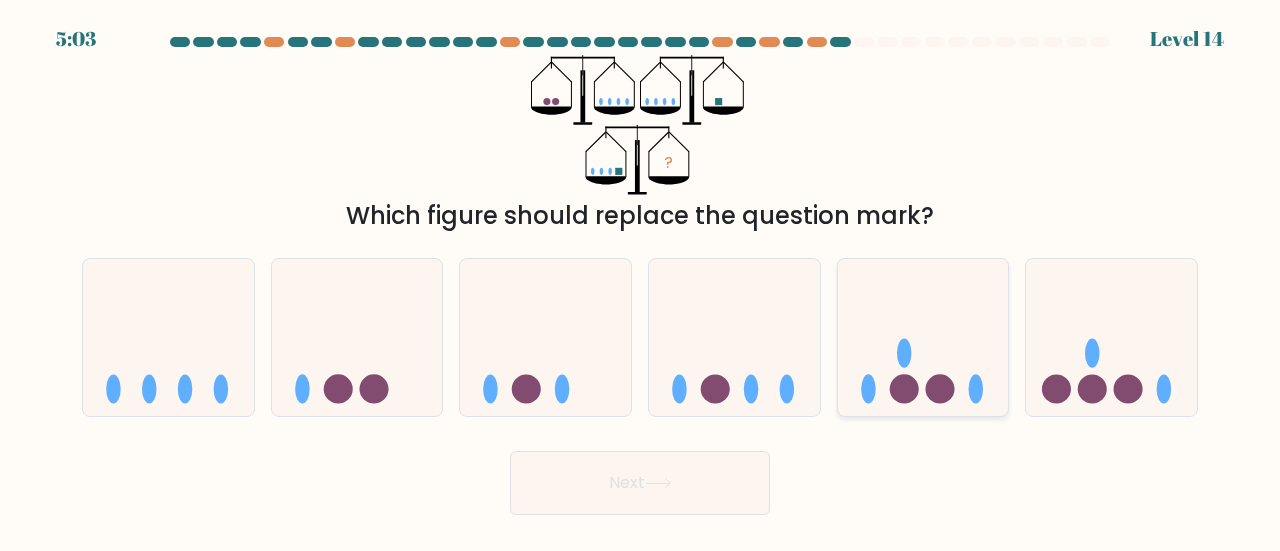 click 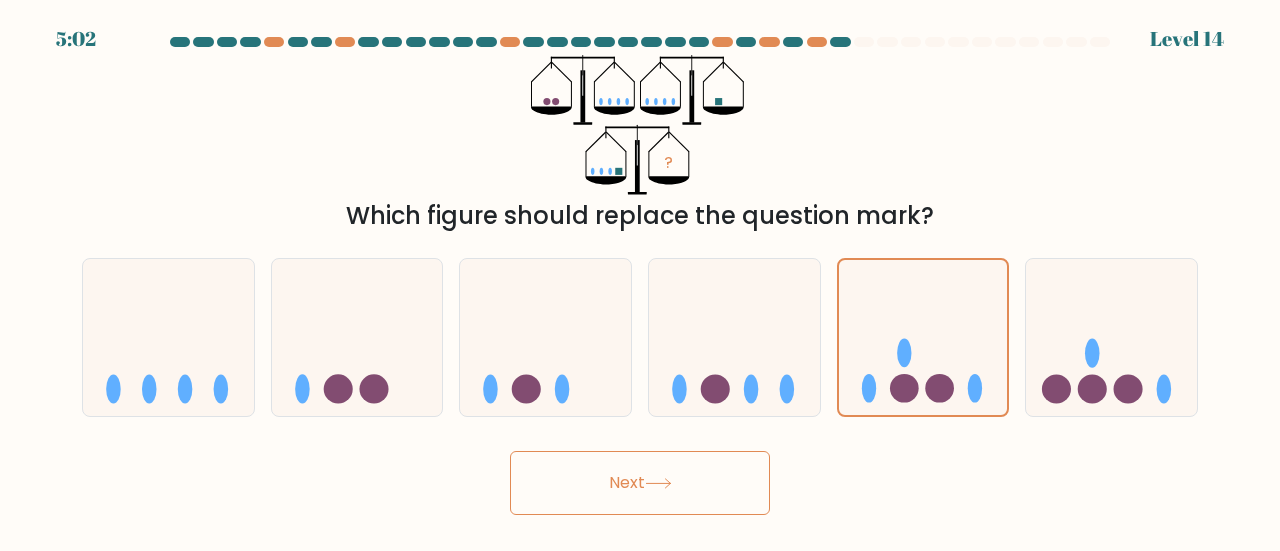 click on "Next" at bounding box center (640, 483) 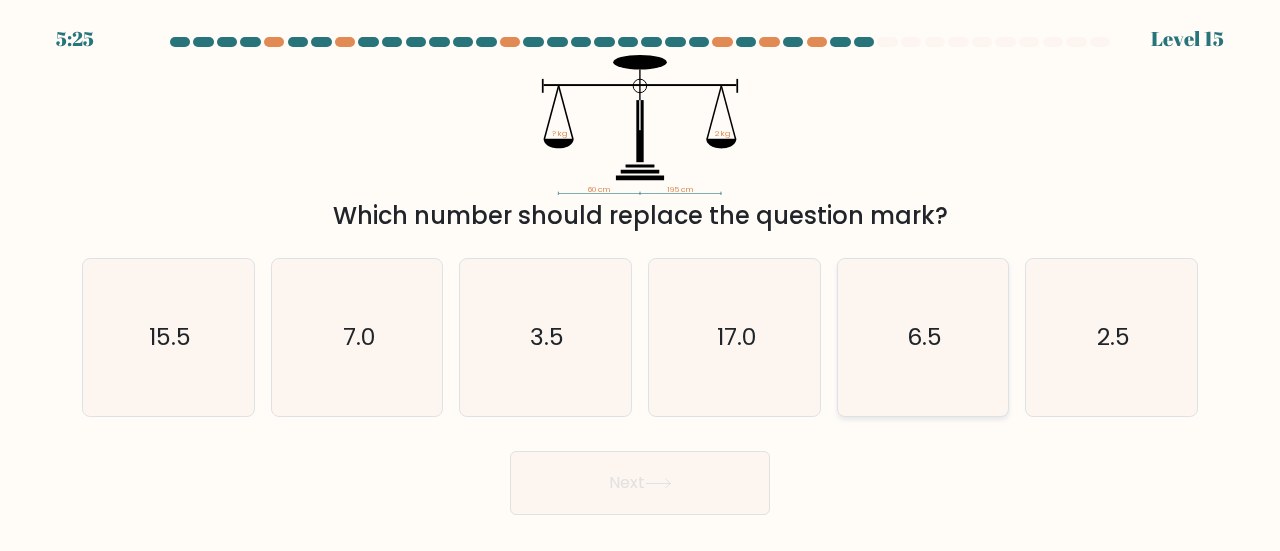 click on "6.5" 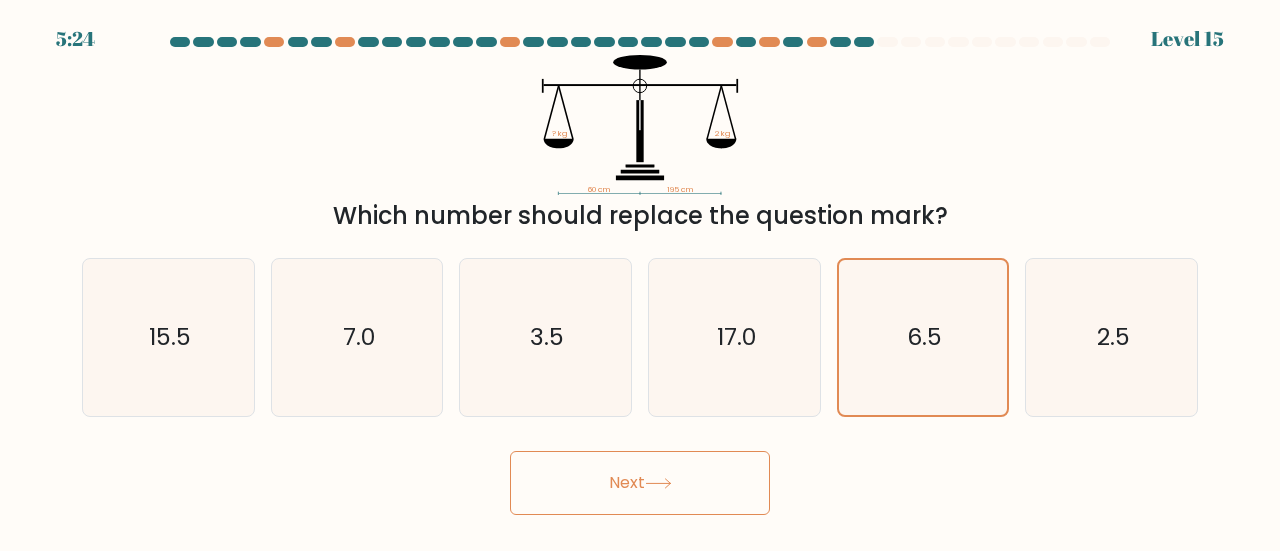 click on "Next" at bounding box center [640, 483] 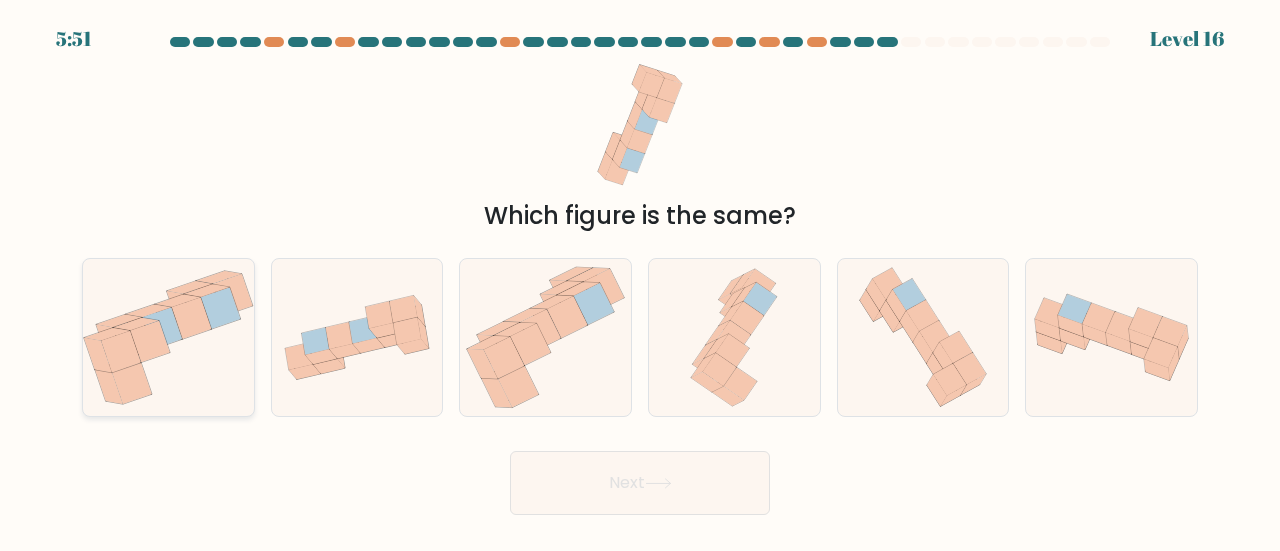 click 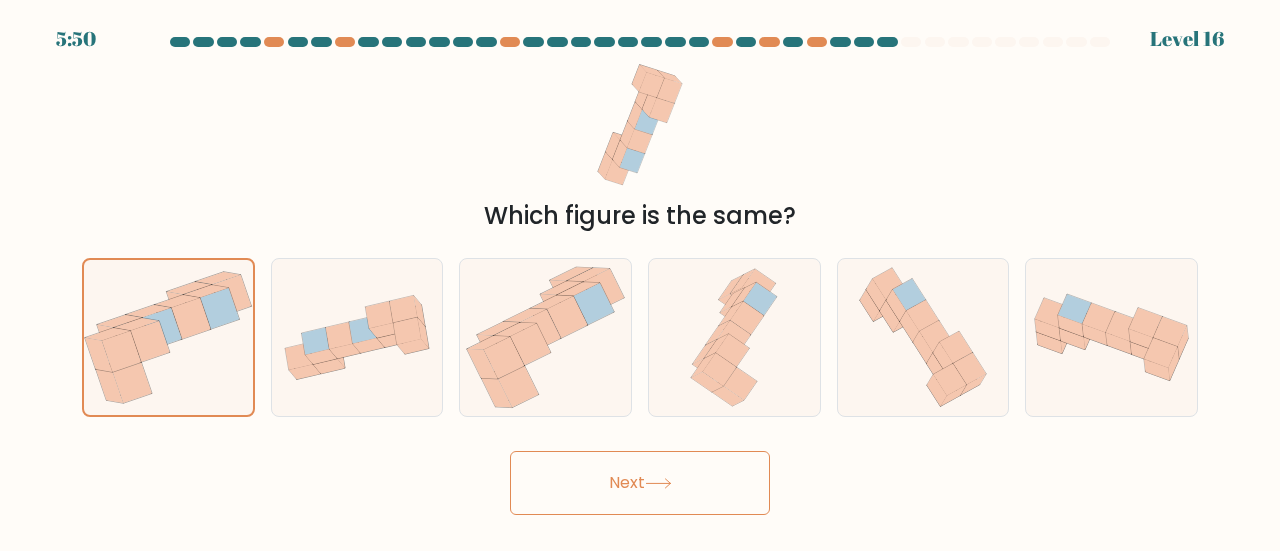 click on "Next" at bounding box center [640, 483] 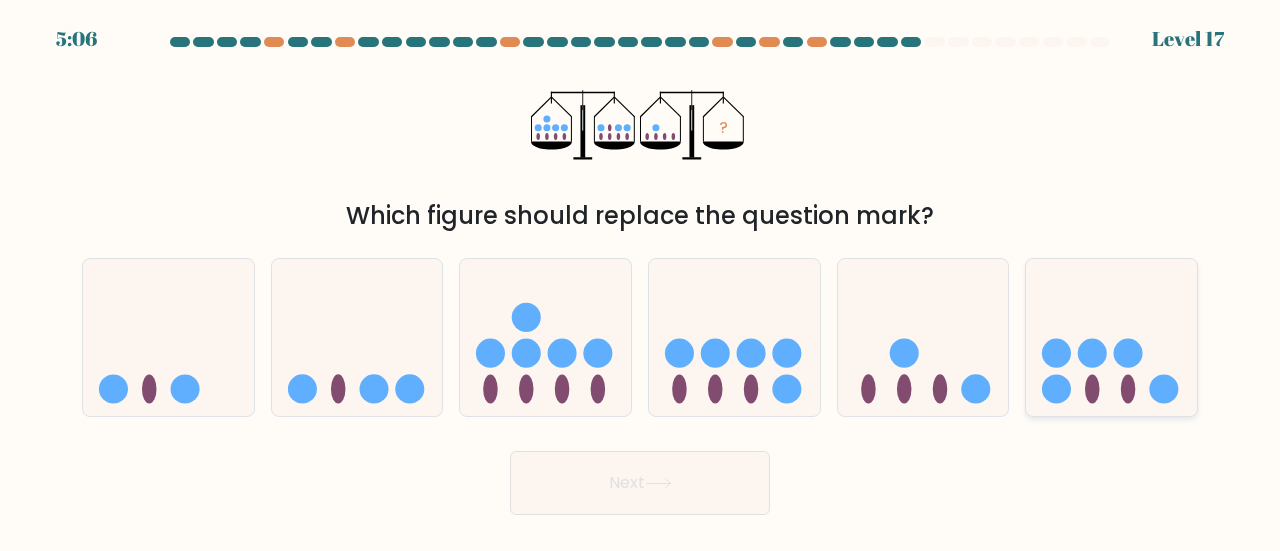 click 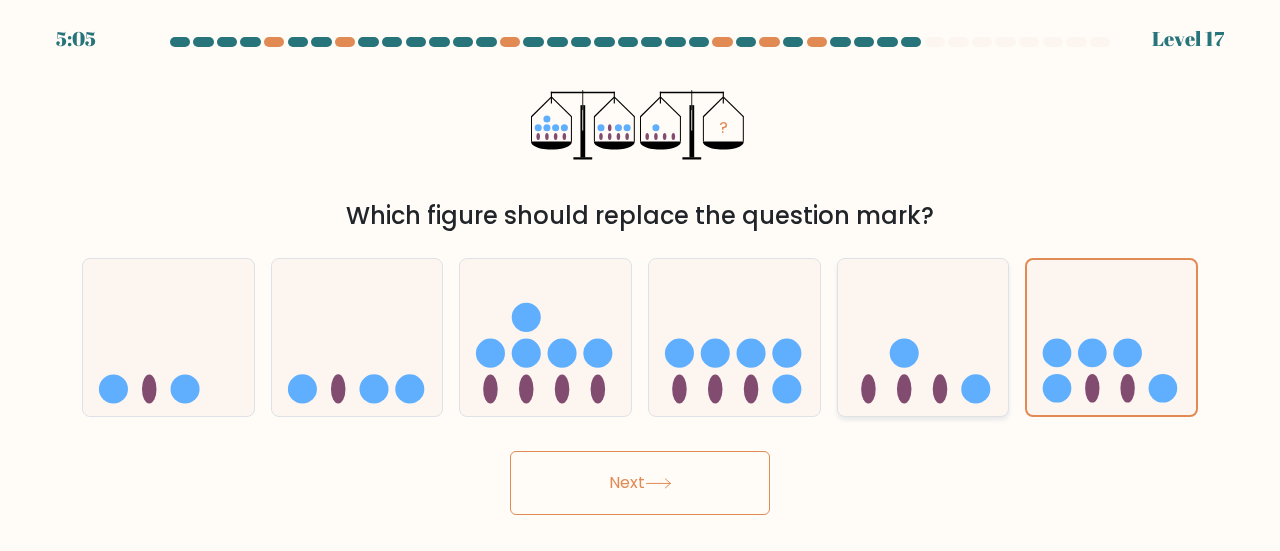 click 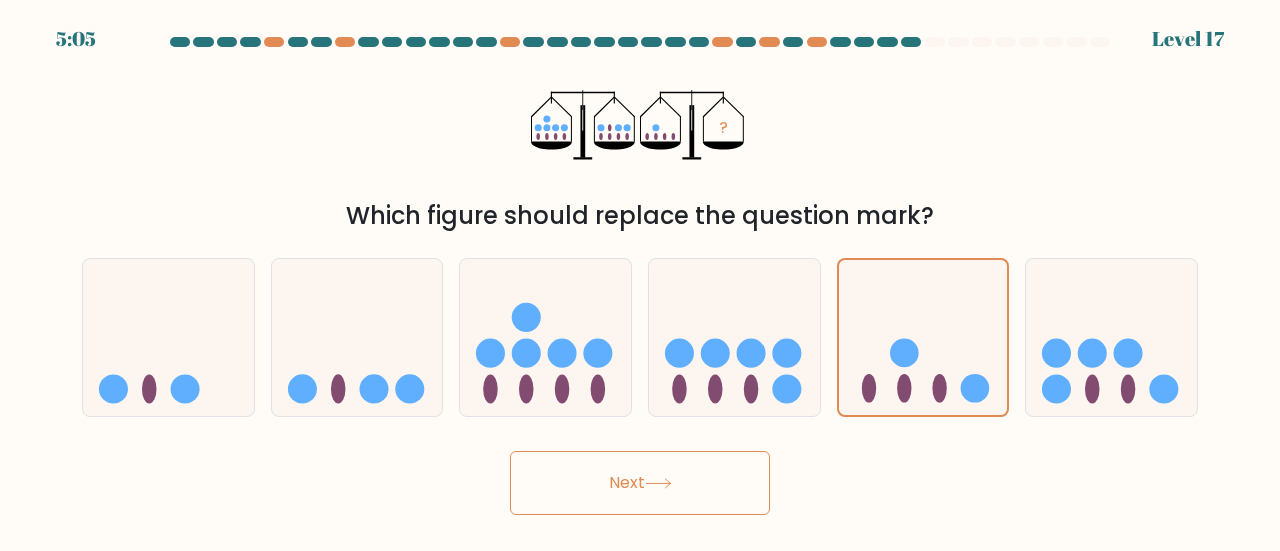 click on "Next" at bounding box center [640, 483] 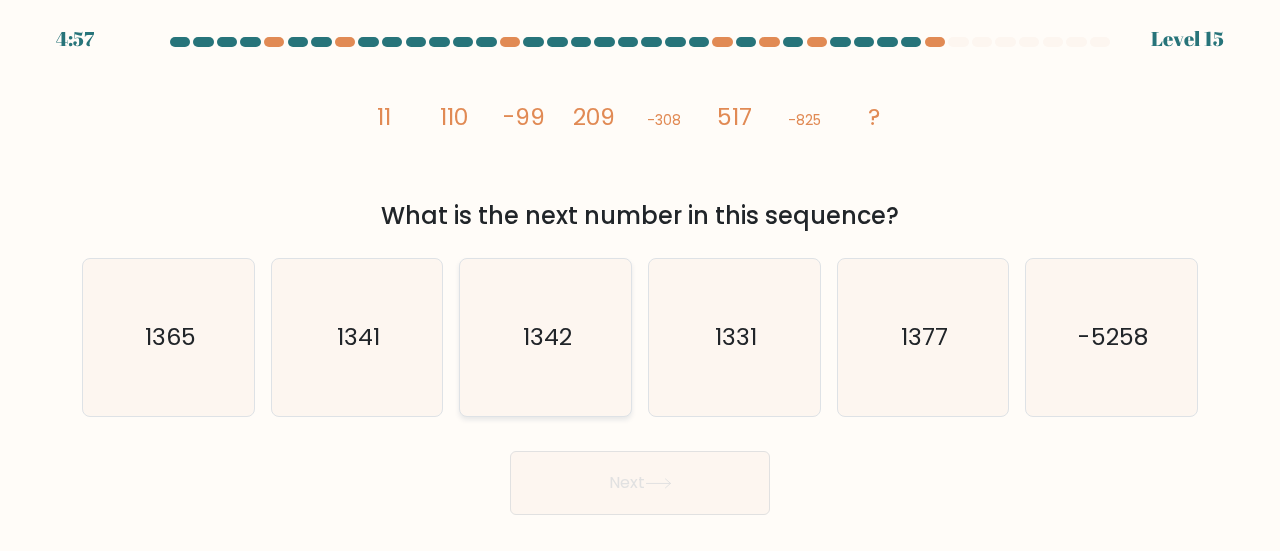click on "1342" 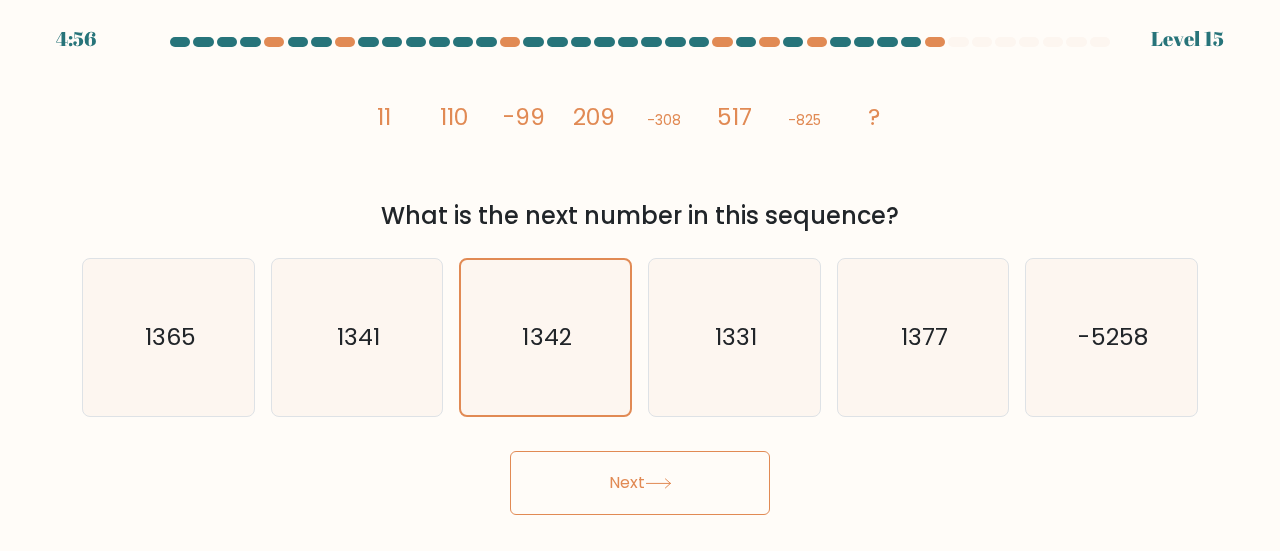 click on "Next" at bounding box center (640, 483) 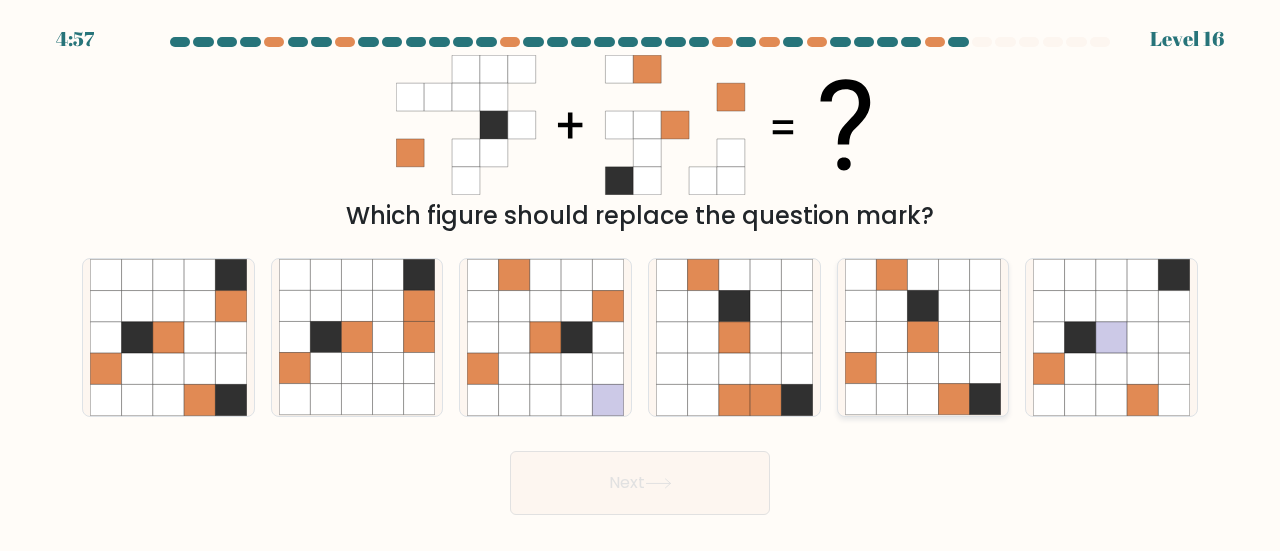 click 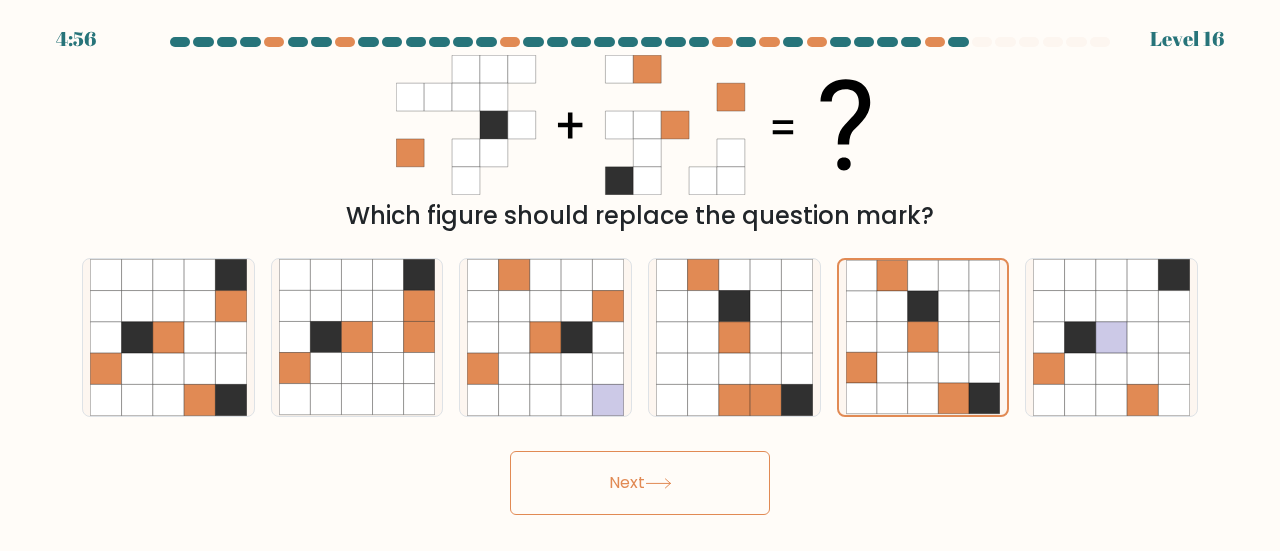 click on "Next" at bounding box center [640, 483] 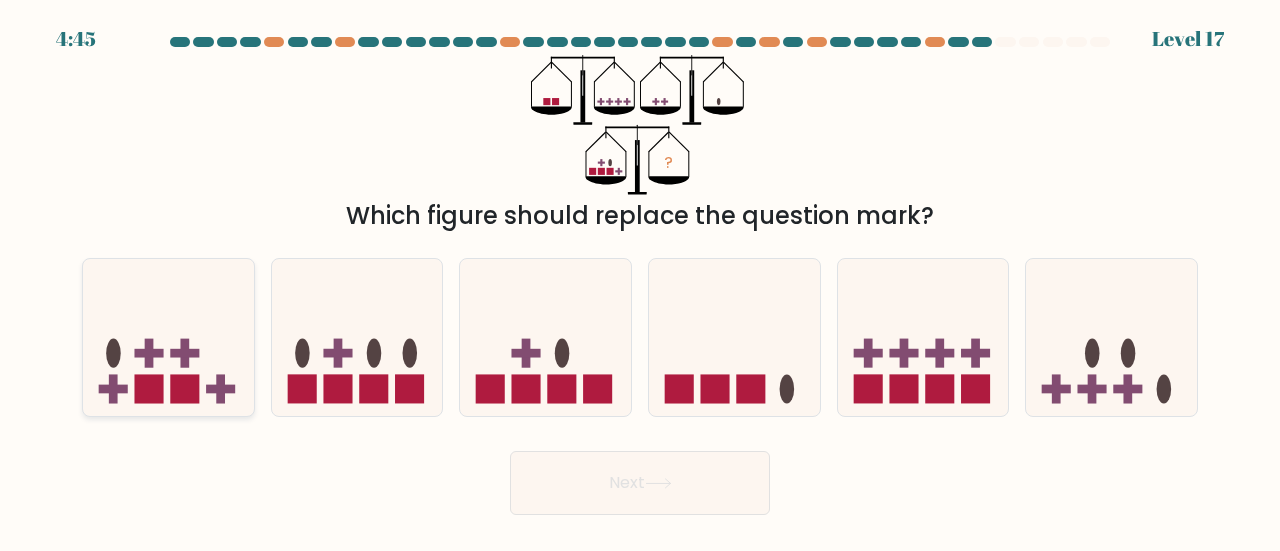 click 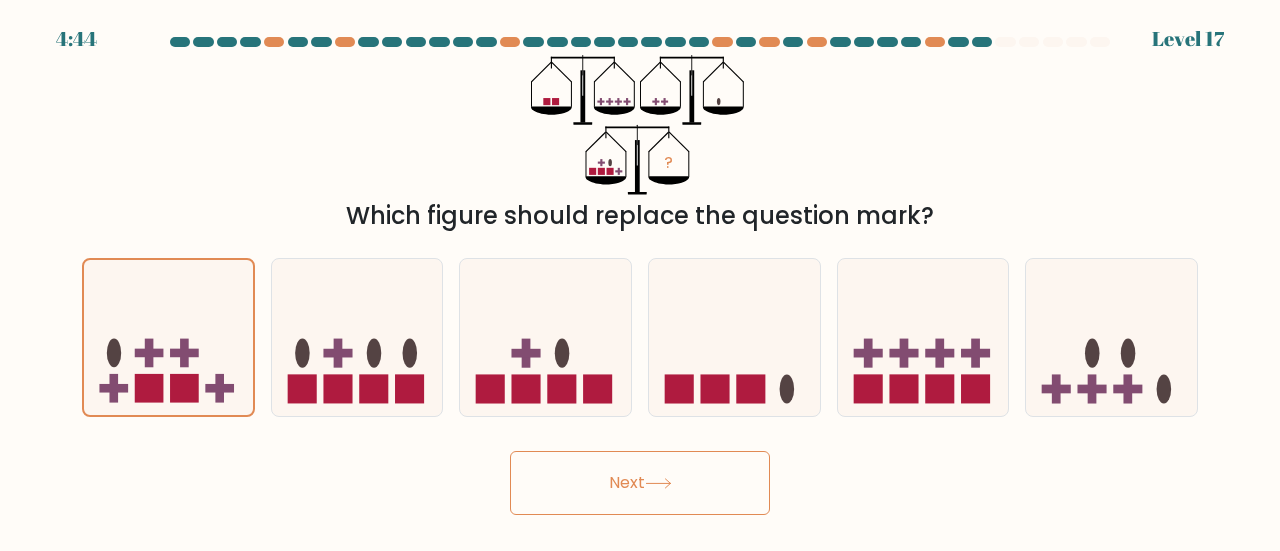 click on "Next" at bounding box center [640, 483] 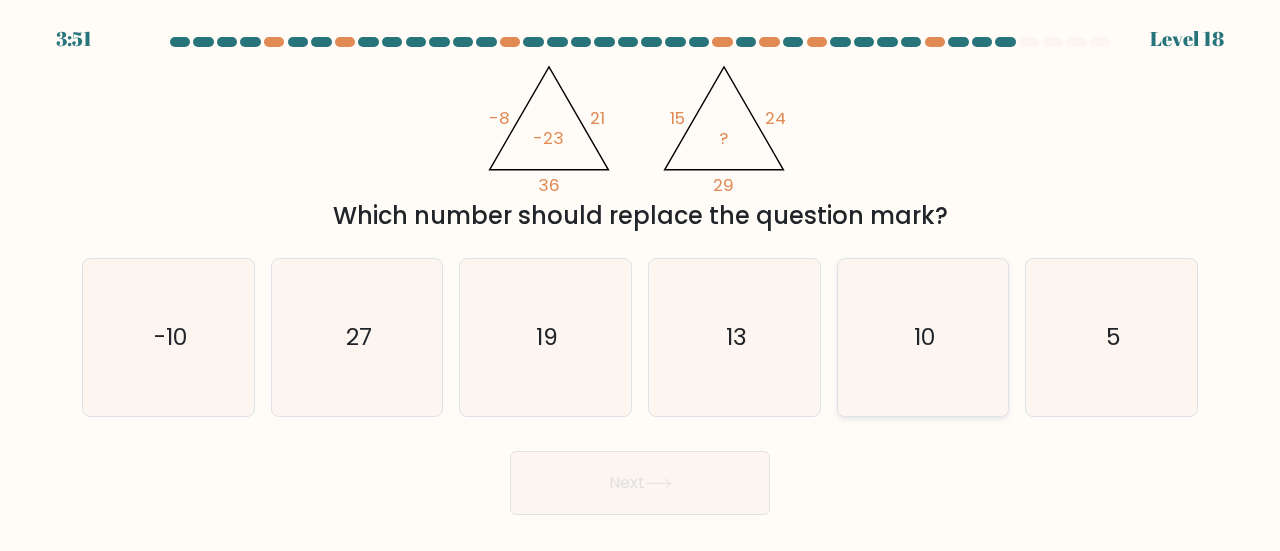 click on "10" 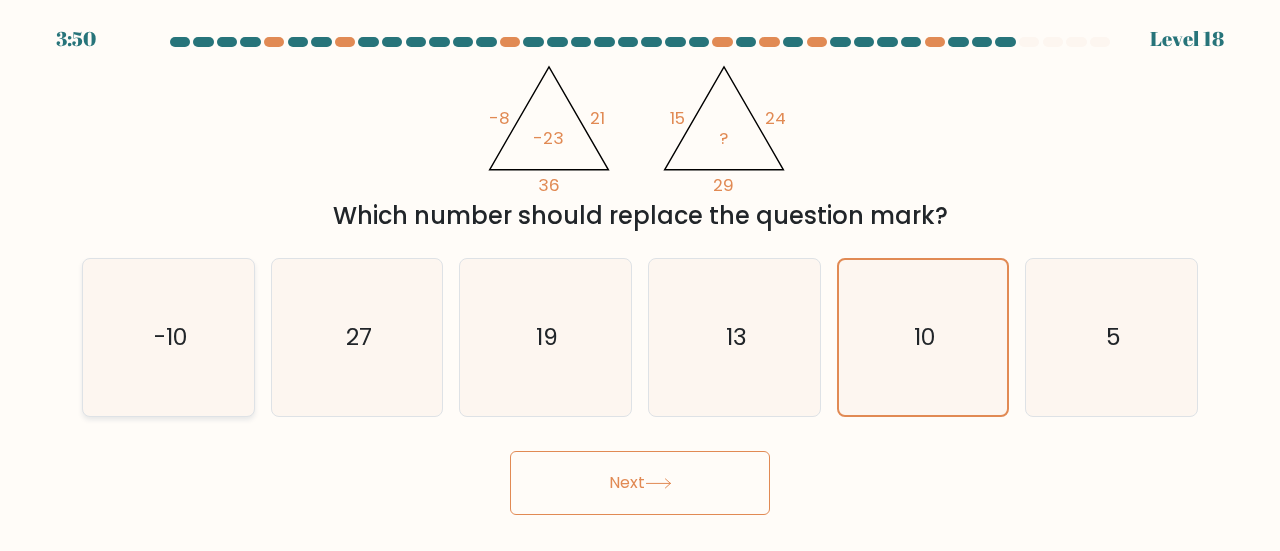 click on "-10" 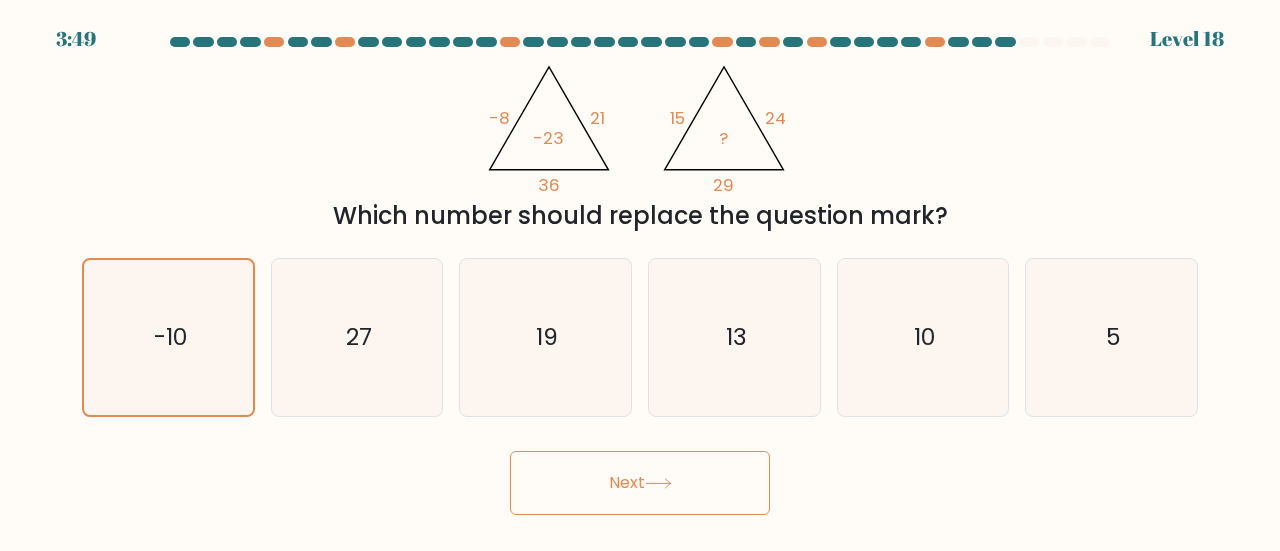 click on "Next" at bounding box center [640, 483] 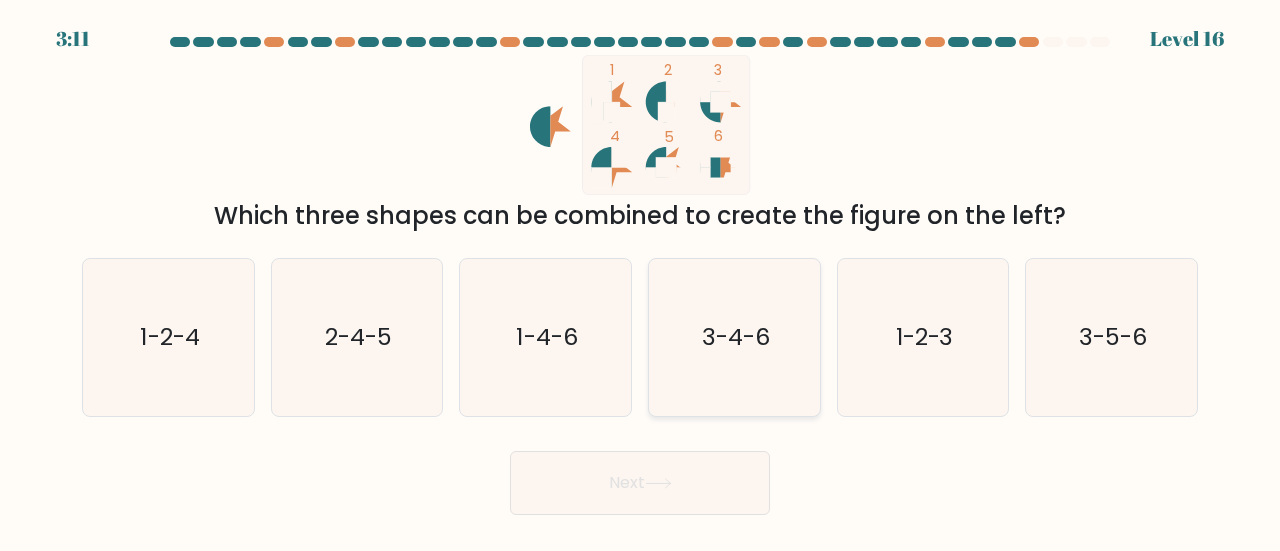 click on "3-4-6" 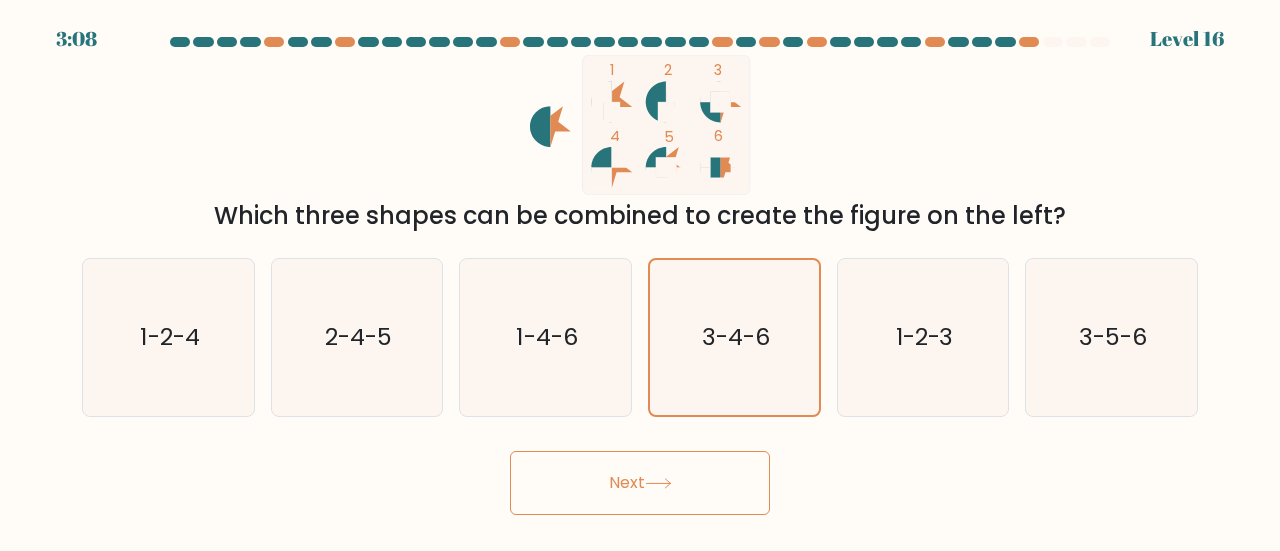 click 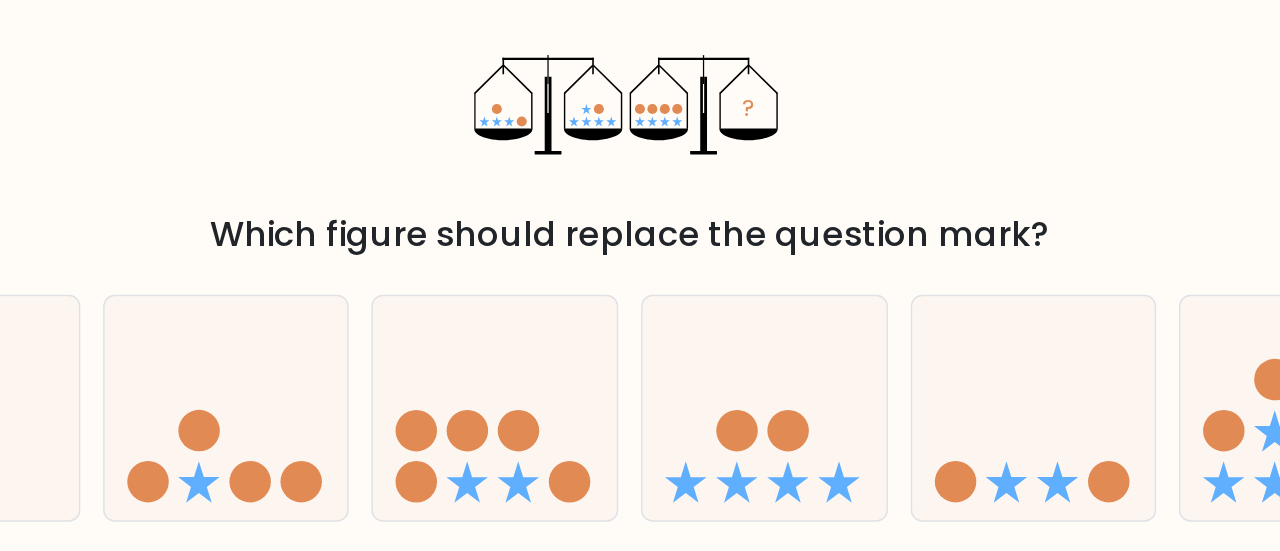 type 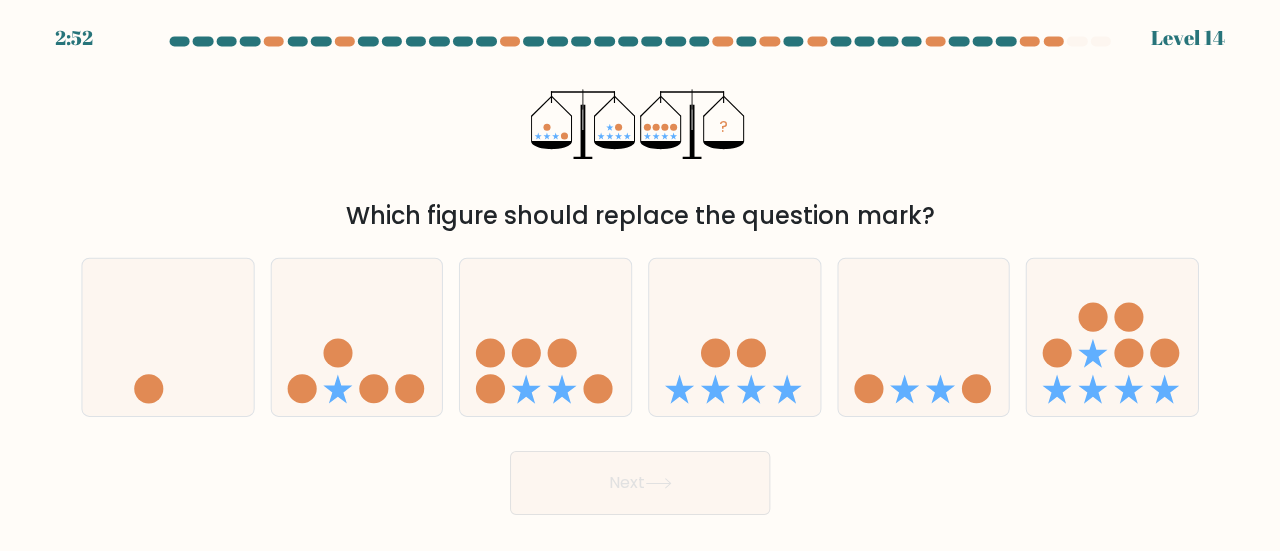 scroll, scrollTop: 0, scrollLeft: 0, axis: both 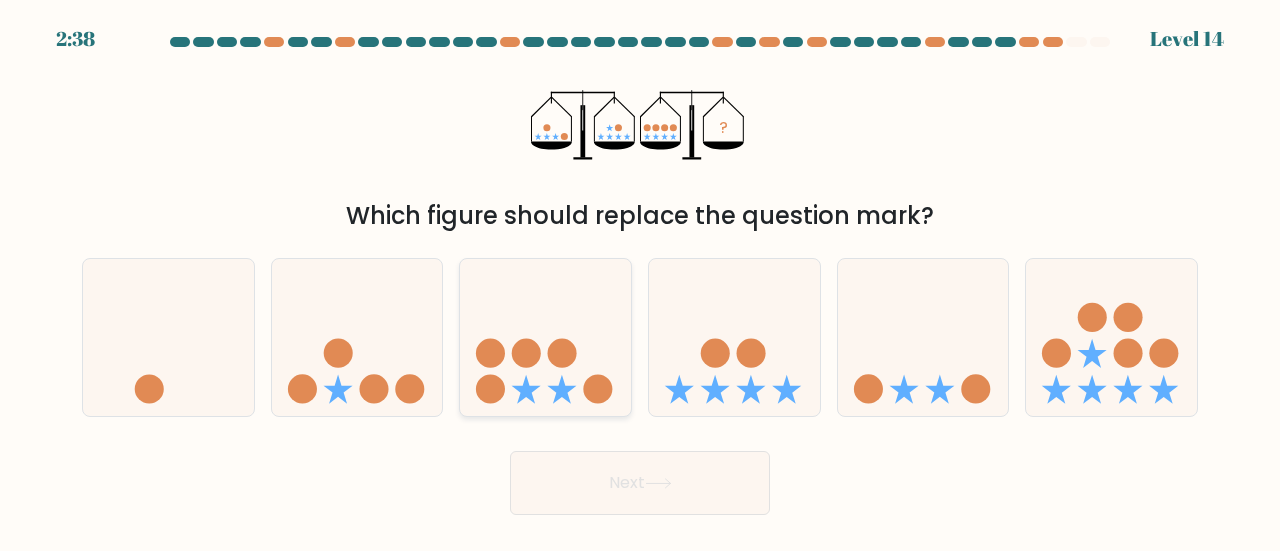 click 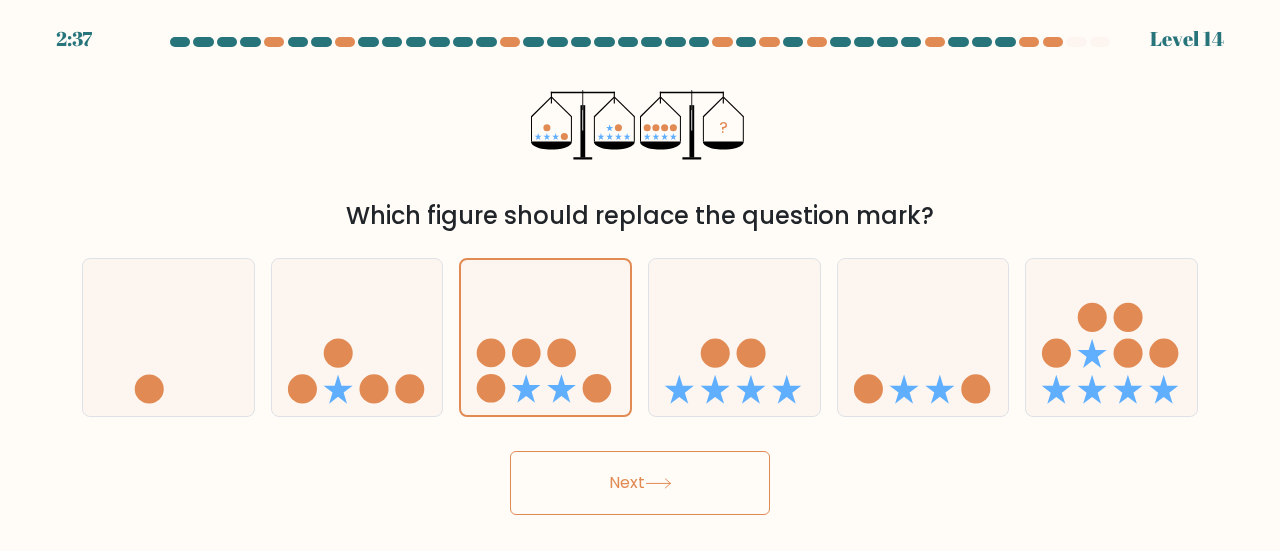 click on "Next" at bounding box center [640, 483] 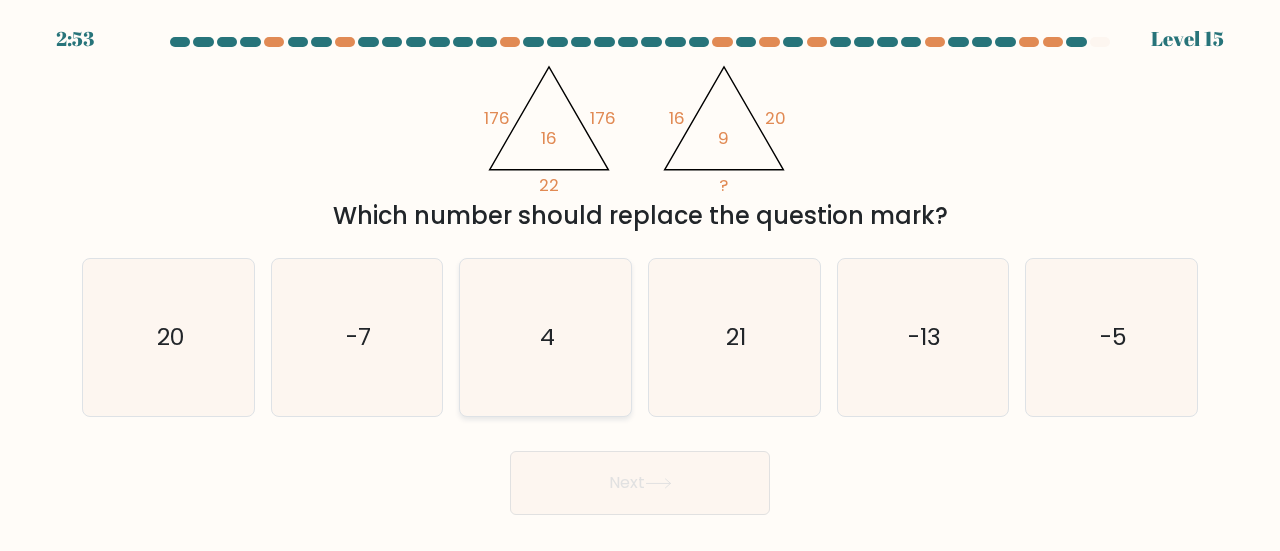 click on "4" 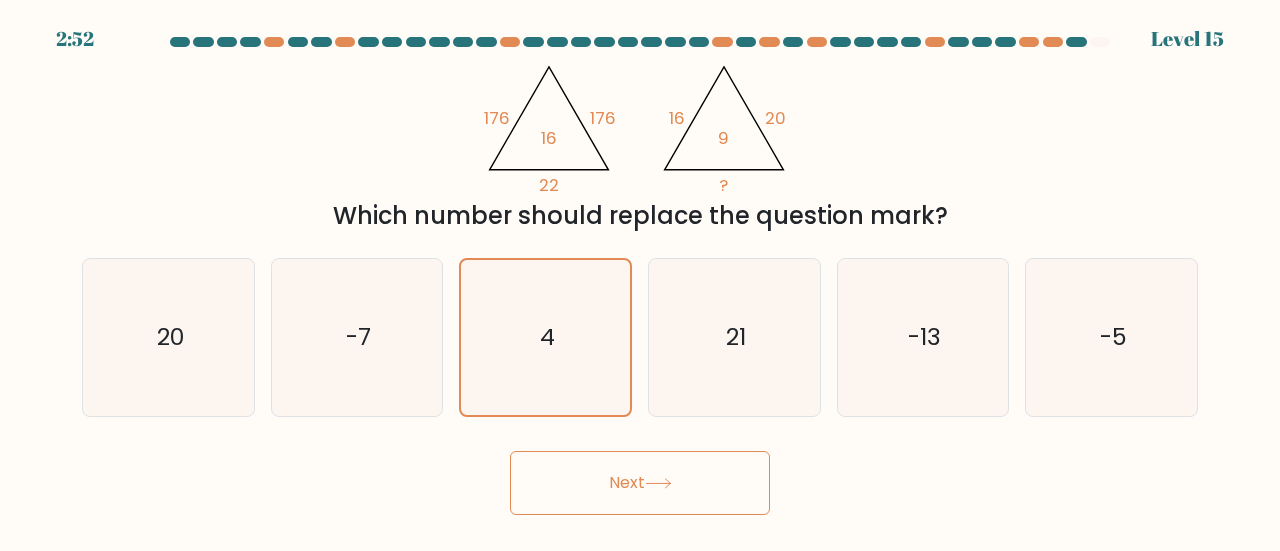 click 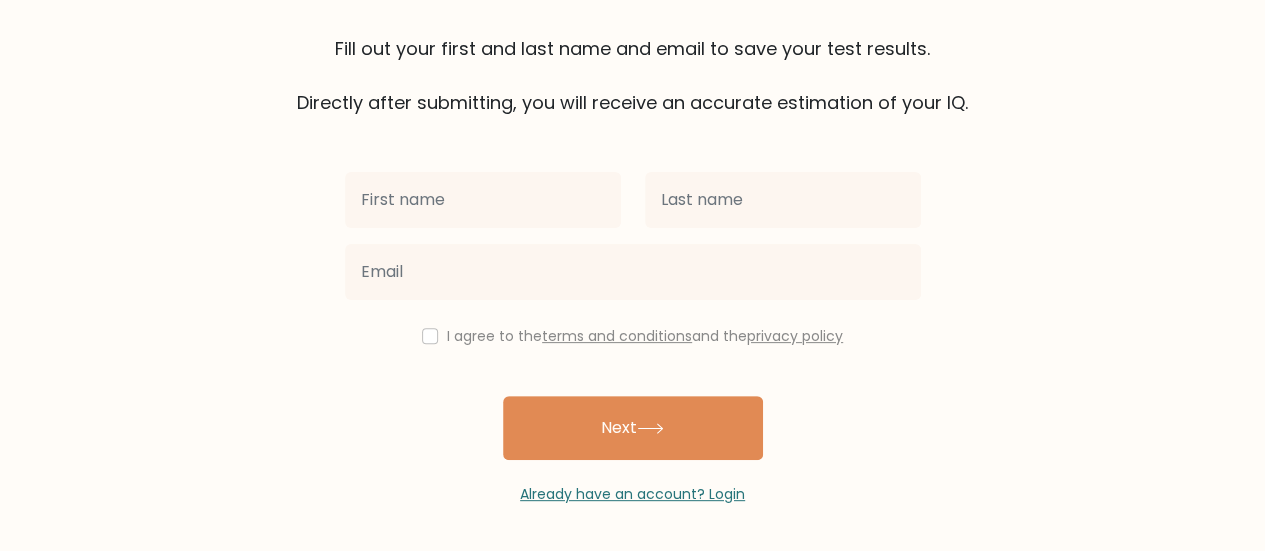 scroll, scrollTop: 148, scrollLeft: 0, axis: vertical 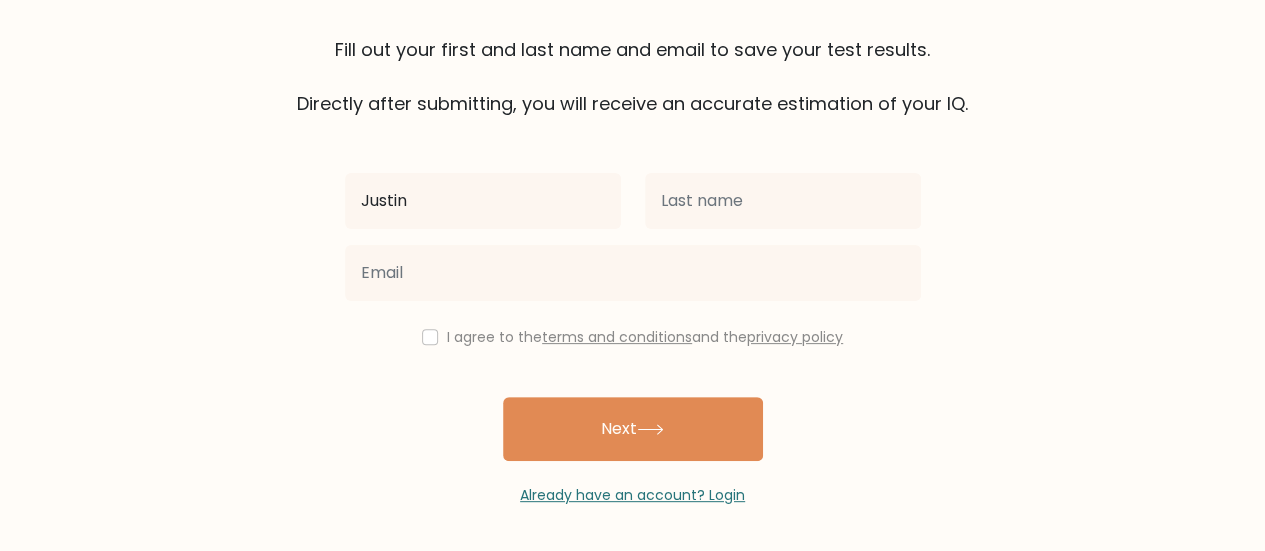 type on "Justin" 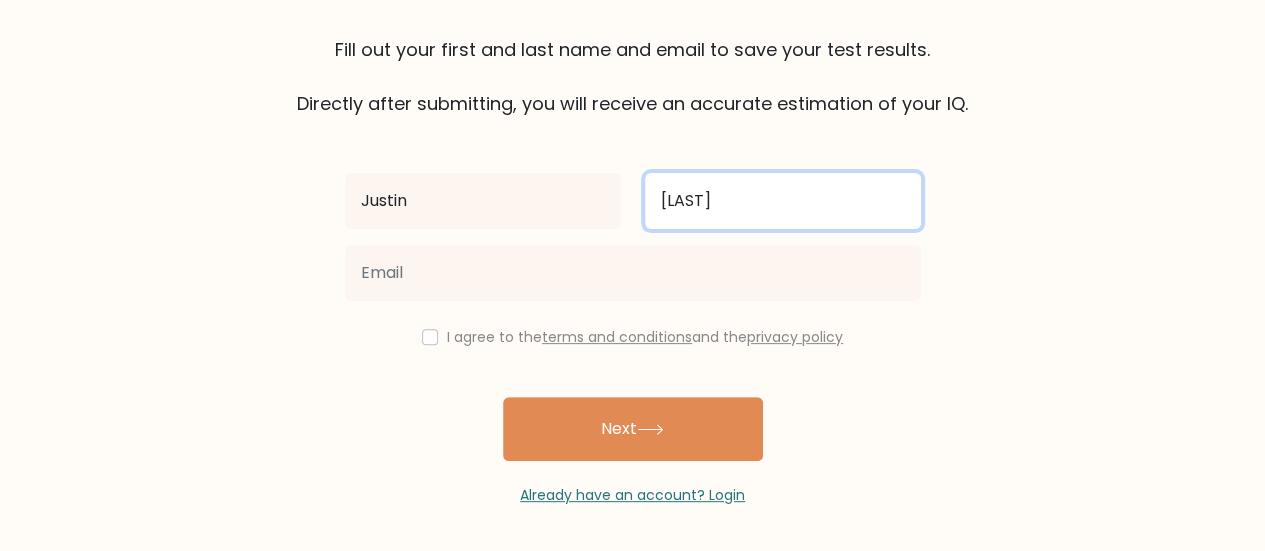 type on "Tran" 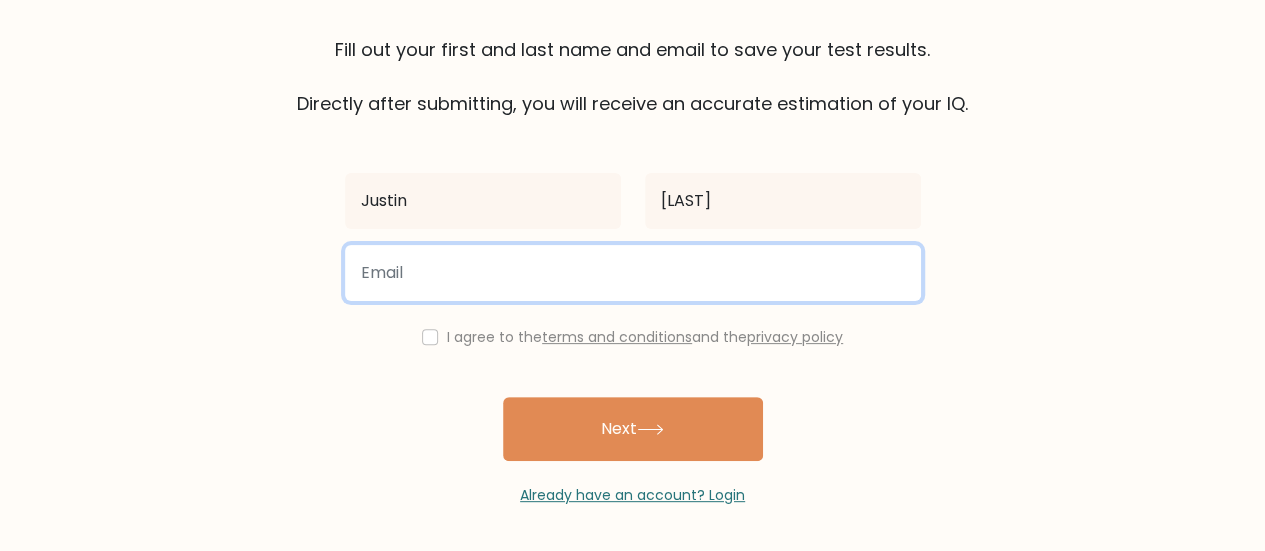 click at bounding box center [633, 273] 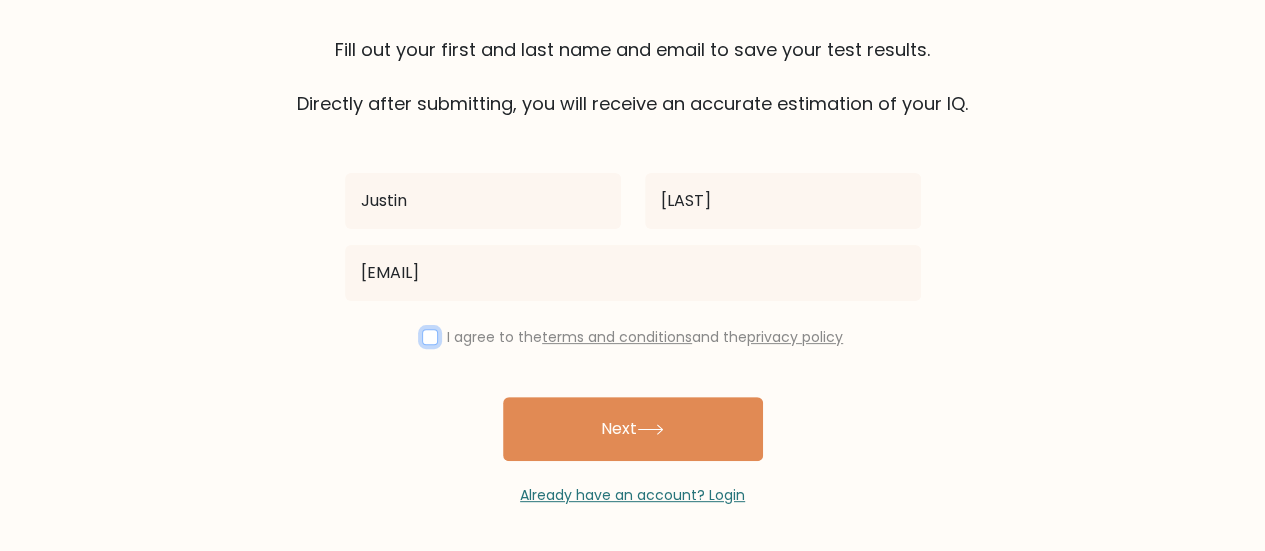 click at bounding box center (430, 337) 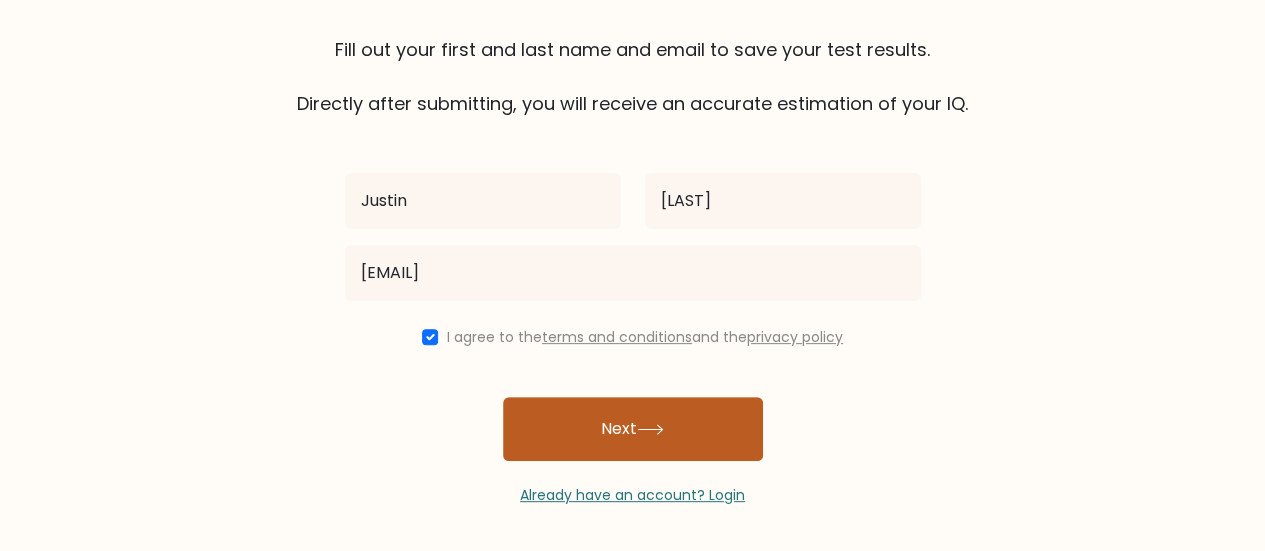 click on "Next" at bounding box center (633, 429) 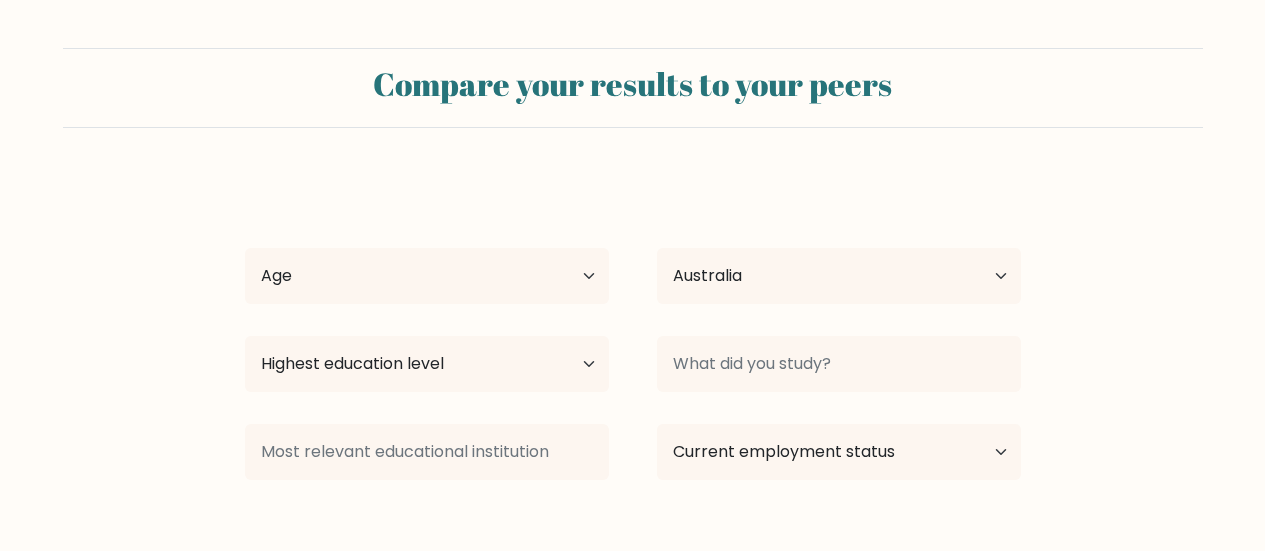 select on "AU" 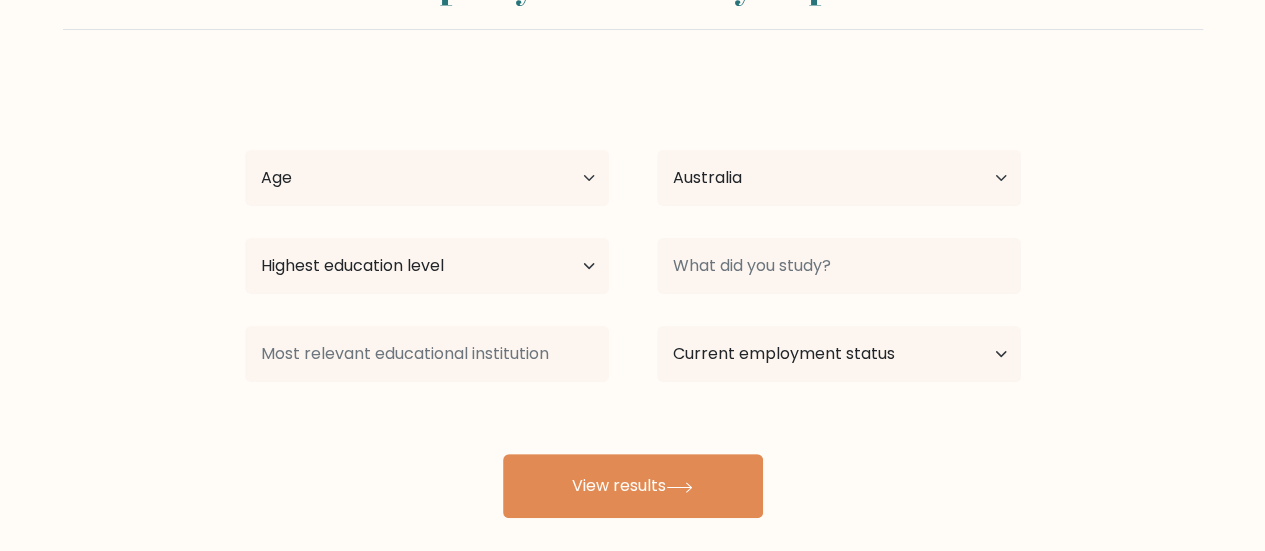 scroll, scrollTop: 0, scrollLeft: 0, axis: both 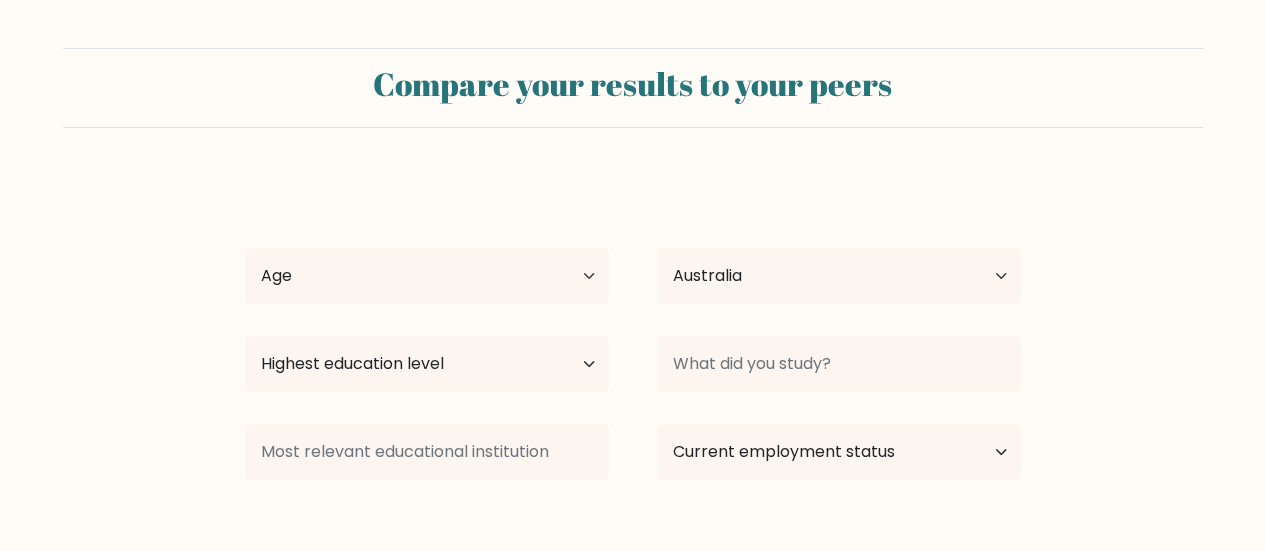click on "Age
Under 18 years old
18-24 years old
25-34 years old
35-44 years old
45-54 years old
55-64 years old
65 years old and above" at bounding box center [427, 276] 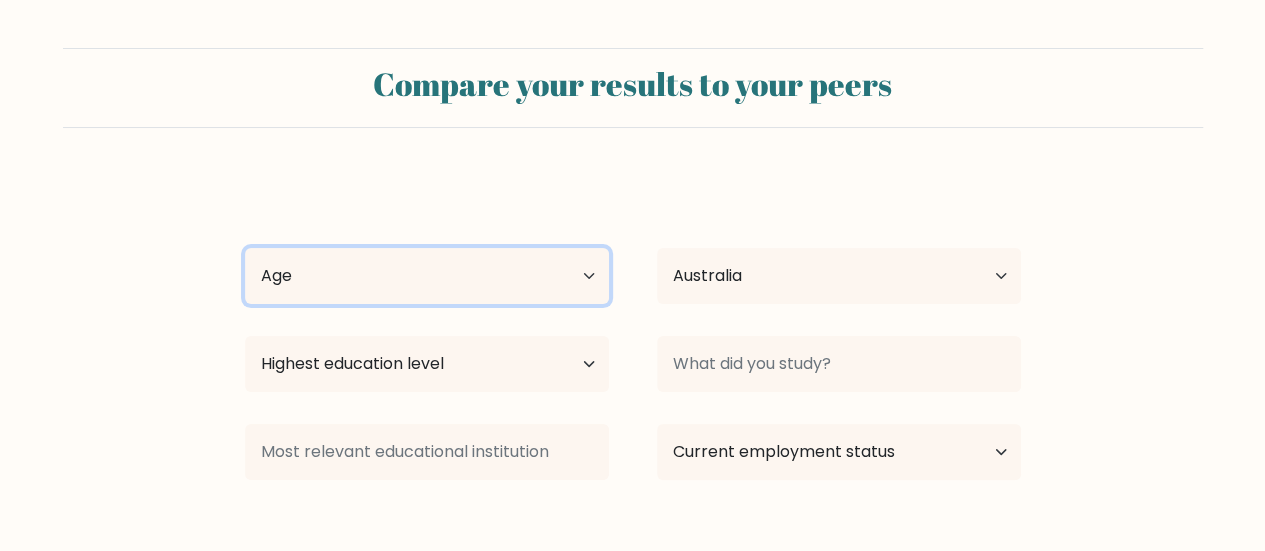 click on "Age
Under 18 years old
18-24 years old
25-34 years old
35-44 years old
45-54 years old
55-64 years old
65 years old and above" at bounding box center (427, 276) 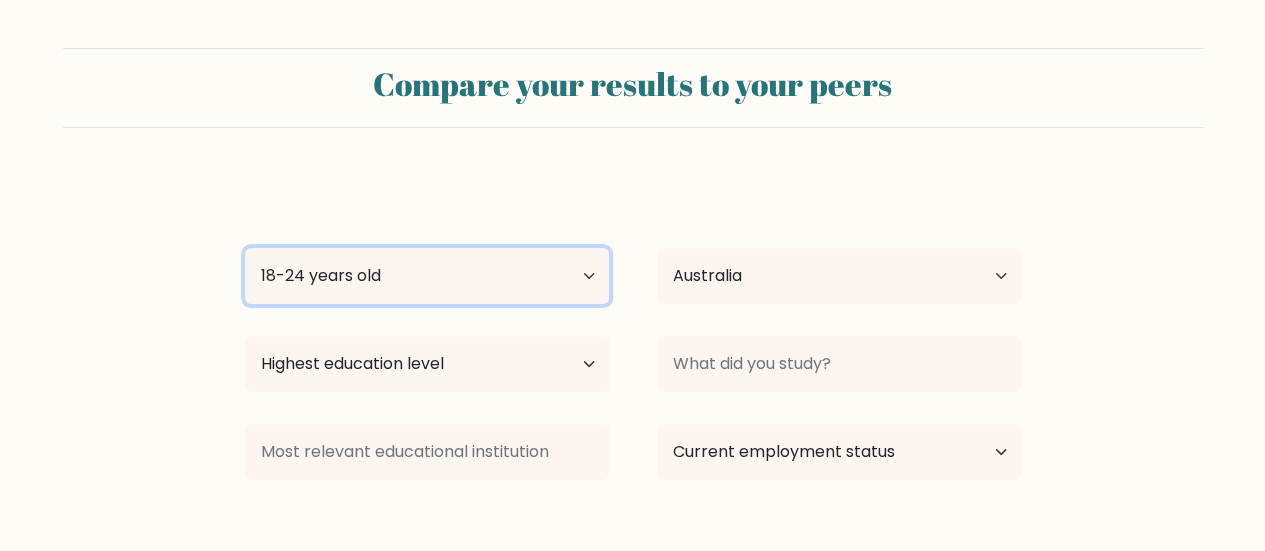 click on "Age
Under 18 years old
18-24 years old
25-34 years old
35-44 years old
45-54 years old
55-64 years old
65 years old and above" at bounding box center (427, 276) 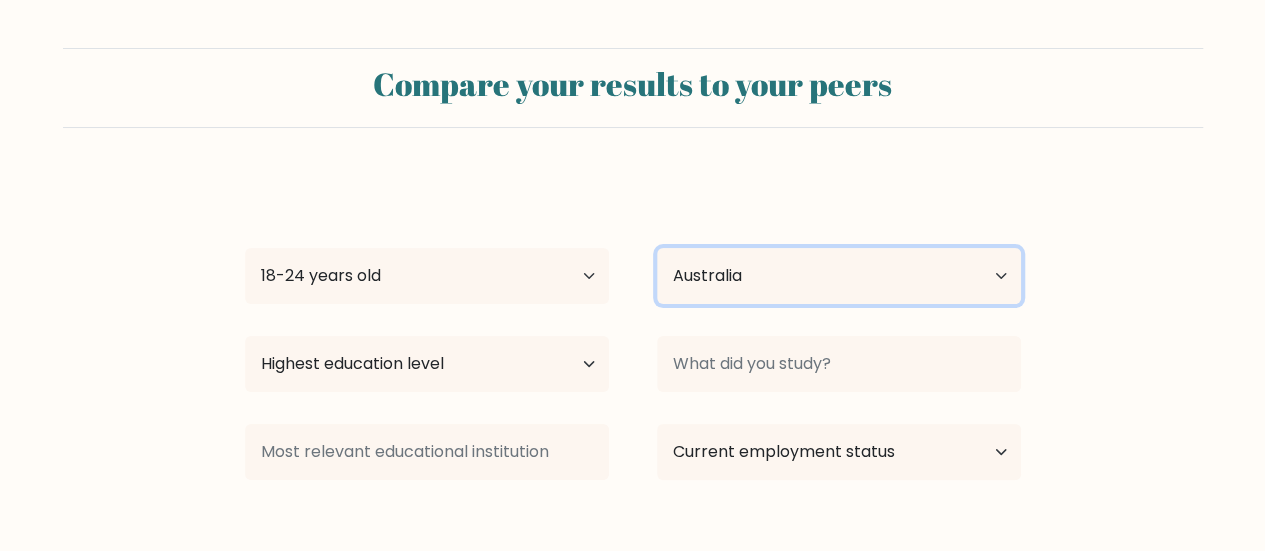 click on "Country
Afghanistan
Albania
Algeria
American Samoa
Andorra
Angola
Anguilla
Antarctica
Antigua and Barbuda
Argentina
Armenia
Aruba
Australia
Austria
Azerbaijan
Bahamas
Bahrain
Bangladesh
Barbados
Belarus
Belgium
Belize
Benin
Bermuda
Bhutan
Bolivia
Bonaire, Sint Eustatius and Saba
Bosnia and Herzegovina
Botswana
Bouvet Island
Brazil
British Indian Ocean Territory
Brunei
Bulgaria
Burkina Faso
Burundi
Cabo Verde
Cambodia
Cameroon
Canada
Cayman Islands
Central African Republic
Chad
Chile
China
Christmas Island
Cocos (Keeling) Islands
Colombia
Comoros
Congo
Congo (the Democratic Republic of the)
Cook Islands
Costa Rica
Côte d'Ivoire
Croatia
Cuba" at bounding box center [839, 276] 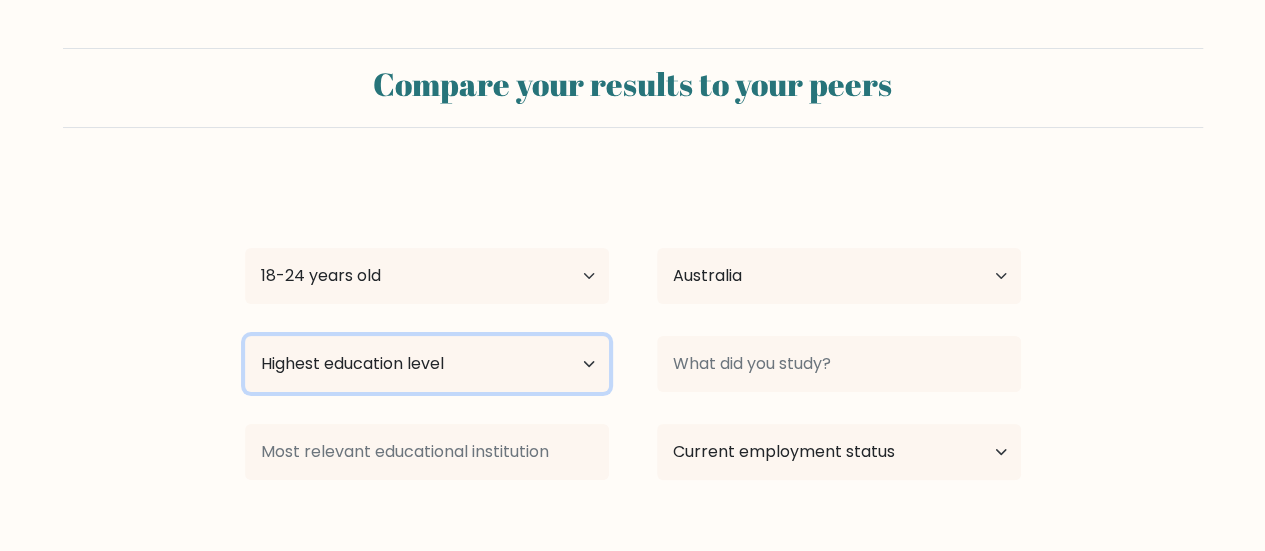 click on "Highest education level
No schooling
Primary
Lower Secondary
Upper Secondary
Occupation Specific
Bachelor's degree
Master's degree
Doctoral degree" at bounding box center (427, 364) 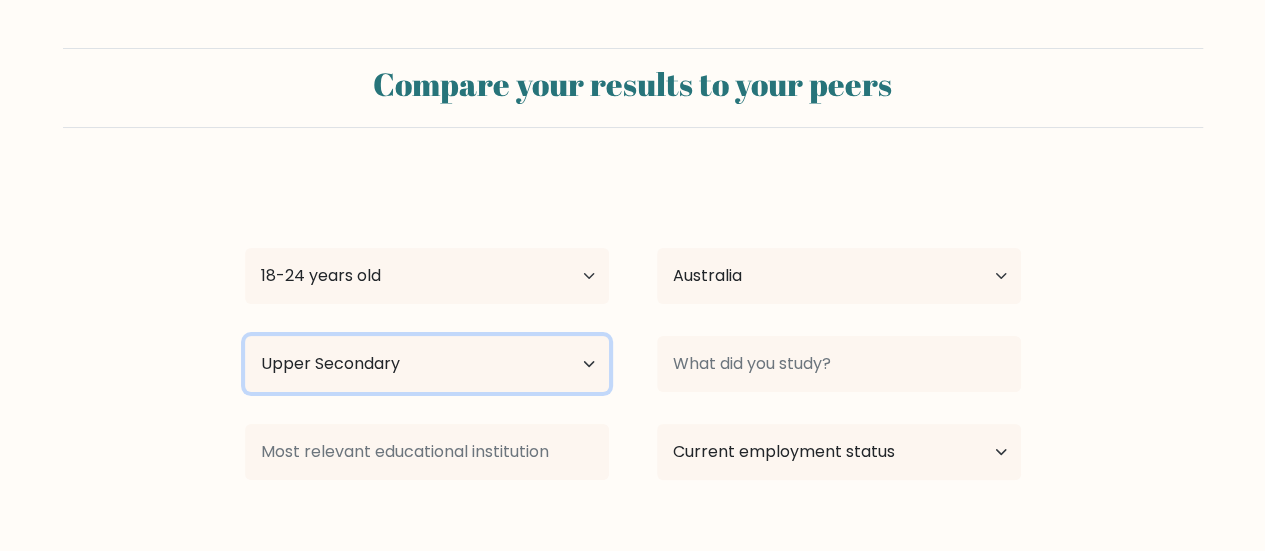 click on "Highest education level
No schooling
Primary
Lower Secondary
Upper Secondary
Occupation Specific
Bachelor's degree
Master's degree
Doctoral degree" at bounding box center [427, 364] 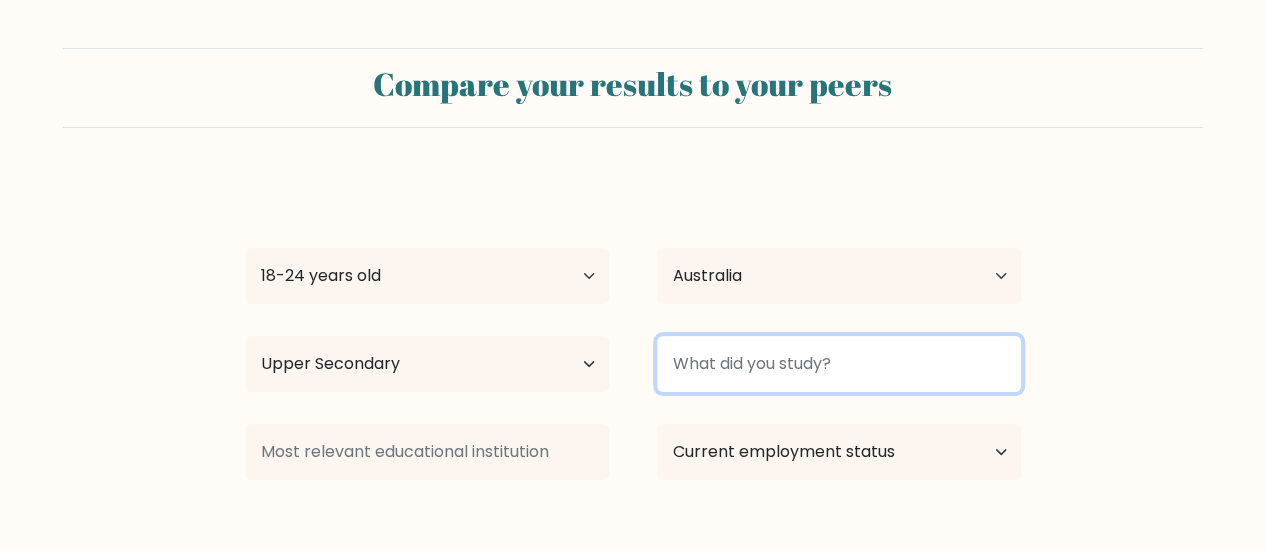 click at bounding box center [839, 364] 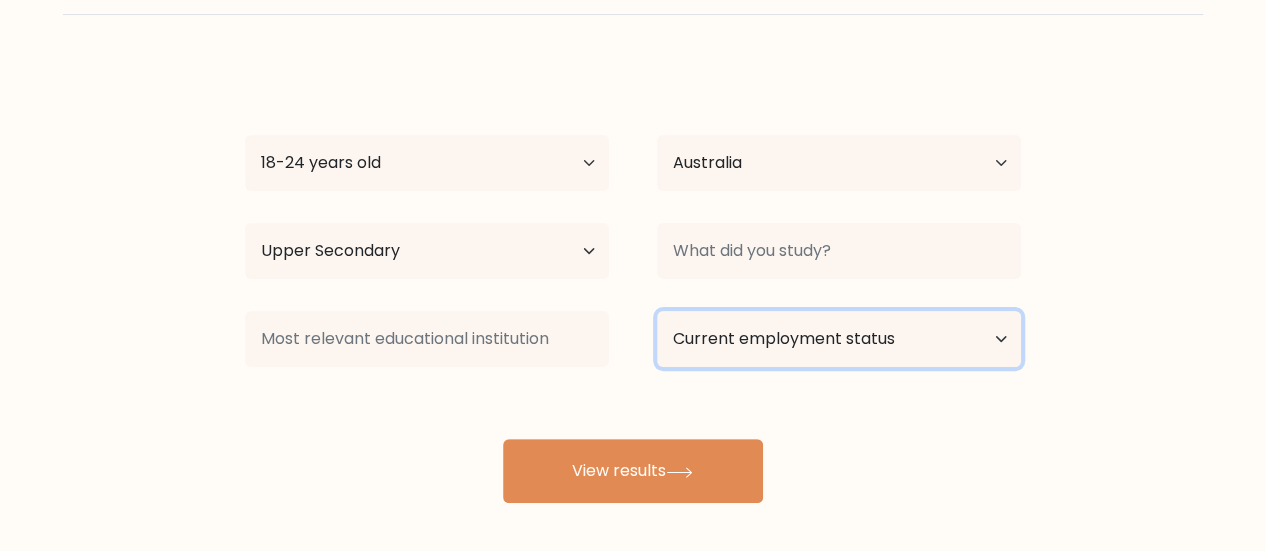 click on "Current employment status
Employed
Student
Retired
Other / prefer not to answer" at bounding box center (839, 339) 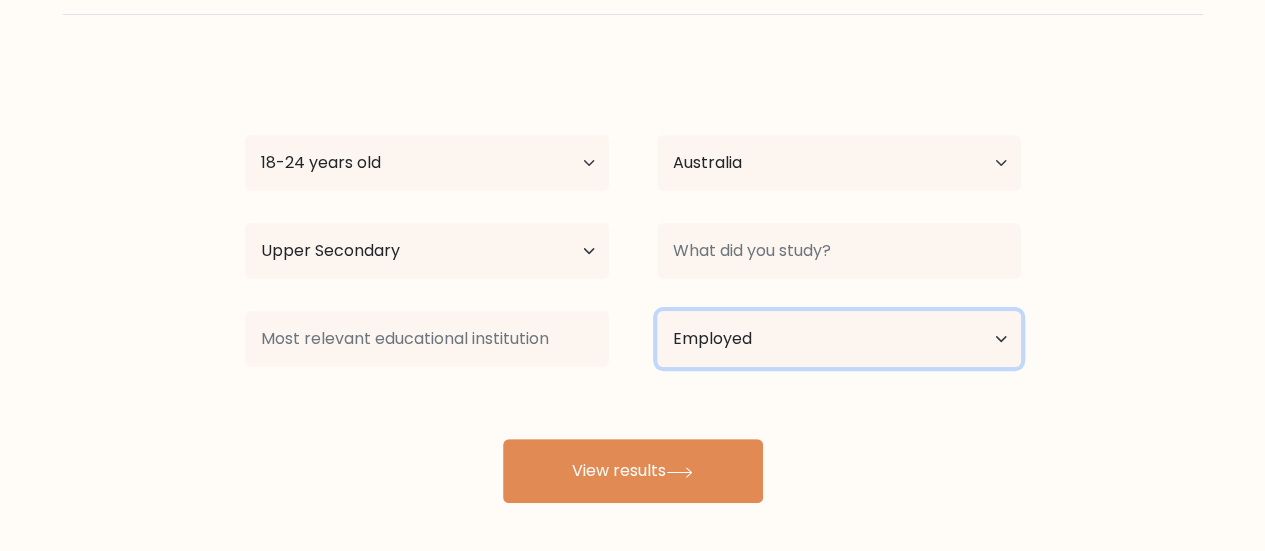 click on "Current employment status
Employed
Student
Retired
Other / prefer not to answer" at bounding box center [839, 339] 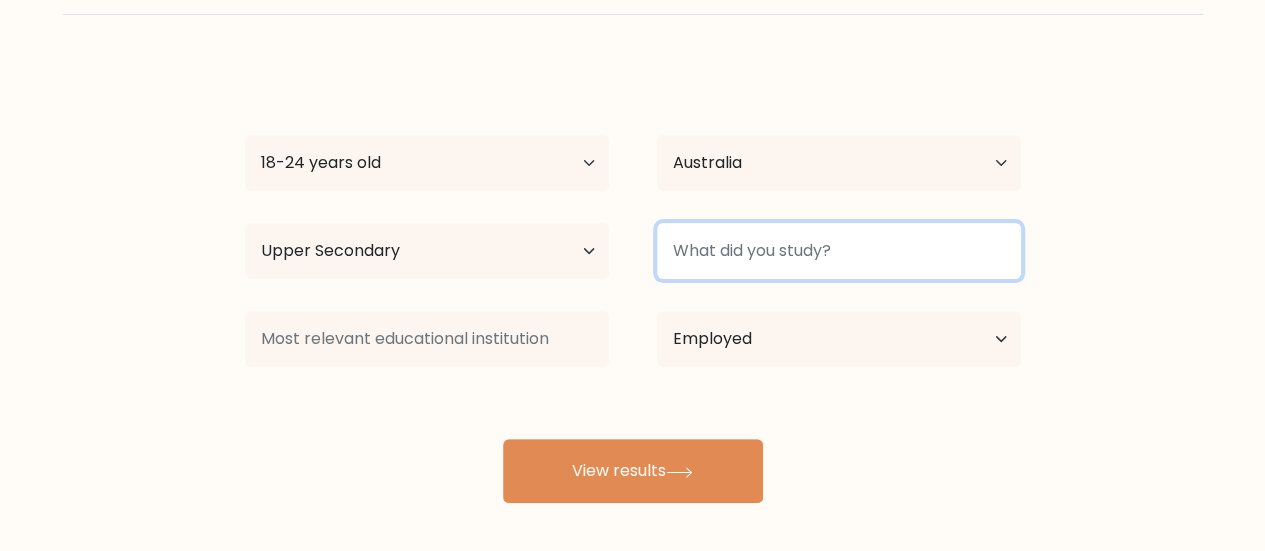 click at bounding box center [839, 251] 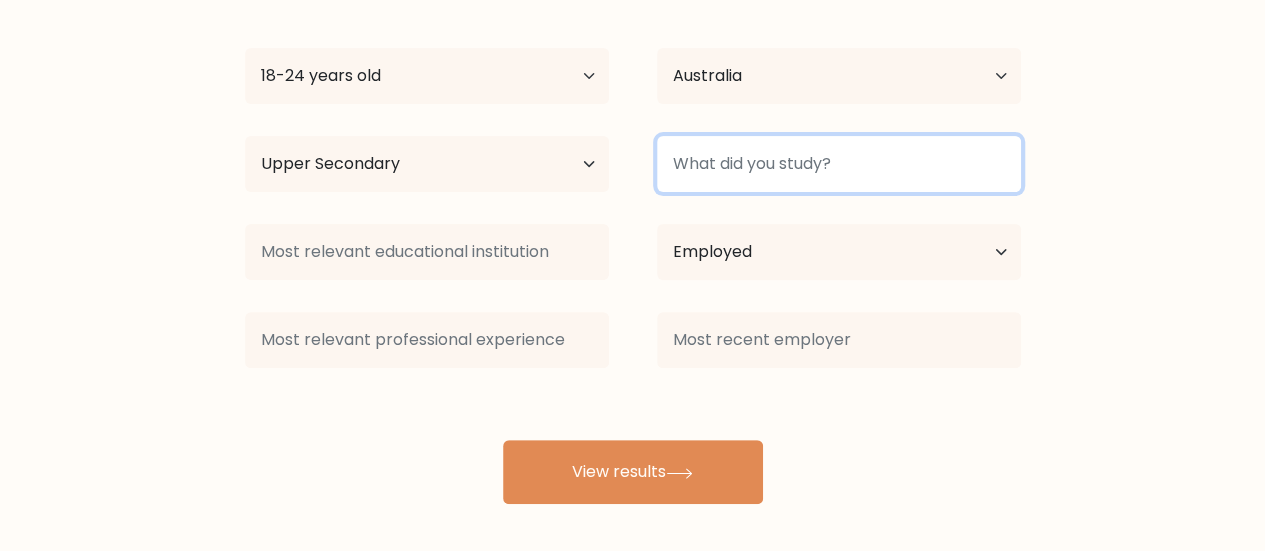 scroll, scrollTop: 201, scrollLeft: 0, axis: vertical 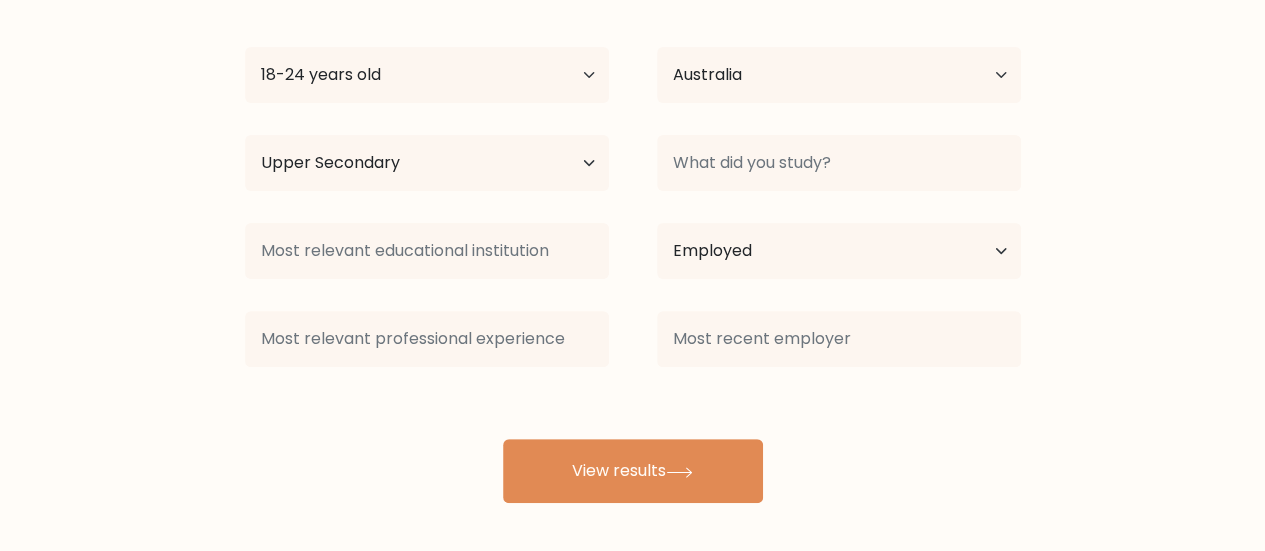 click on "Justin
Tran
Age
Under 18 years old
18-24 years old
25-34 years old
35-44 years old
45-54 years old
55-64 years old
65 years old and above
Country
Afghanistan
Albania
Algeria
American Samoa
Andorra
Angola
Anguilla
Antarctica
Antigua and Barbuda
Argentina
Armenia
Aruba
Australia
Austria
Azerbaijan
Bahamas
Bahrain
Bangladesh
Barbados
Belarus
Belgium
Belize
Benin
Bermuda
Bhutan
Bolivia
Bonaire, Sint Eustatius and Saba
Bosnia and Herzegovina
Botswana
Bouvet Island
Brazil
Brunei" at bounding box center [633, 239] 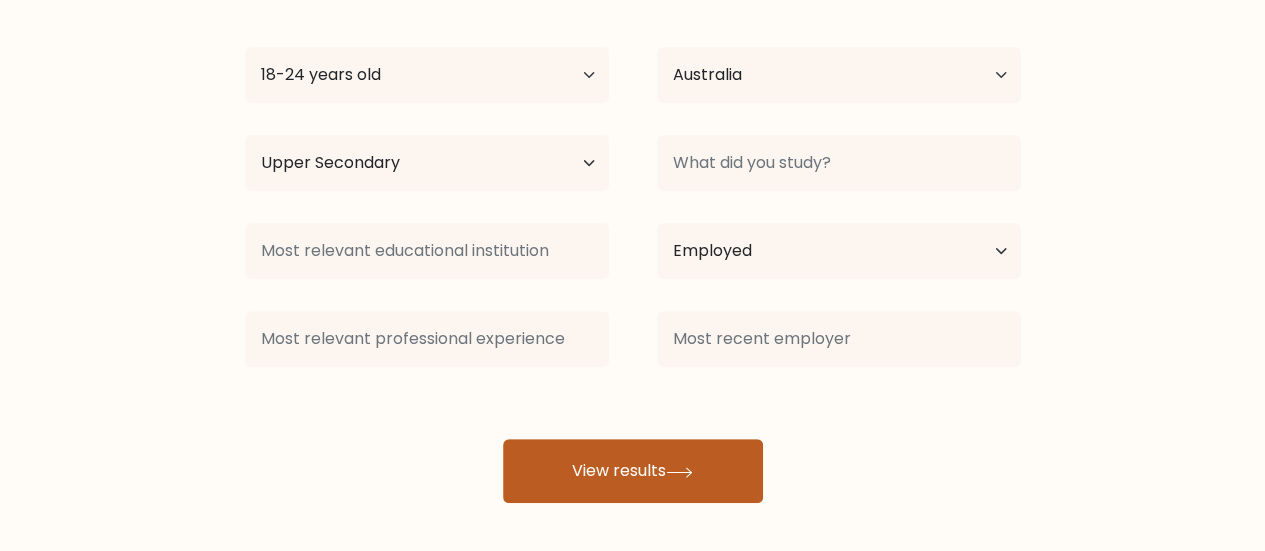 click on "View results" at bounding box center [633, 471] 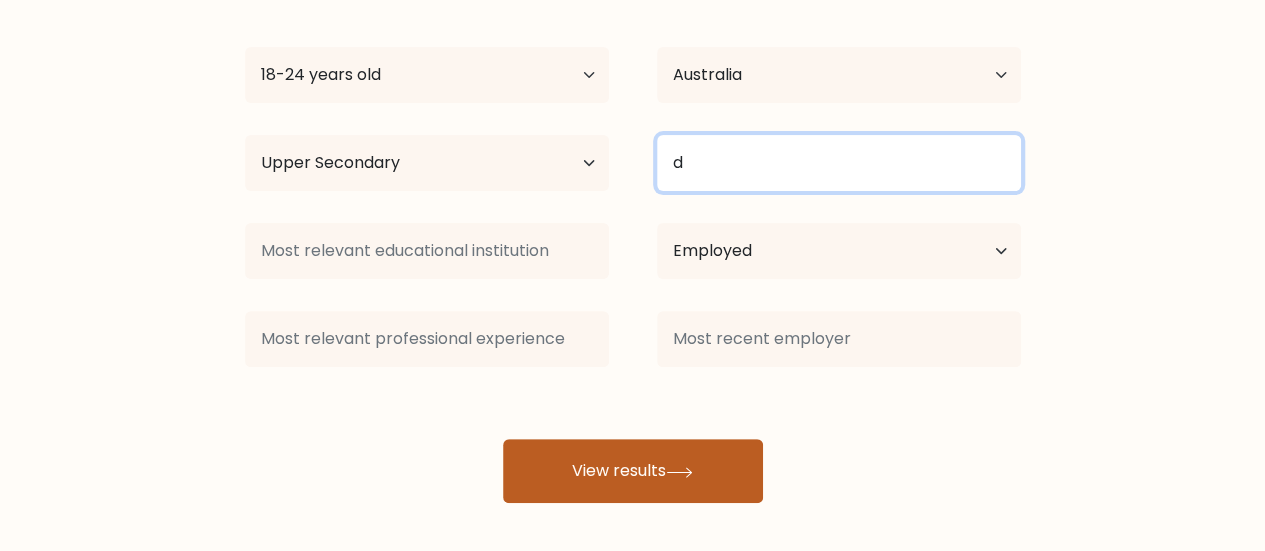 type on "d" 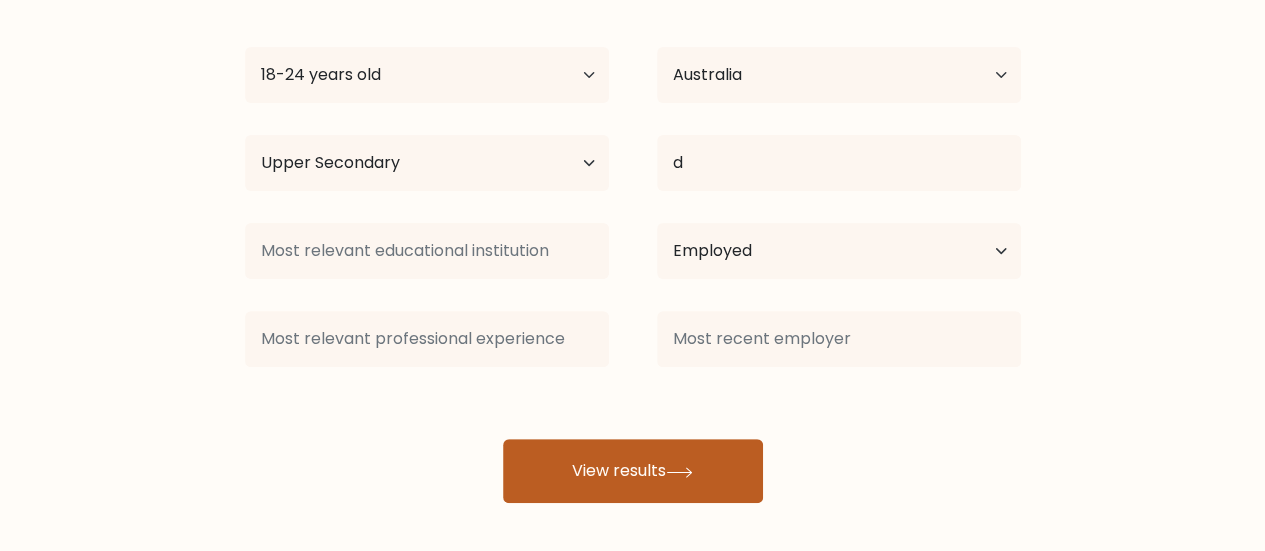 click on "View results" at bounding box center [633, 471] 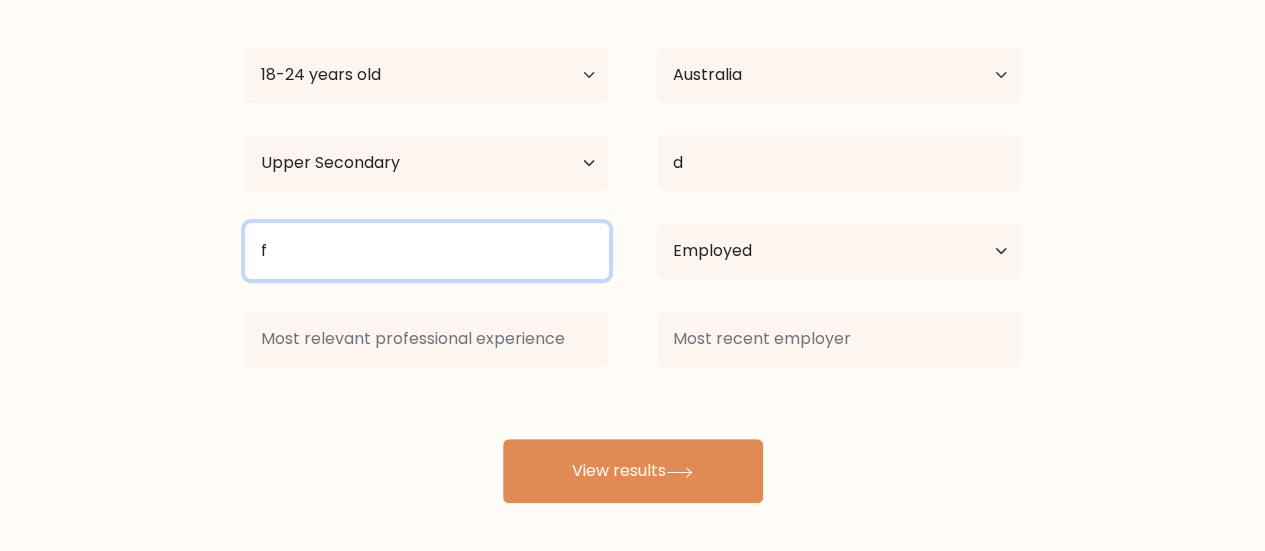 type on "f" 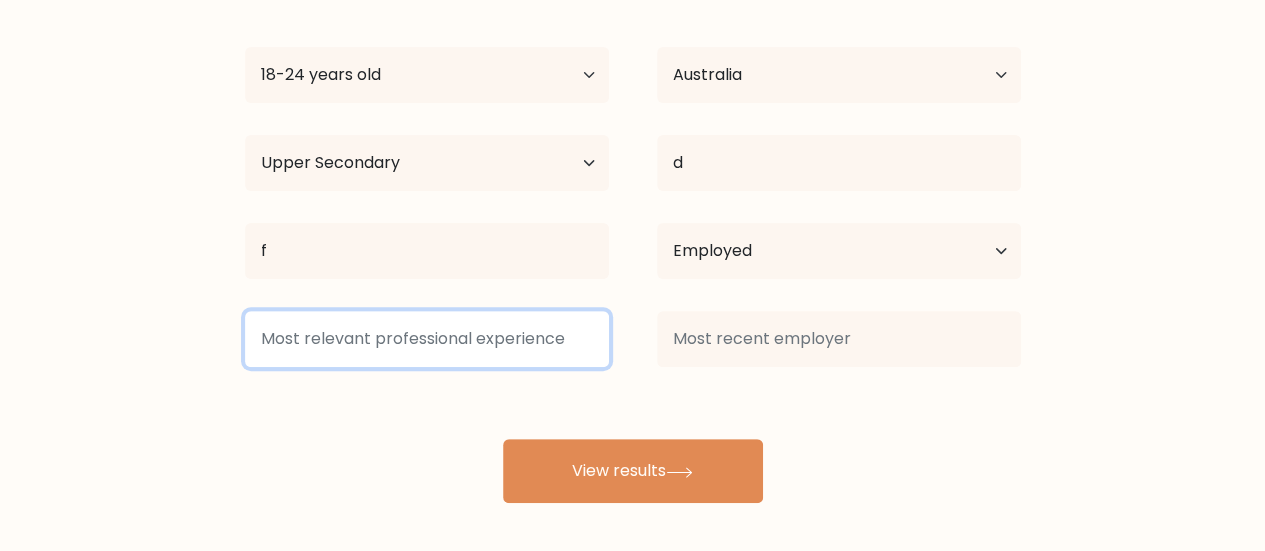 click at bounding box center [427, 339] 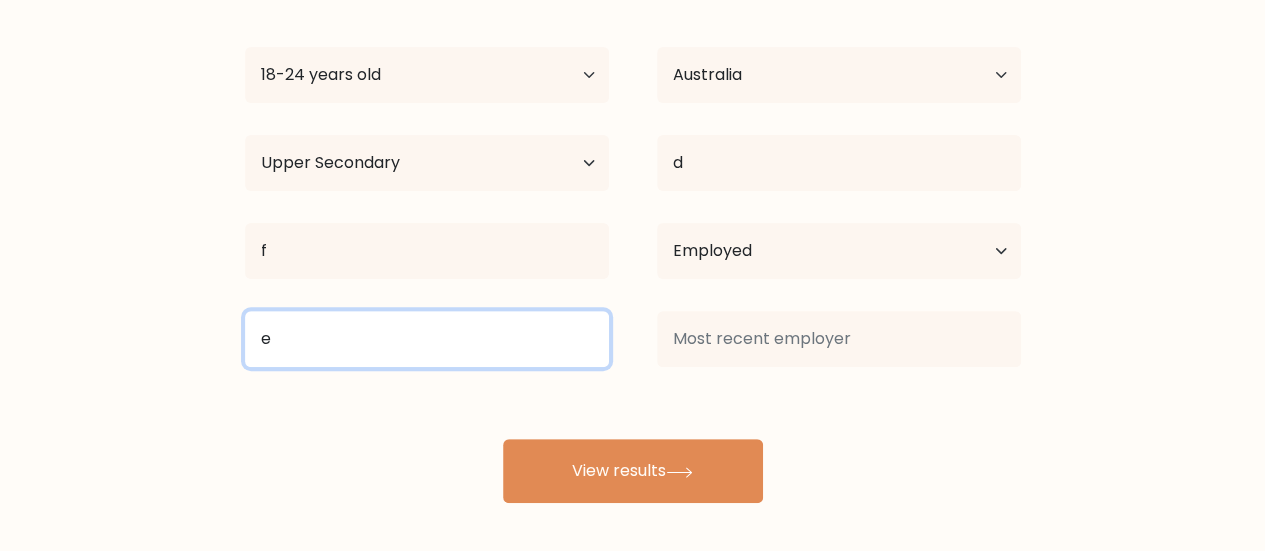 type on "e" 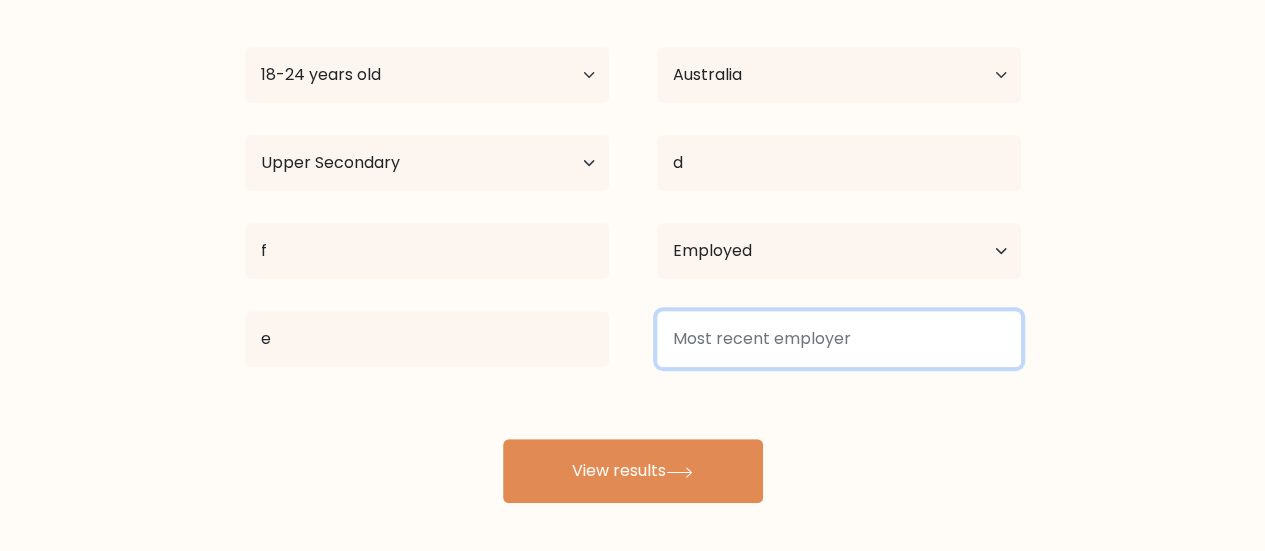 click at bounding box center (839, 339) 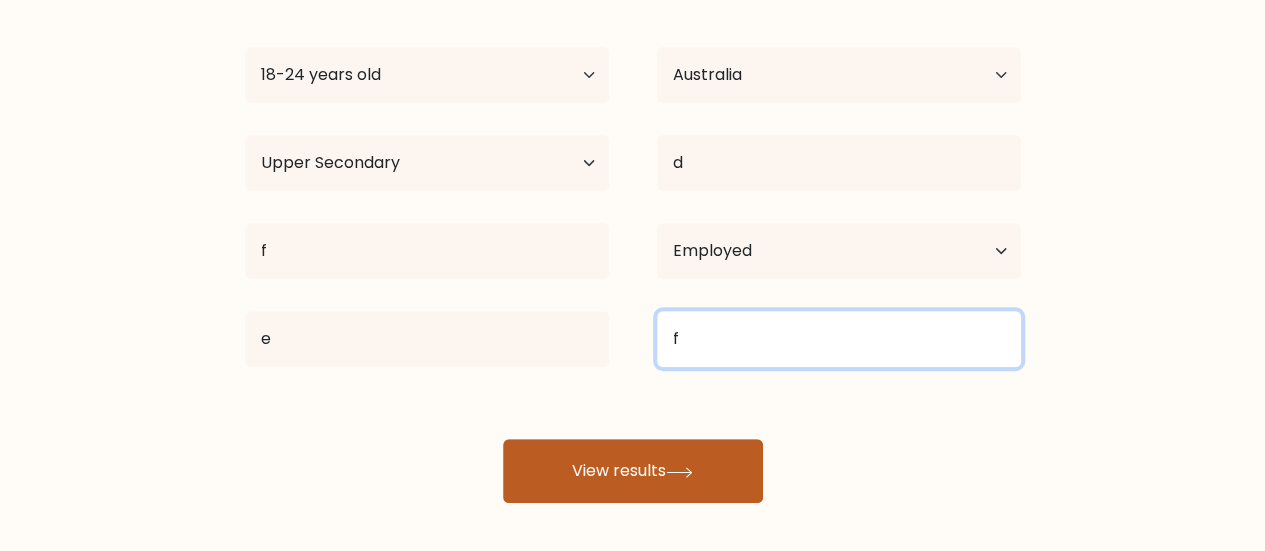 type on "f" 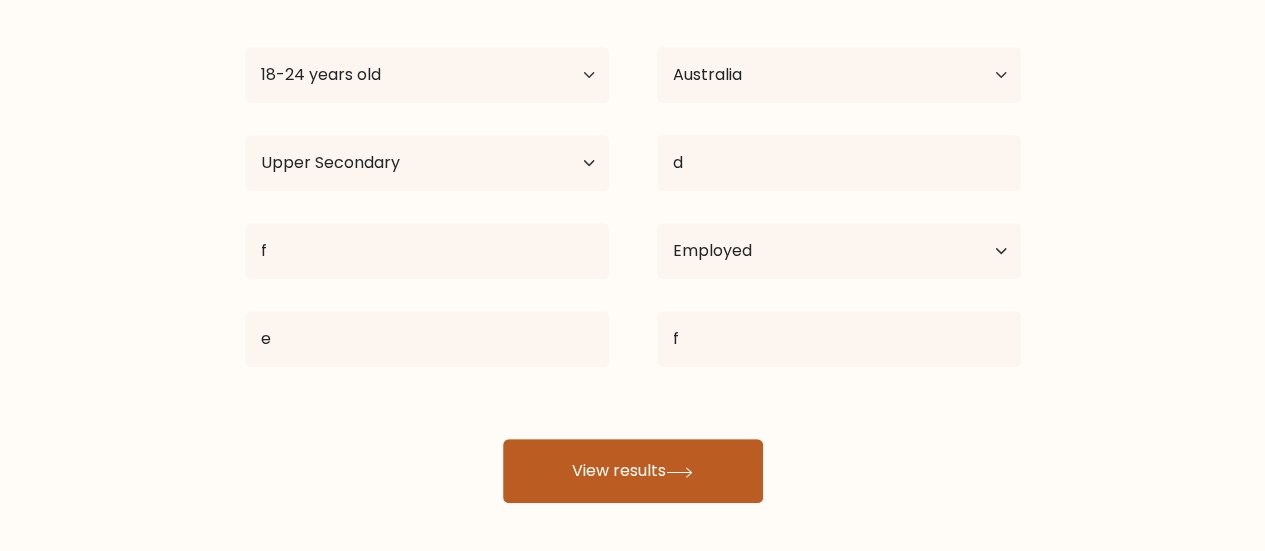 click on "View results" at bounding box center [633, 471] 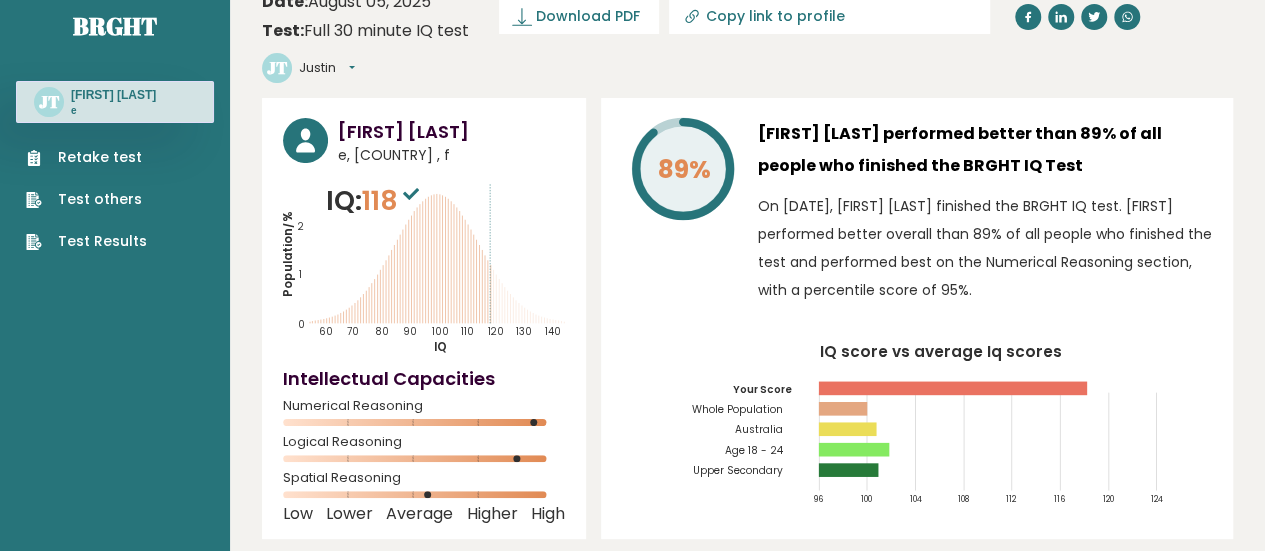 scroll, scrollTop: 24, scrollLeft: 0, axis: vertical 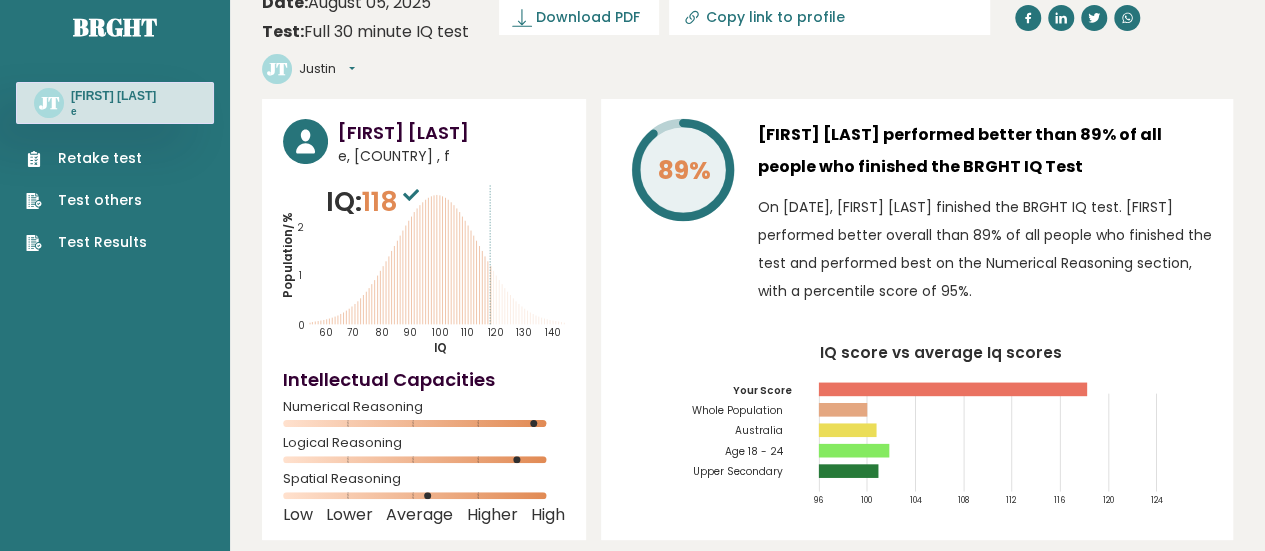 click on "Population/%
IQ
0
1
2
60
70
80
90
100
110
120
130
140" 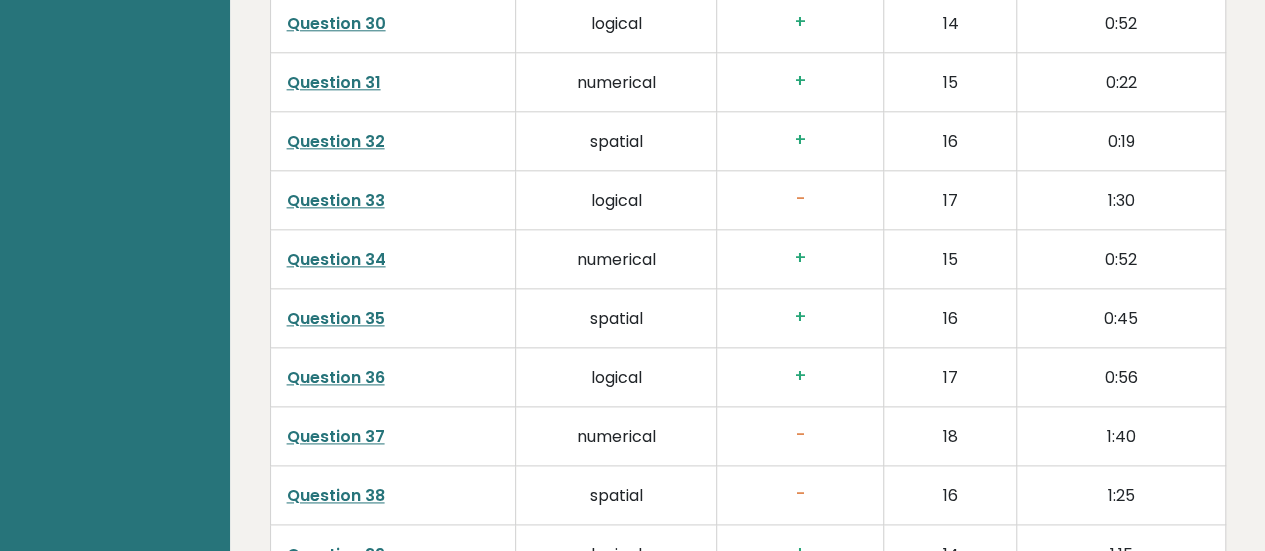 scroll, scrollTop: 5238, scrollLeft: 0, axis: vertical 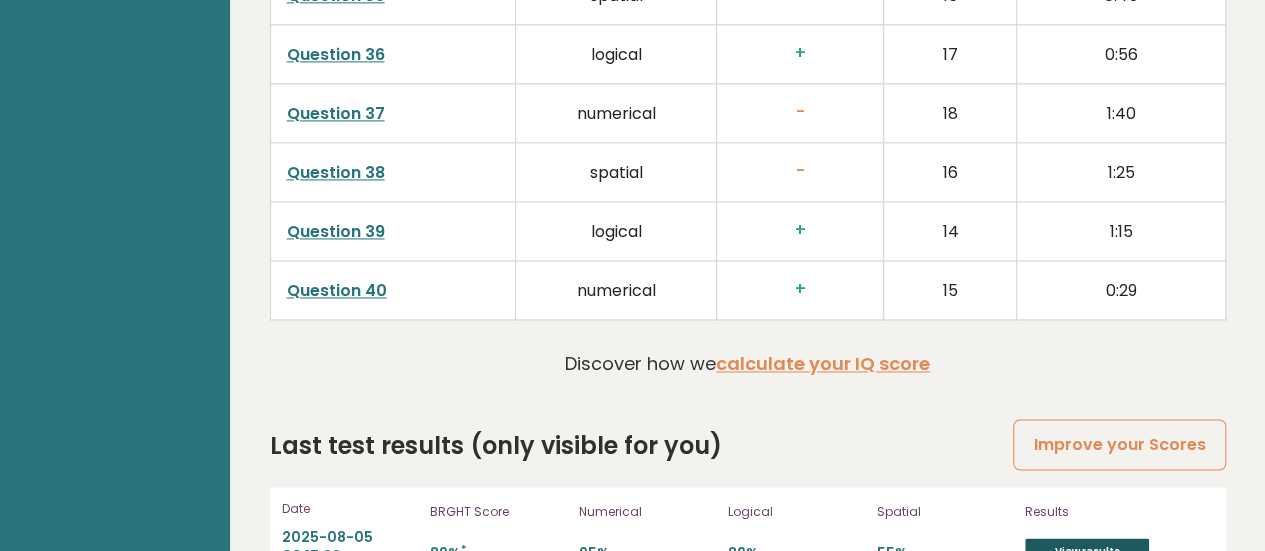 click on "View results" at bounding box center [1087, 551] 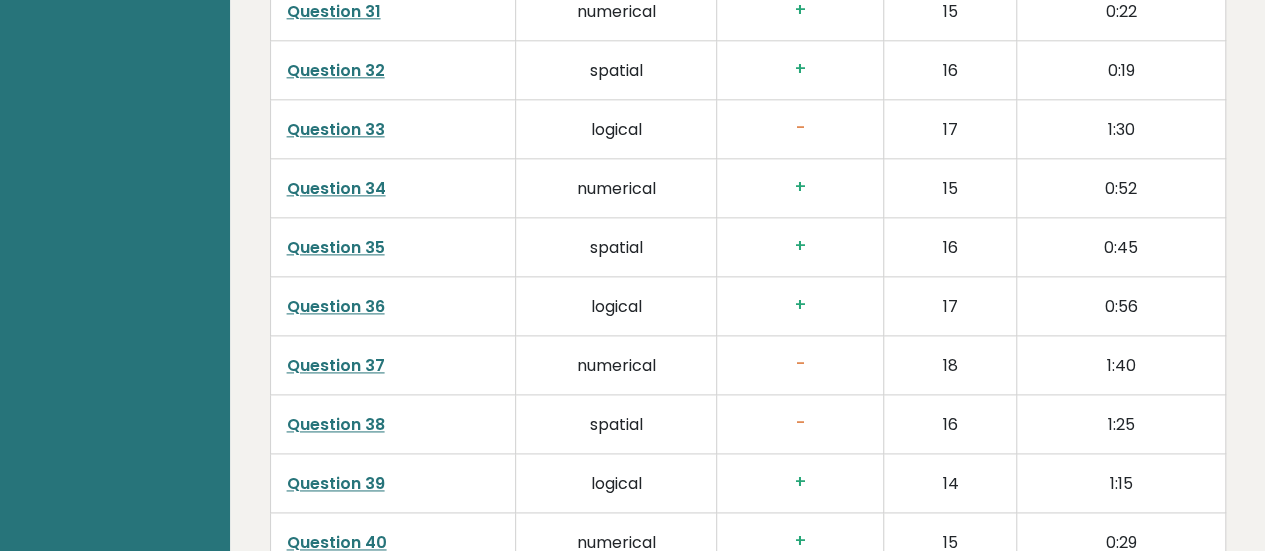 scroll, scrollTop: 4988, scrollLeft: 0, axis: vertical 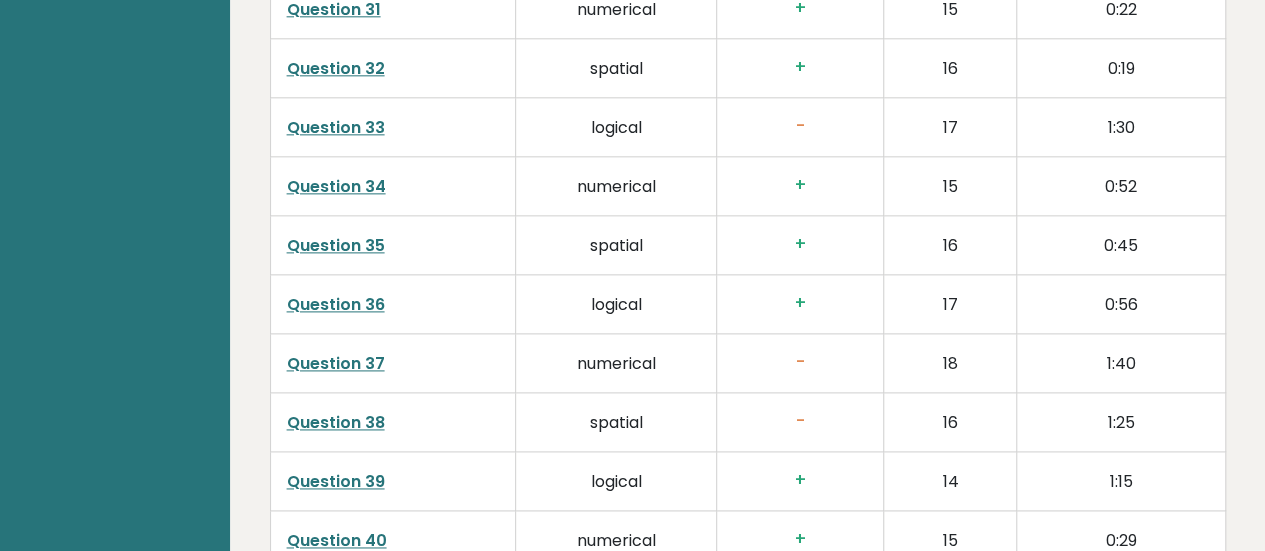 click on "Question
38" at bounding box center (336, 422) 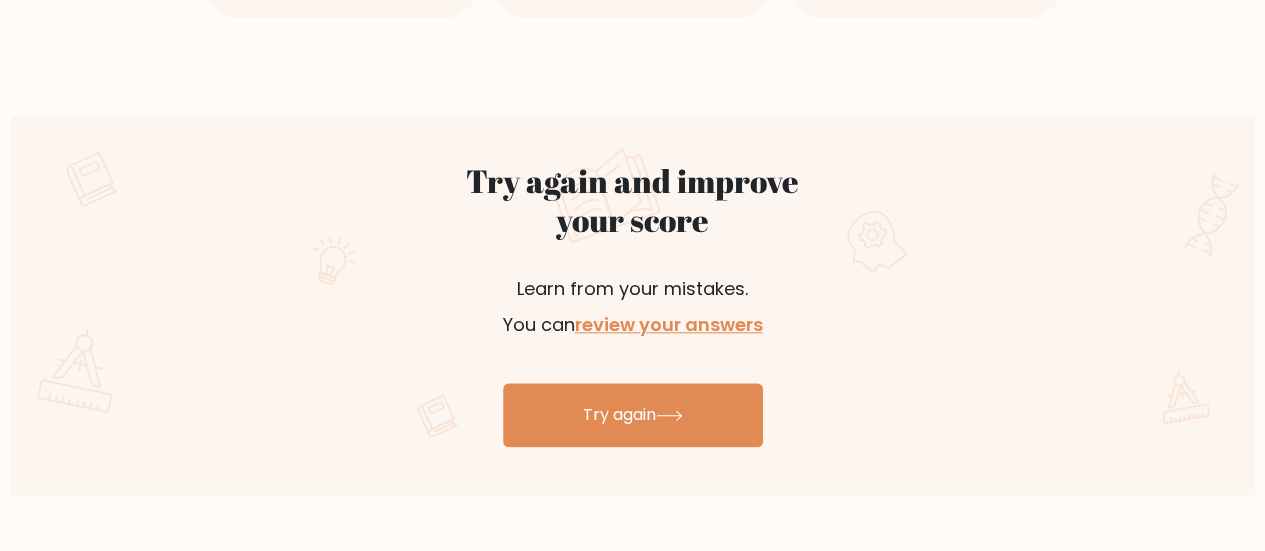 scroll, scrollTop: 1230, scrollLeft: 0, axis: vertical 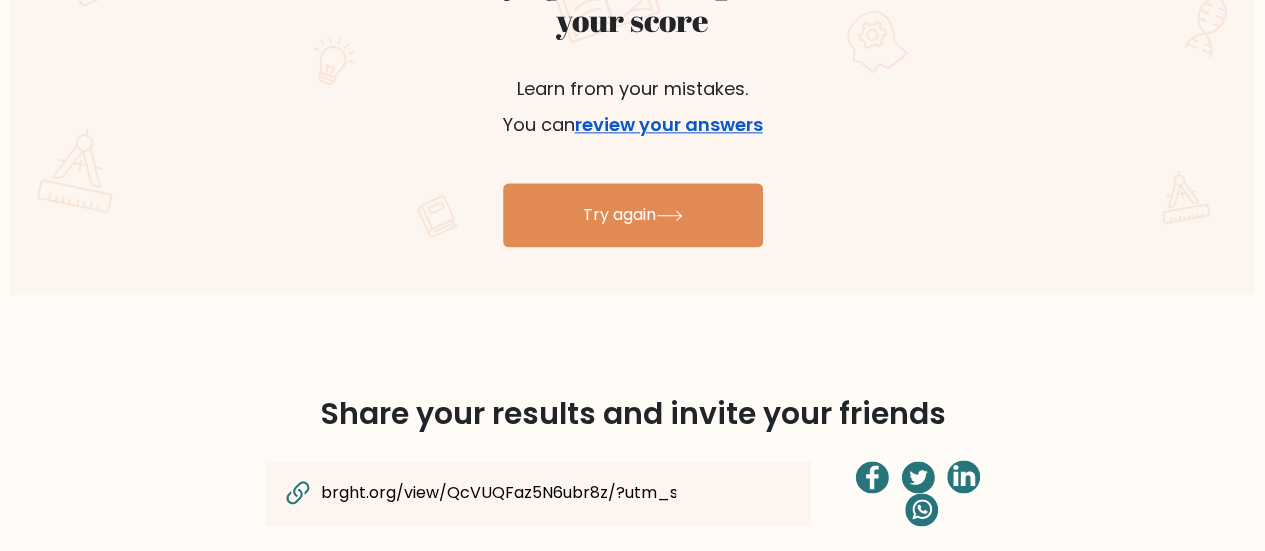 click on "review your answers" at bounding box center [669, 124] 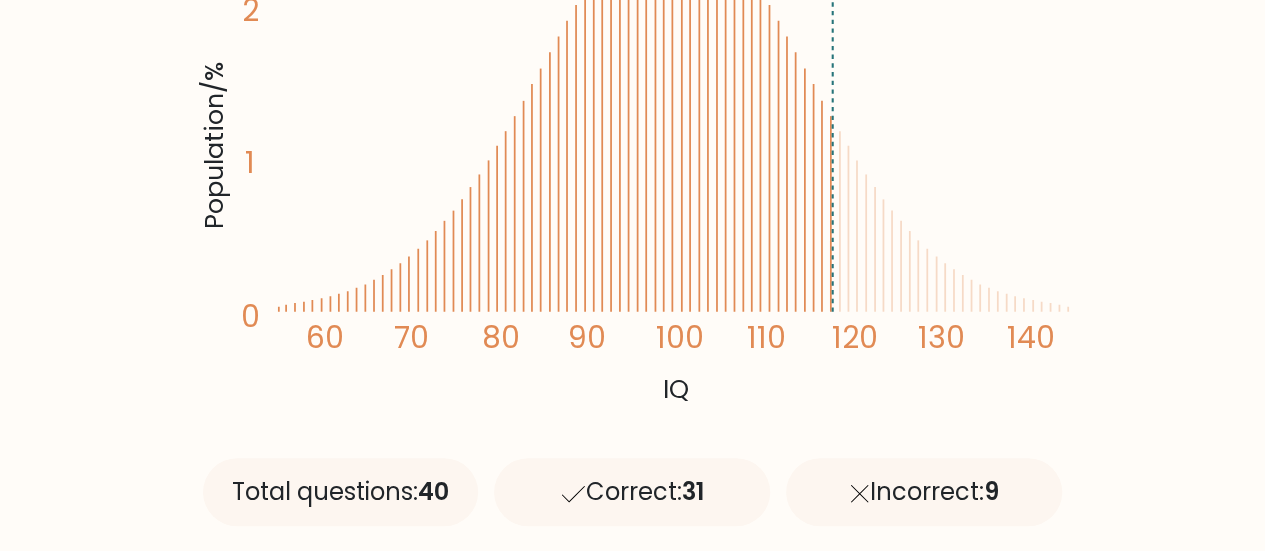 scroll, scrollTop: 520, scrollLeft: 0, axis: vertical 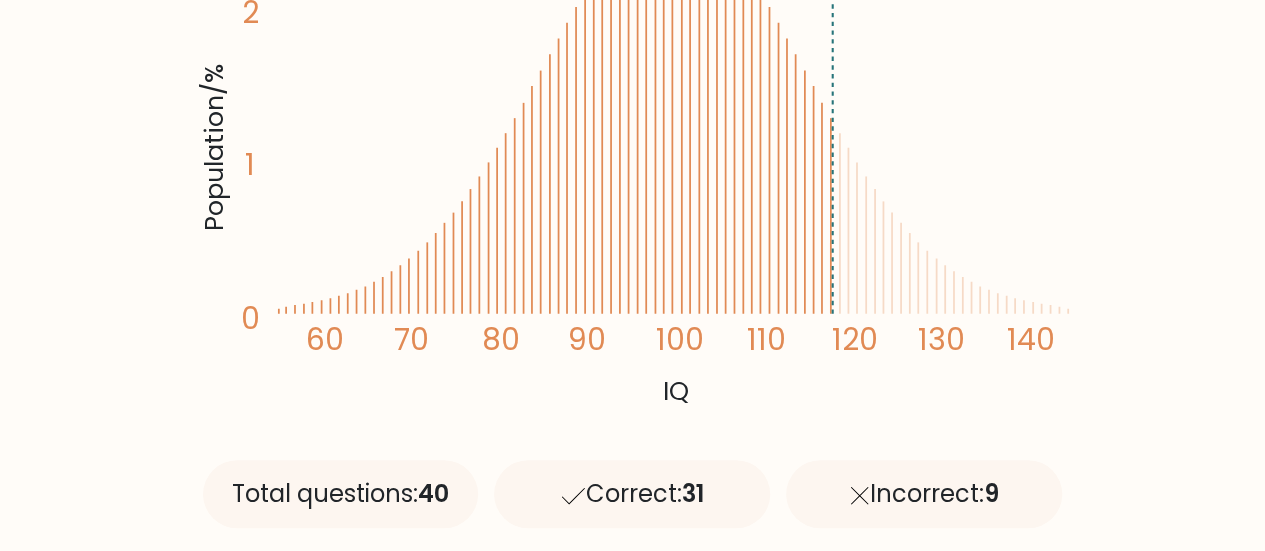 click on "Incorrect:  9" at bounding box center (924, 494) 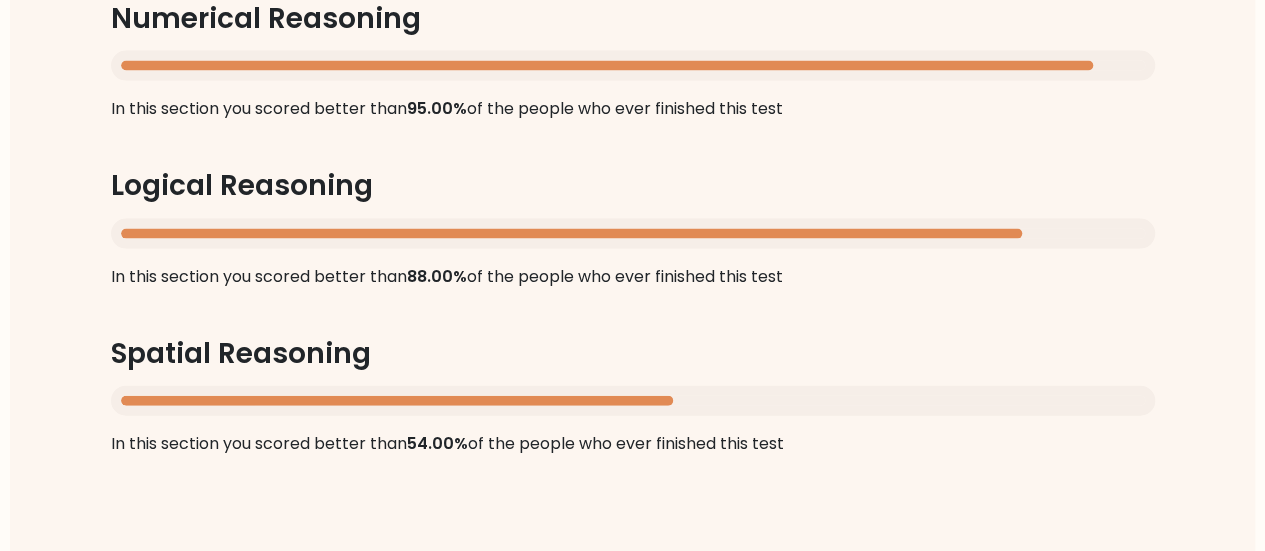 scroll, scrollTop: 2118, scrollLeft: 0, axis: vertical 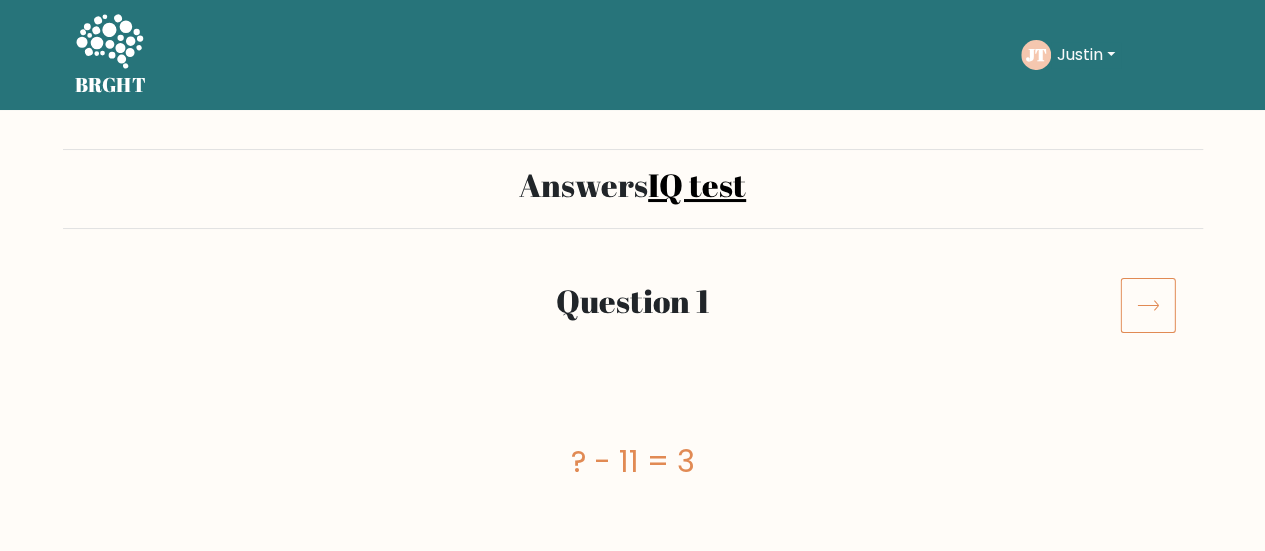 click 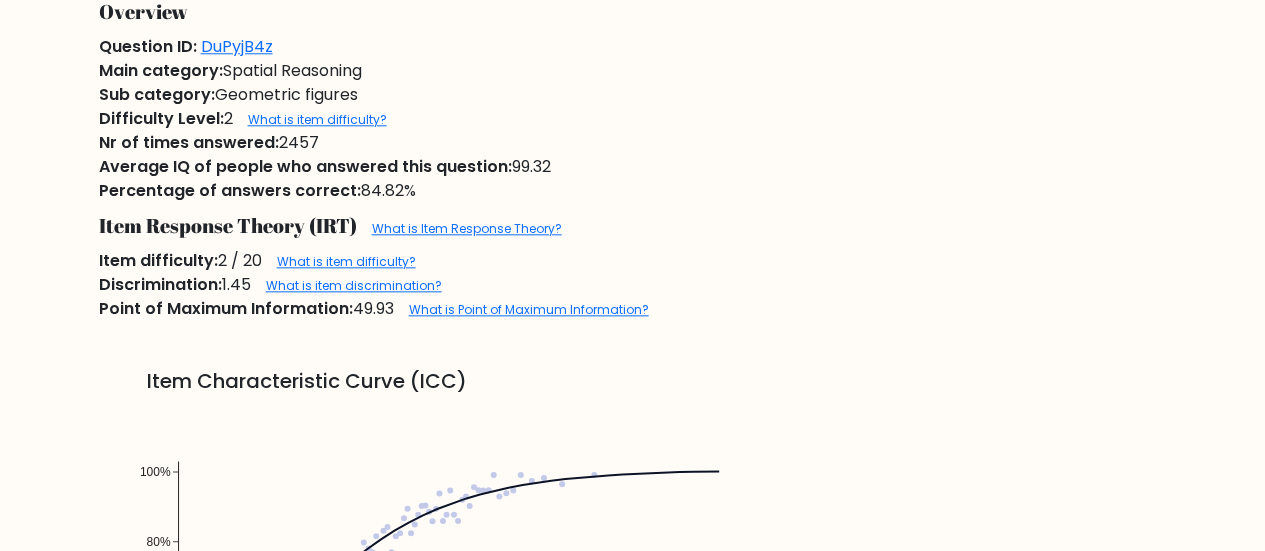 scroll, scrollTop: 0, scrollLeft: 0, axis: both 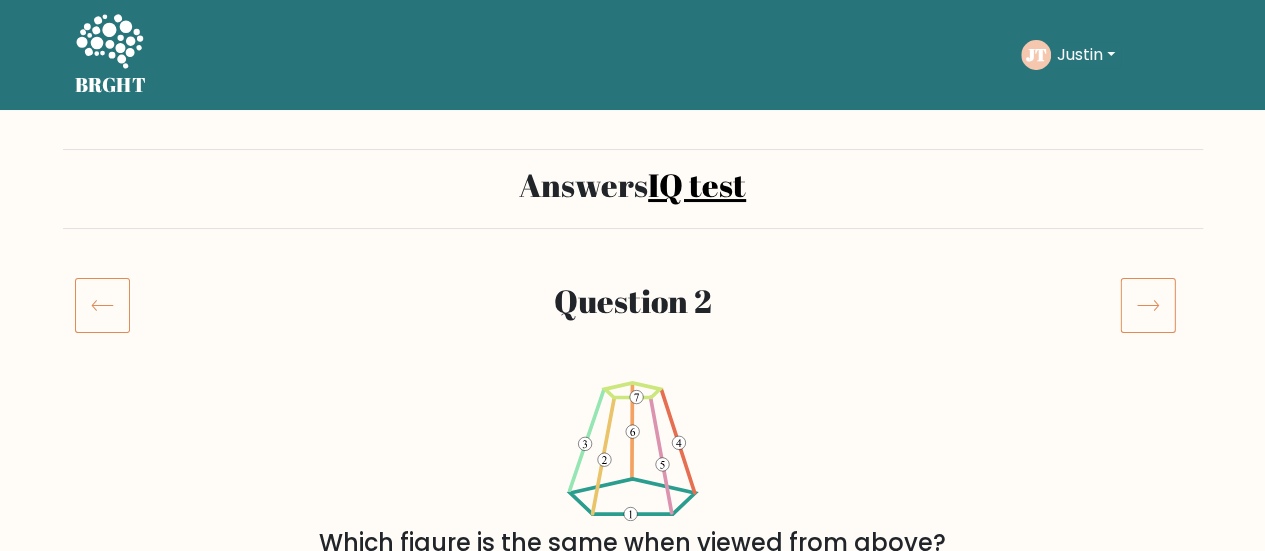 click 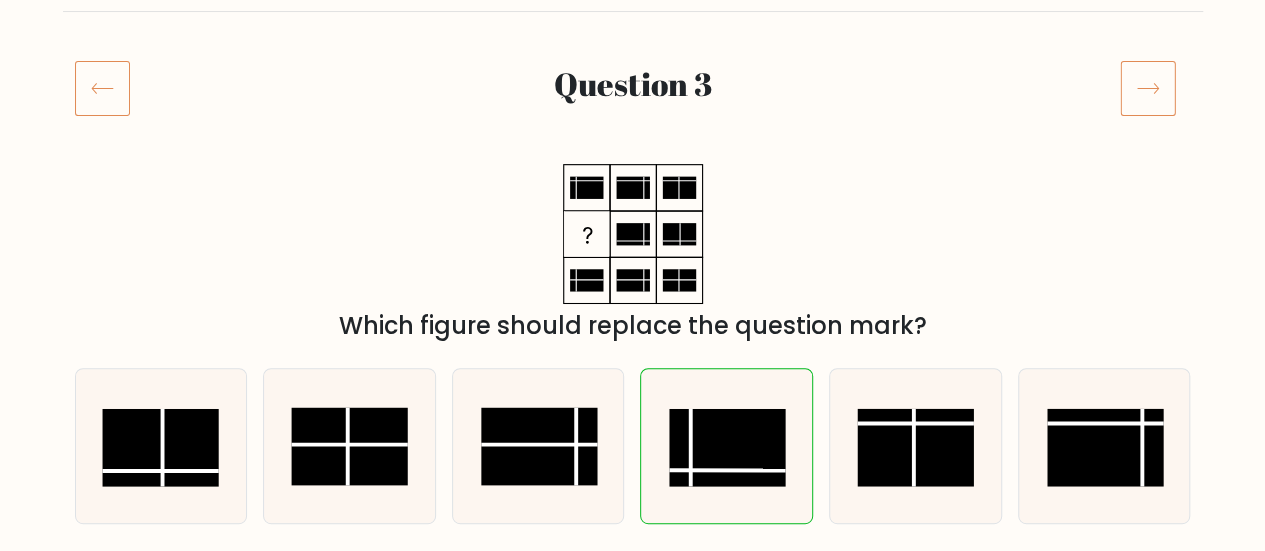 scroll, scrollTop: 216, scrollLeft: 0, axis: vertical 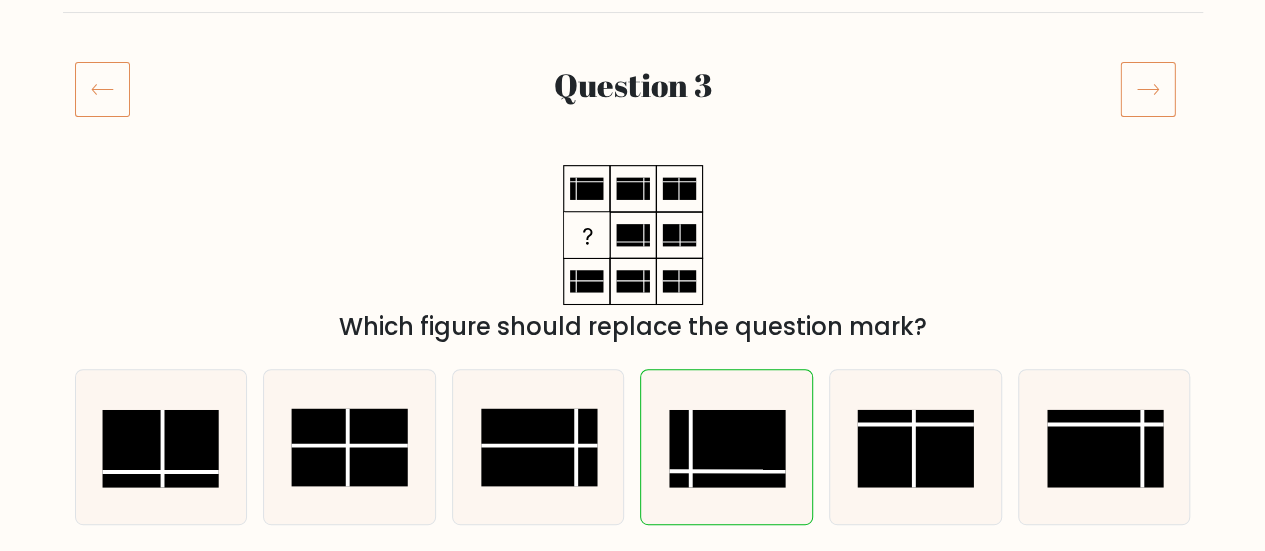 click 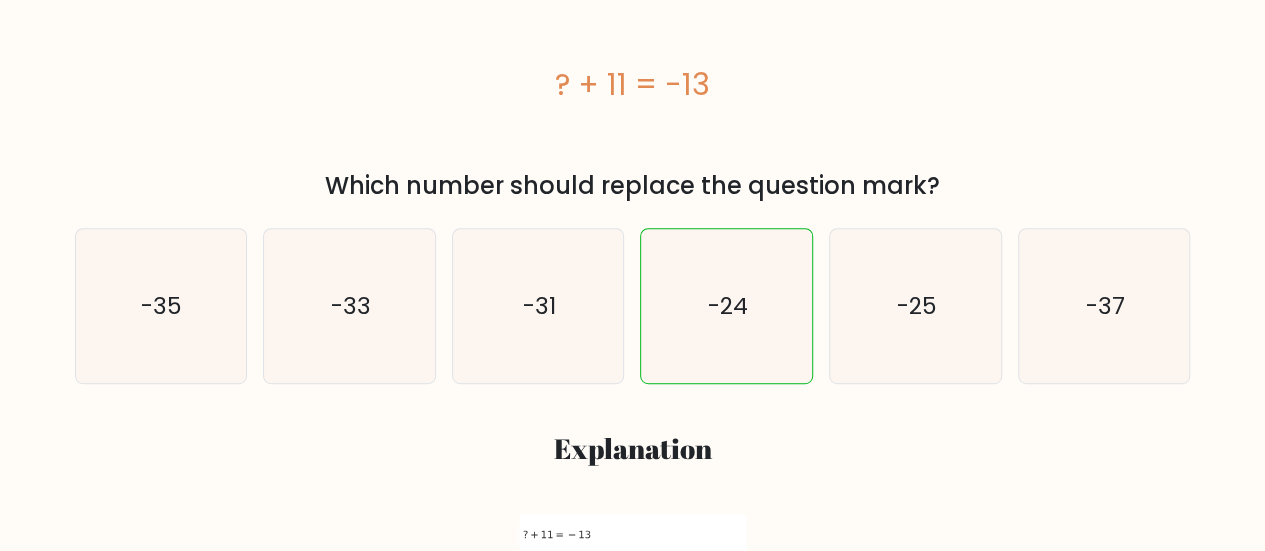 scroll, scrollTop: 374, scrollLeft: 0, axis: vertical 